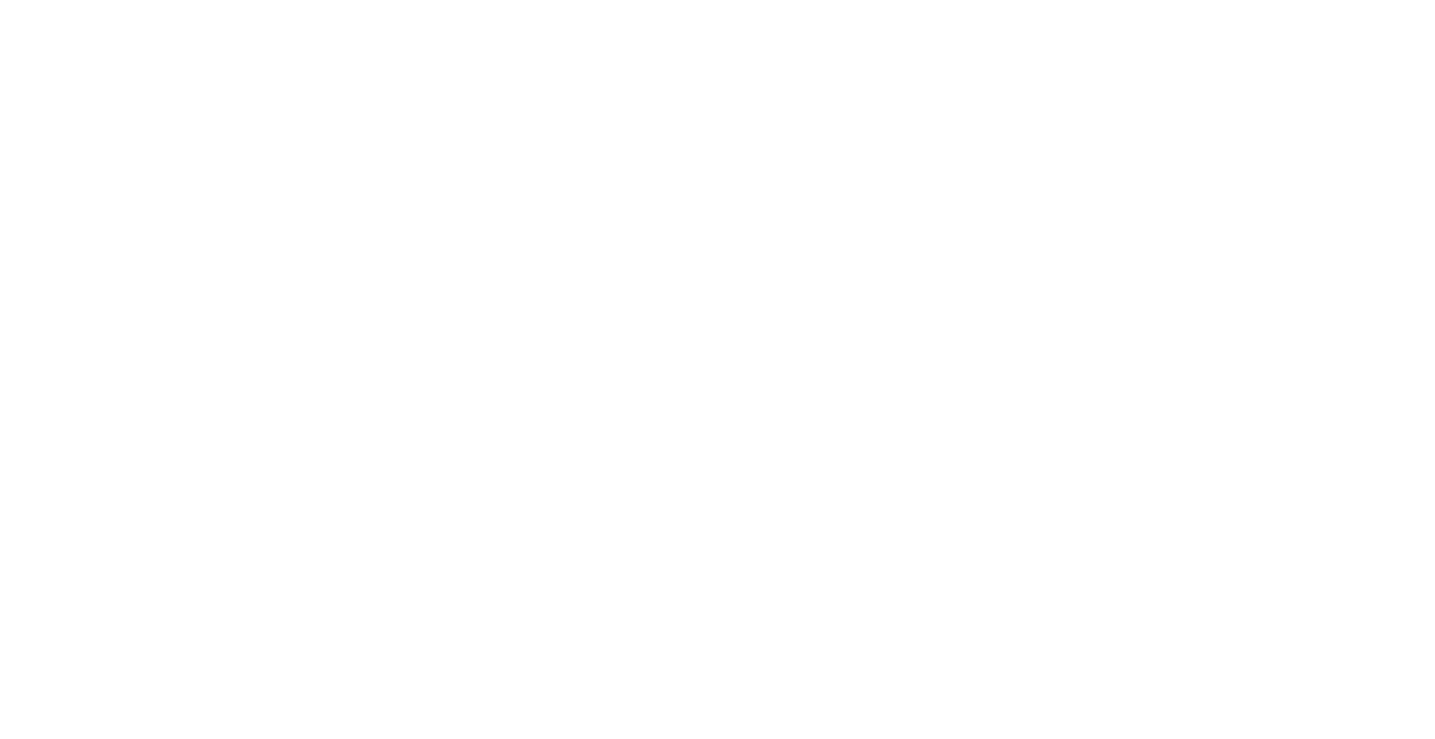 scroll, scrollTop: 0, scrollLeft: 0, axis: both 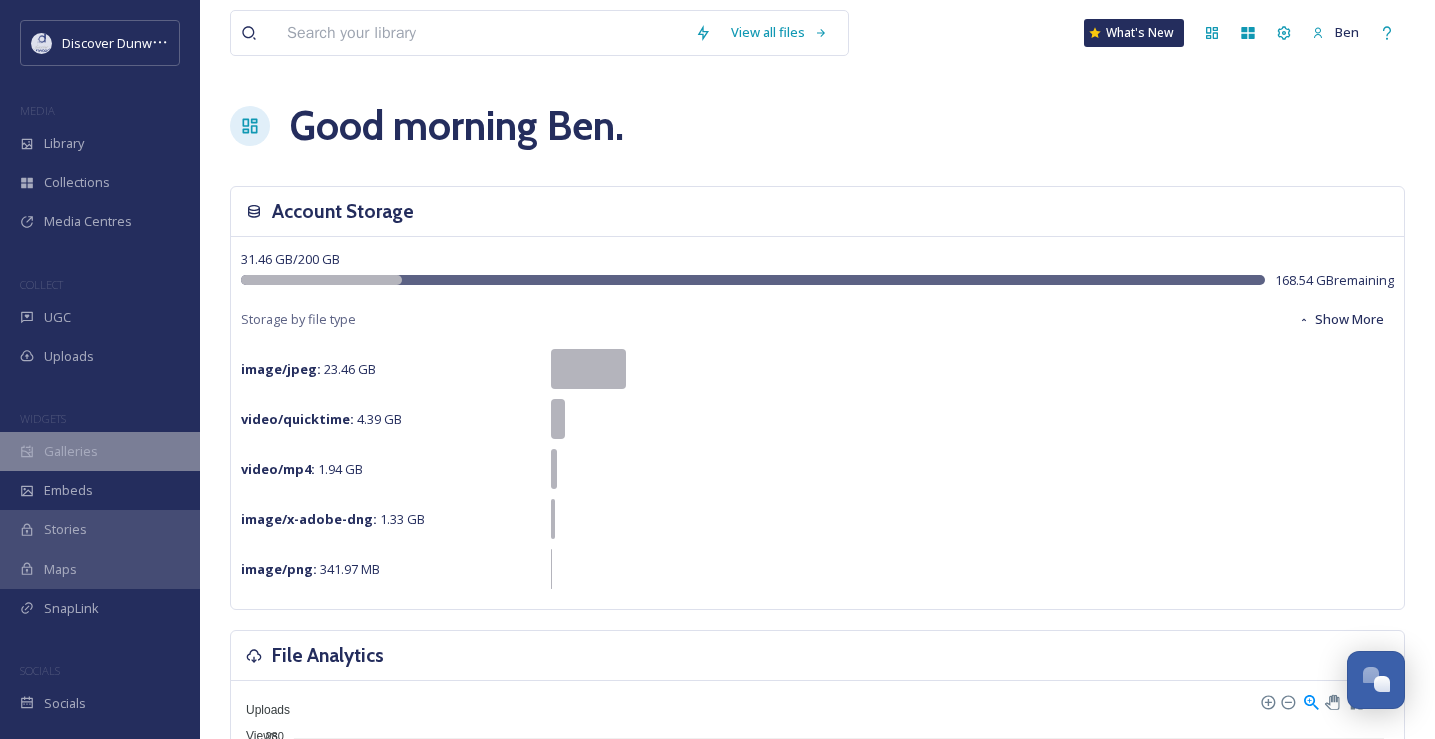click on "Galleries" at bounding box center (100, 451) 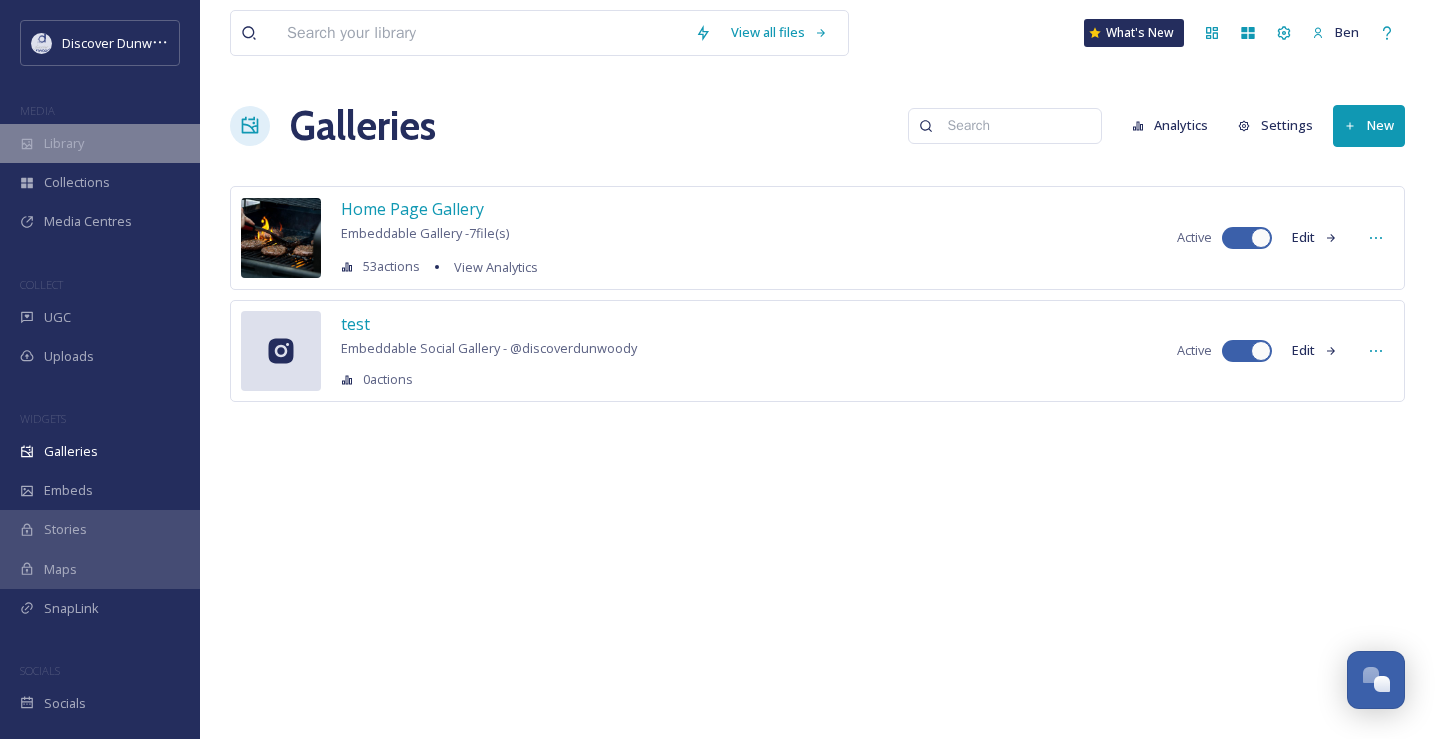click on "Library" at bounding box center [100, 143] 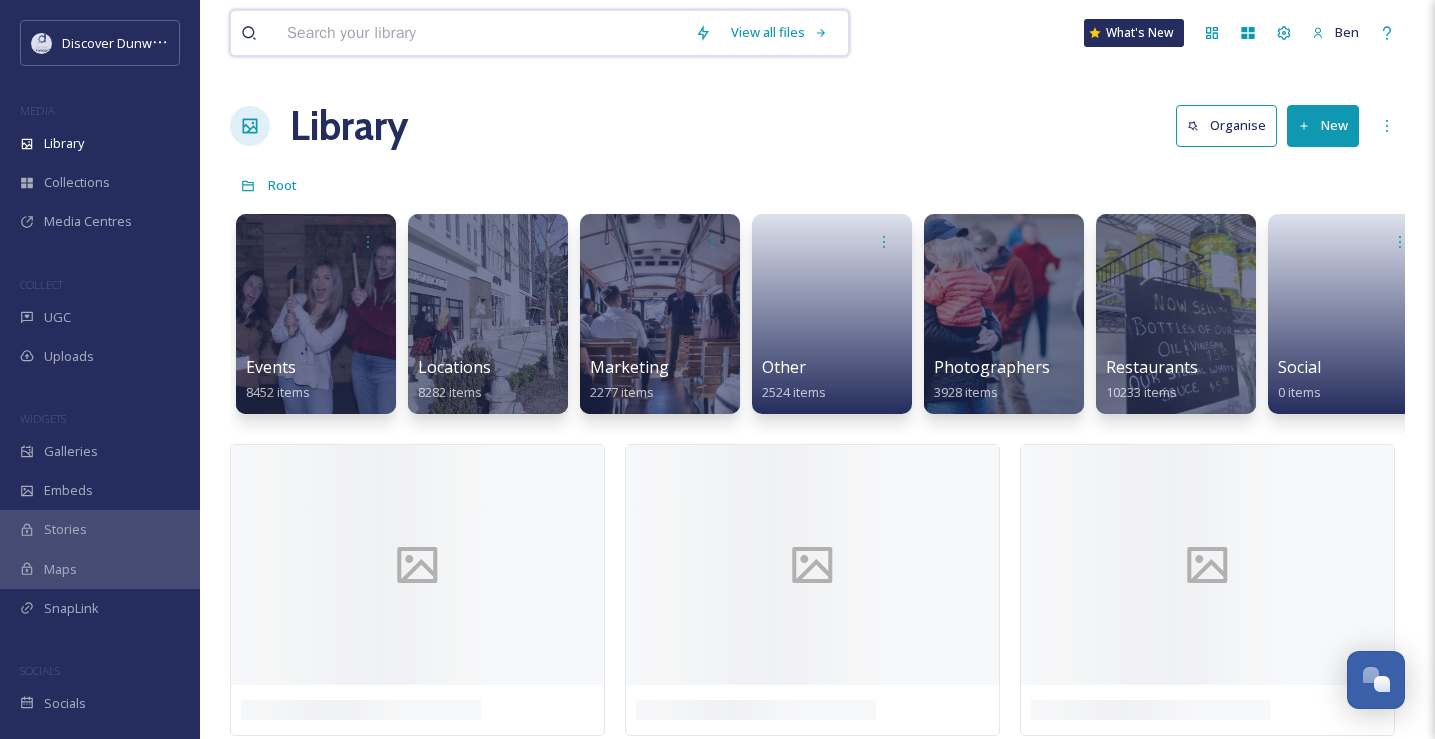 click at bounding box center (481, 33) 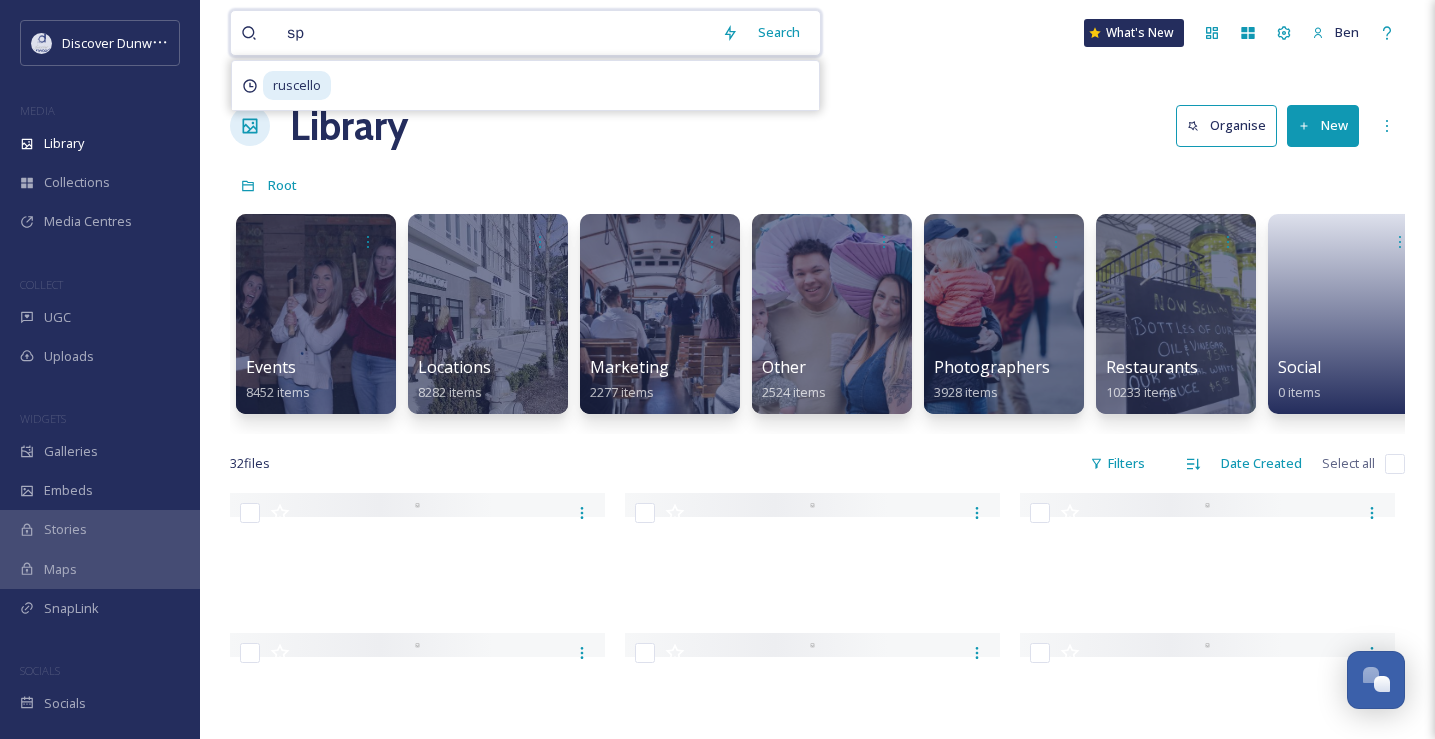 type on "spa" 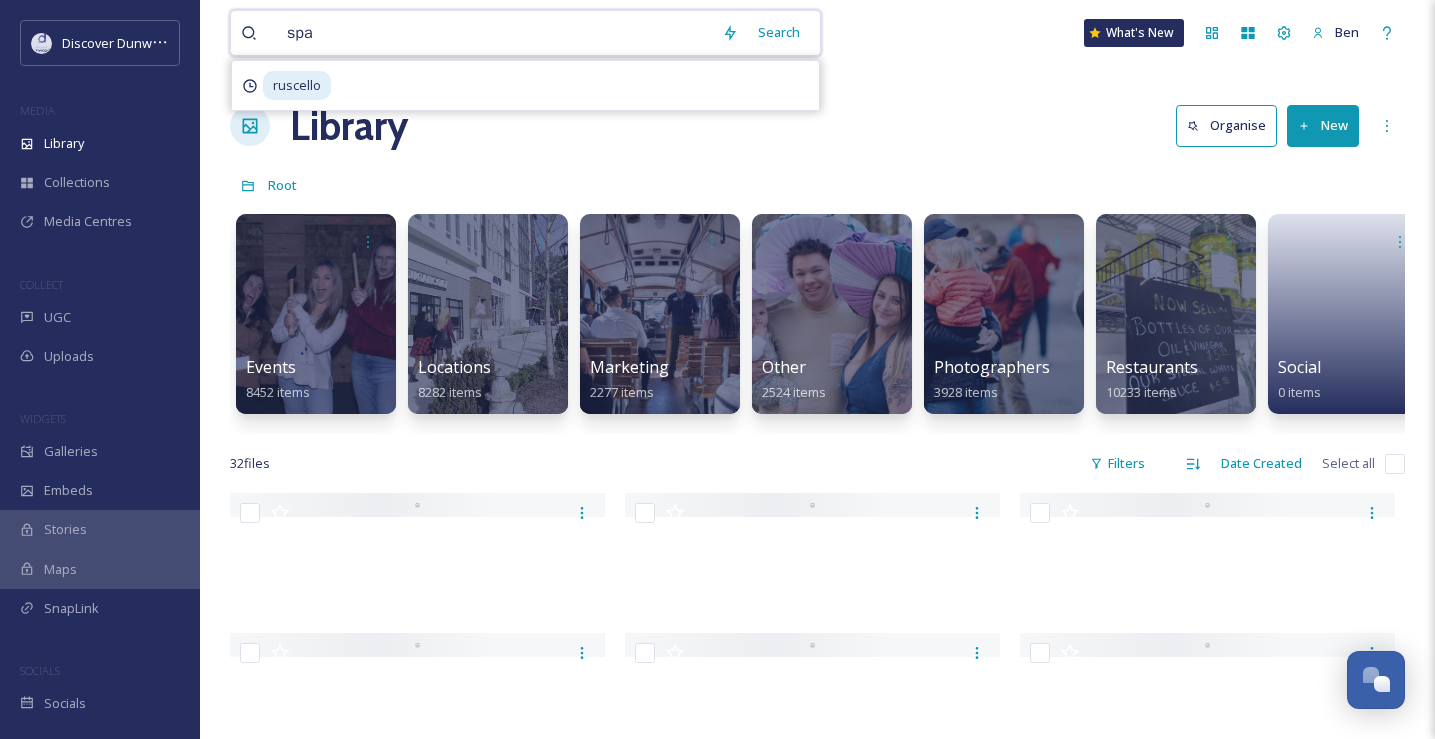 type 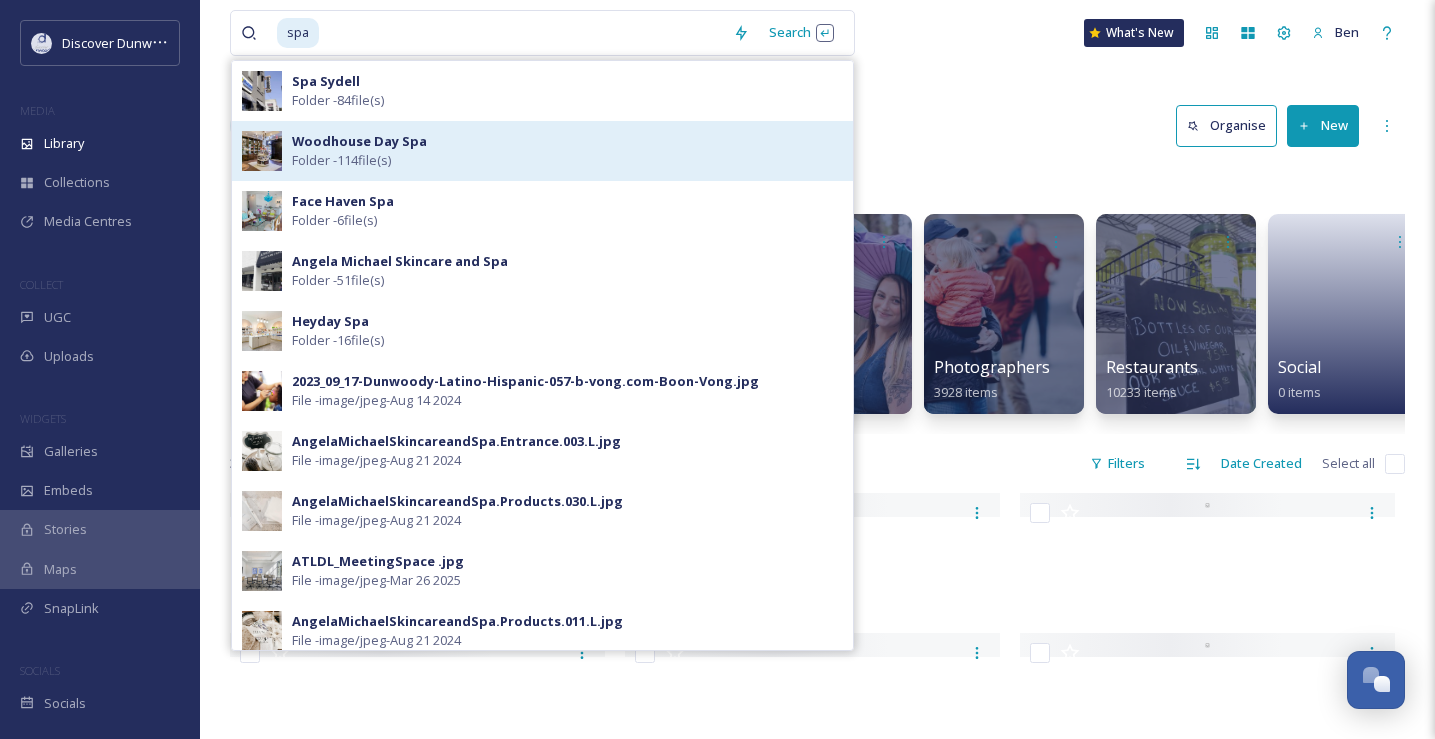 click on "Woodhouse Day Spa Folder  -  114  file(s)" at bounding box center [542, 151] 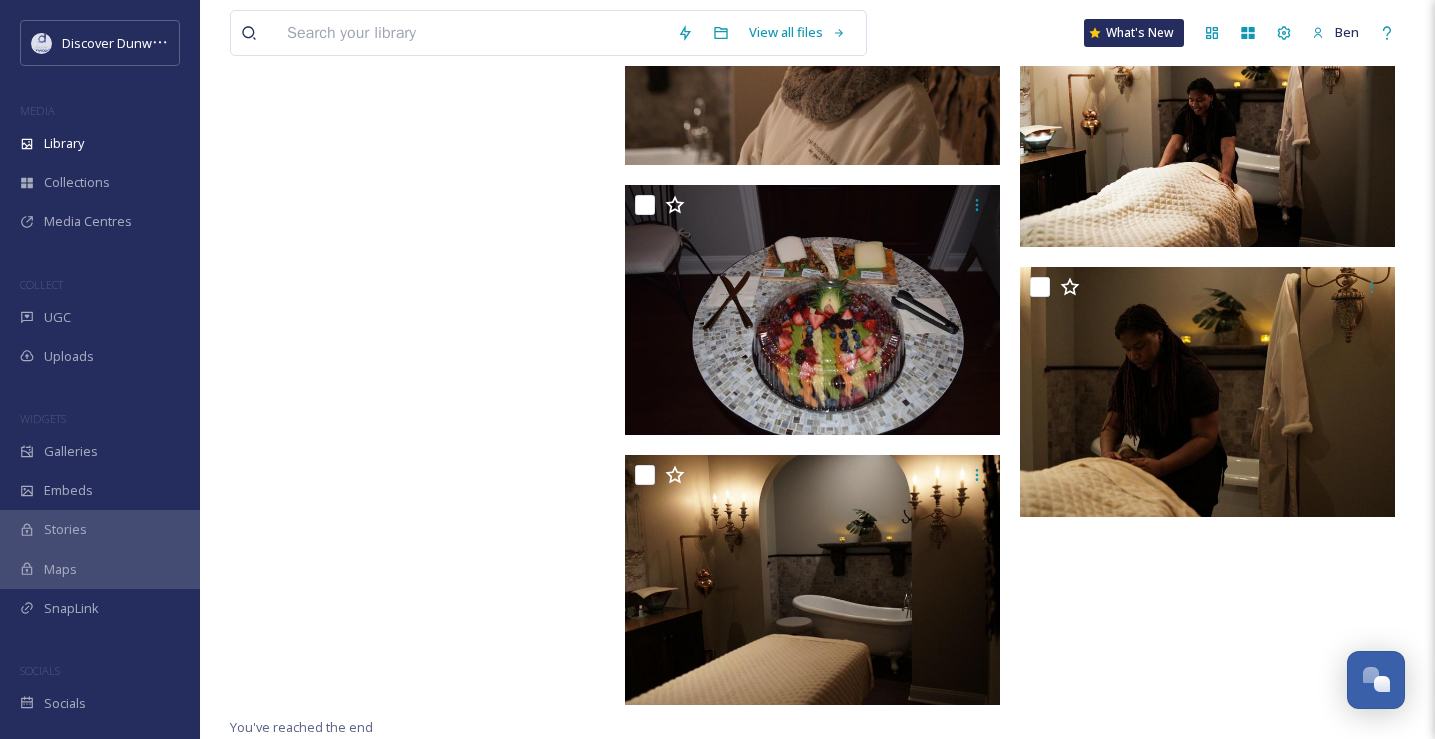 scroll, scrollTop: 11375, scrollLeft: 0, axis: vertical 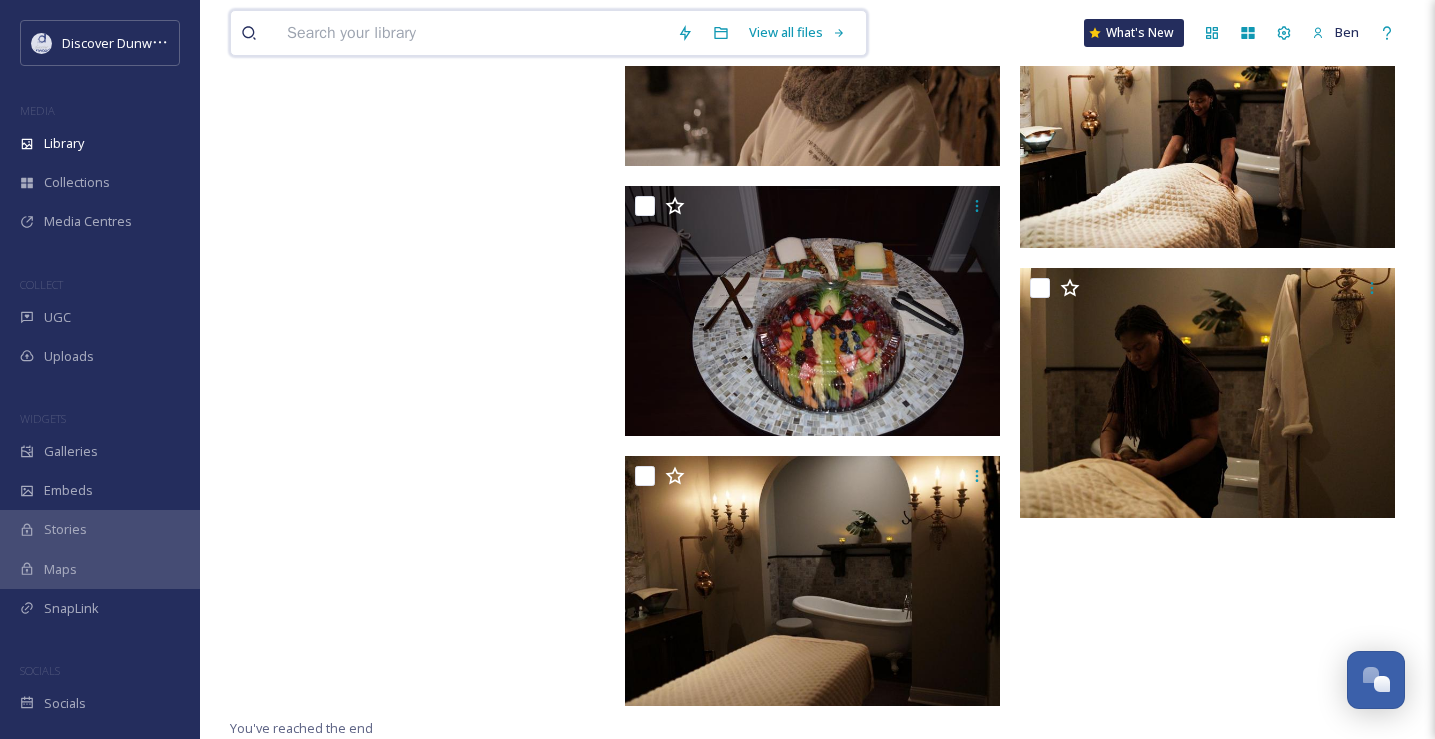 click at bounding box center (472, 33) 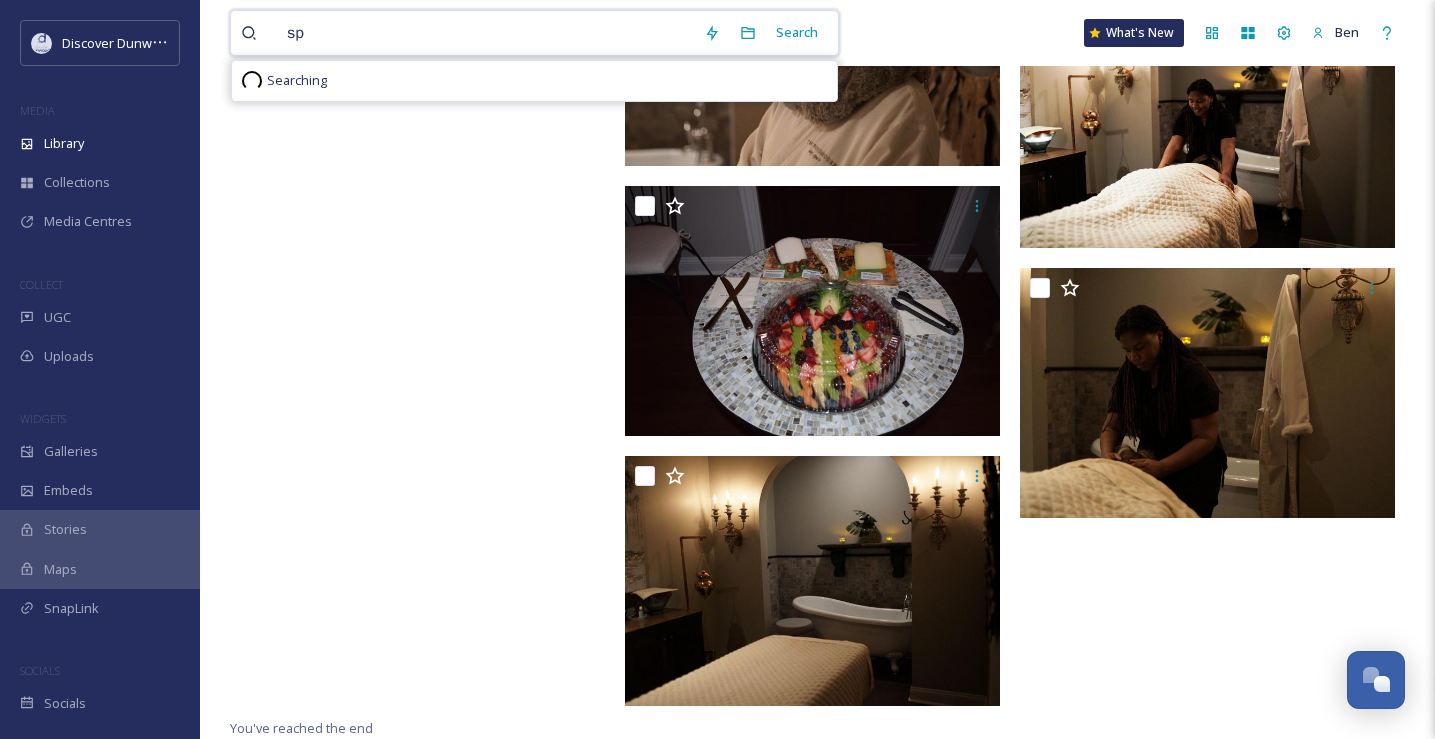 type on "spa" 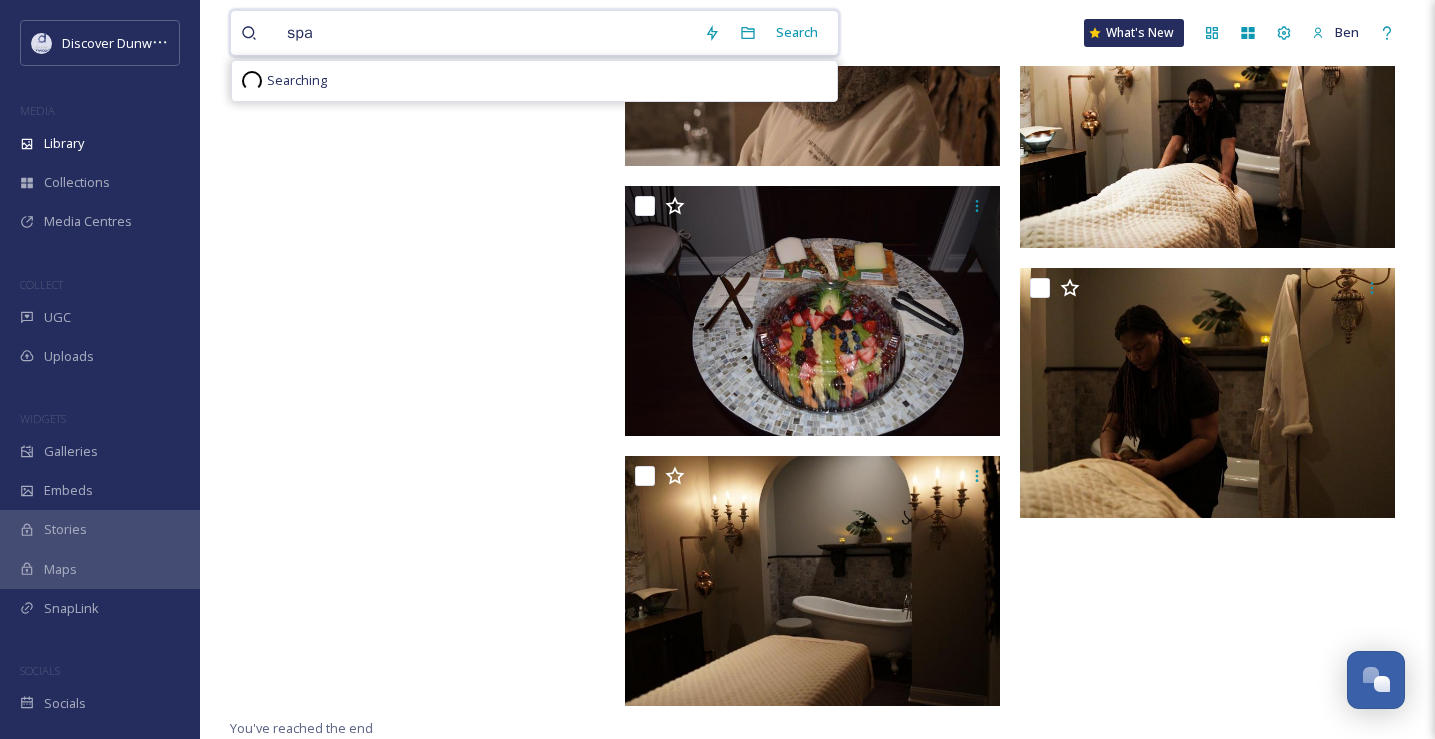 type 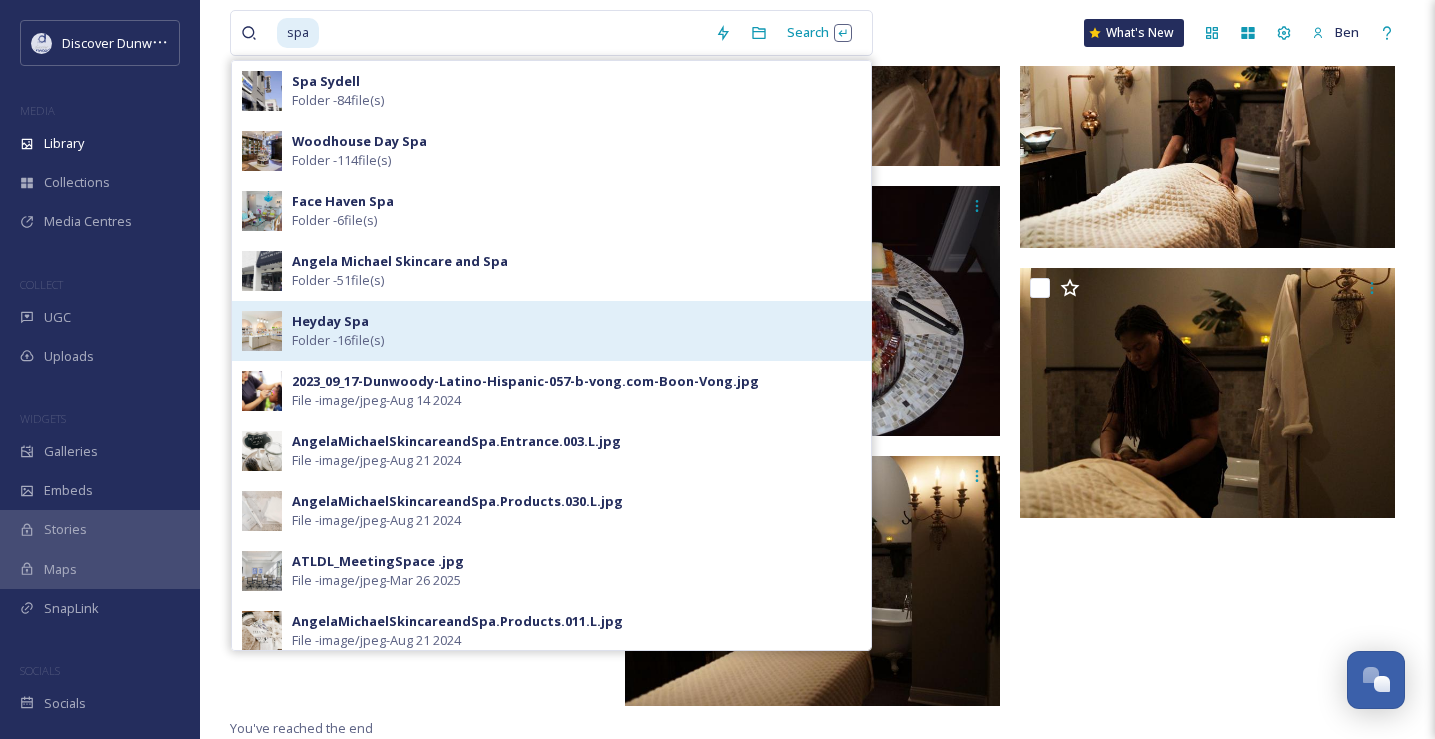 click on "Heyday Spa Folder  -  16  file(s)" at bounding box center (576, 331) 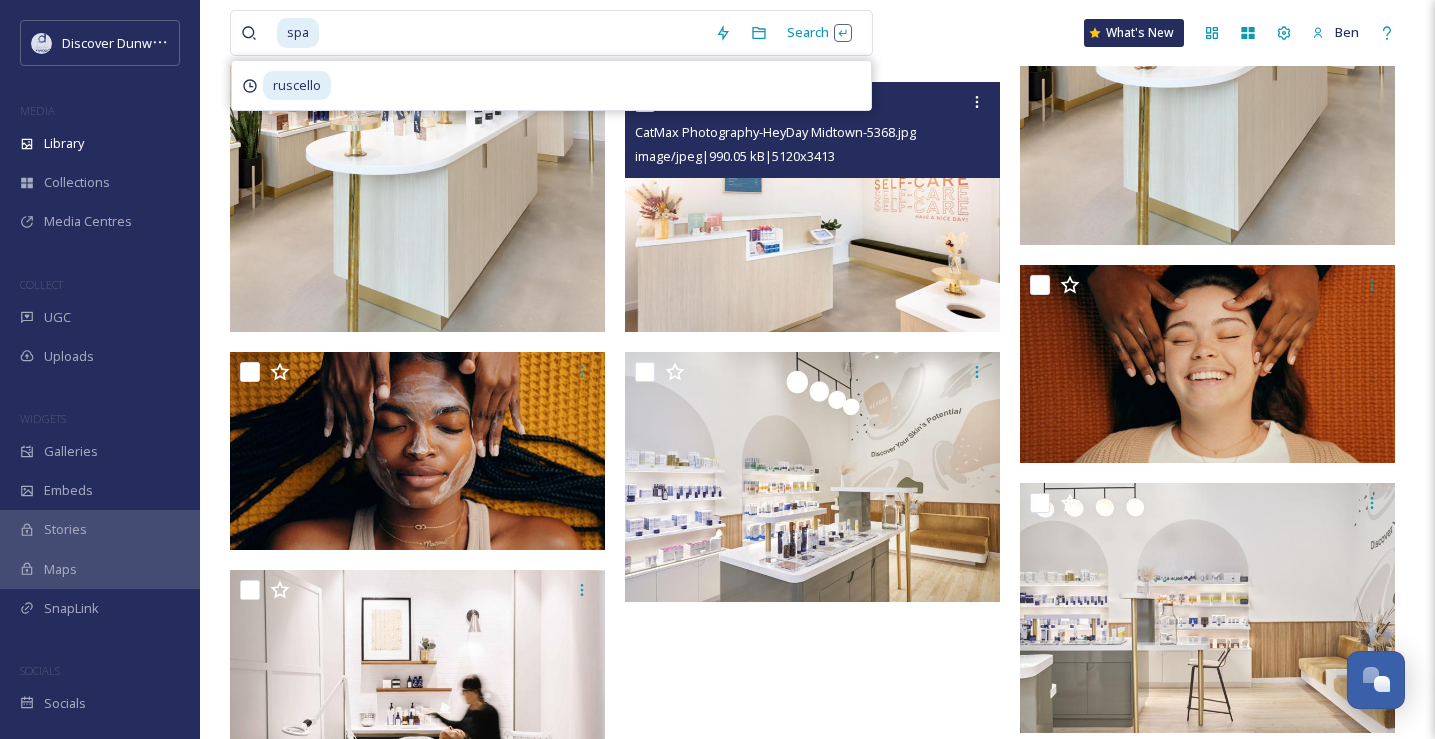 scroll, scrollTop: 1741, scrollLeft: 0, axis: vertical 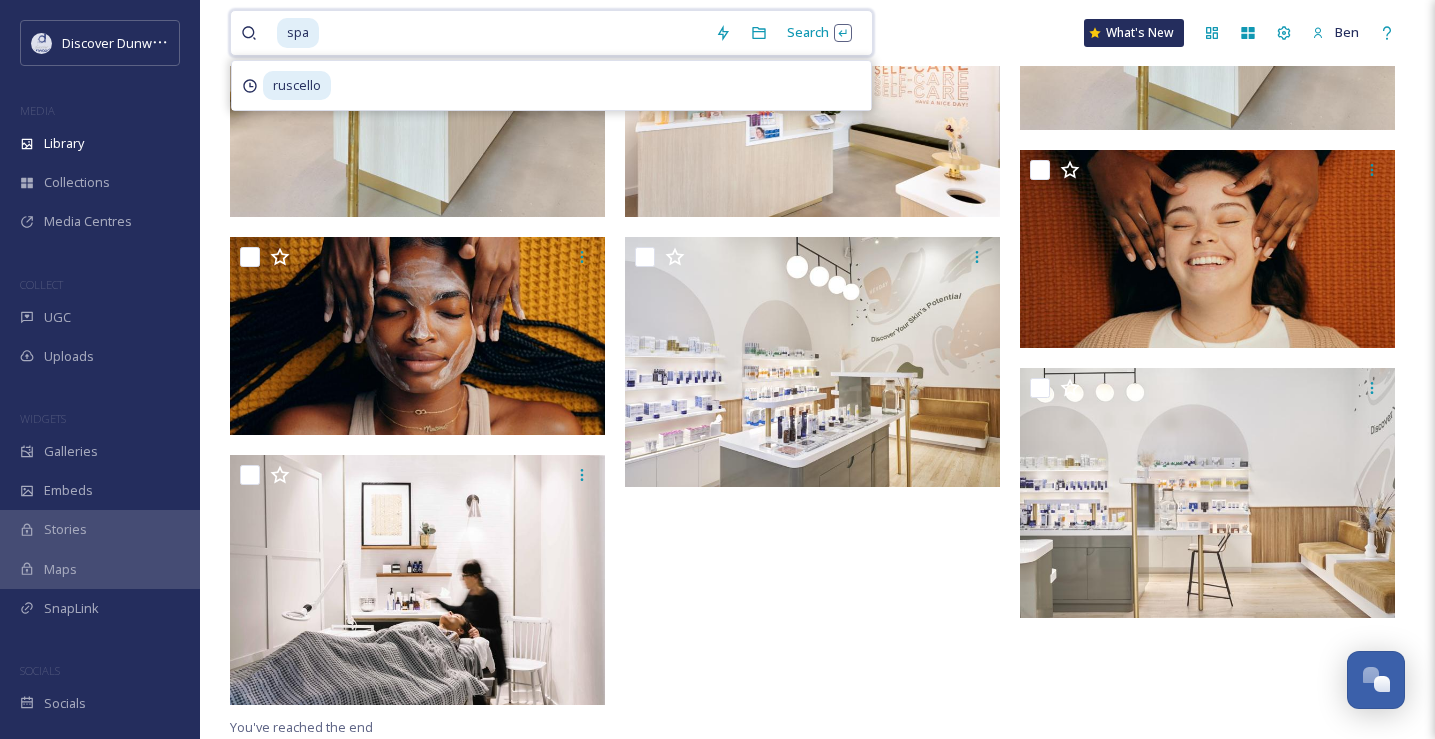 click at bounding box center (513, 33) 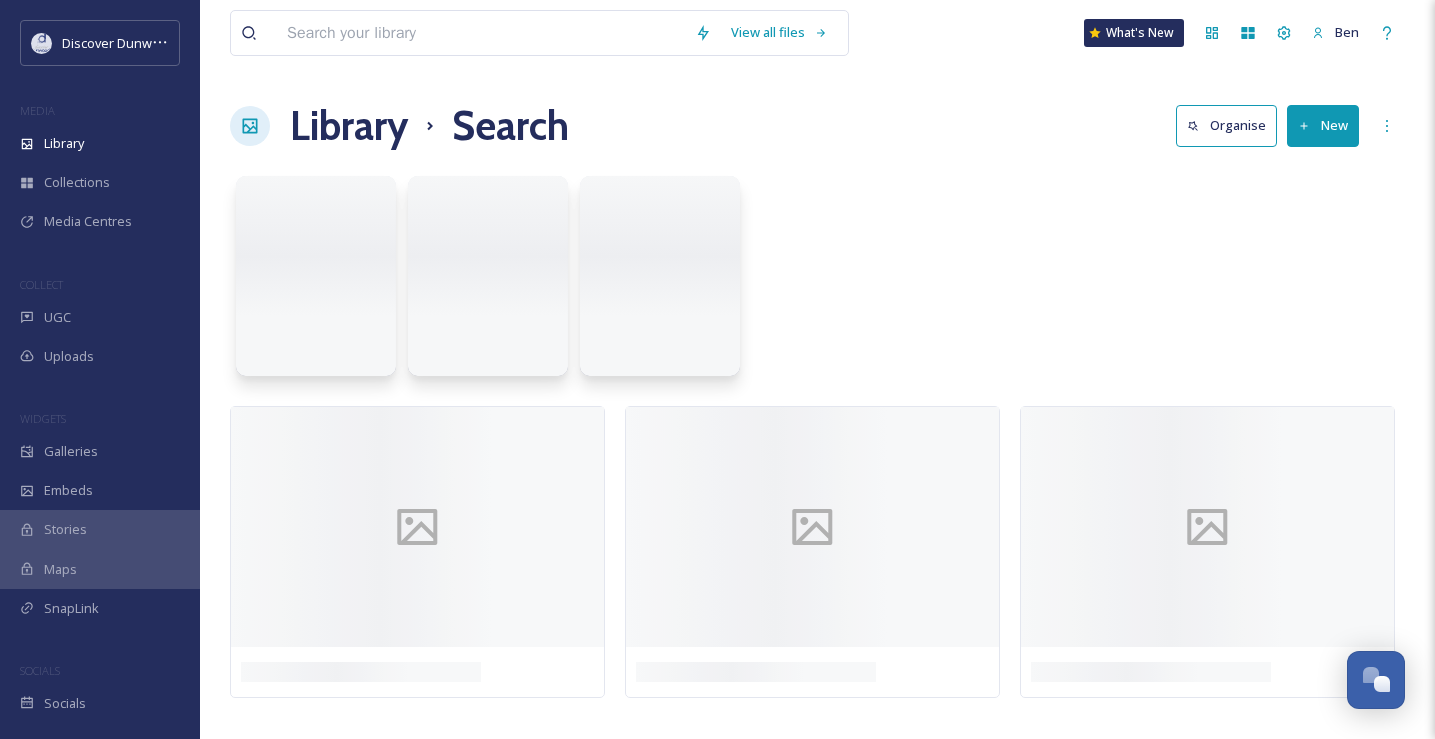 scroll, scrollTop: 0, scrollLeft: 0, axis: both 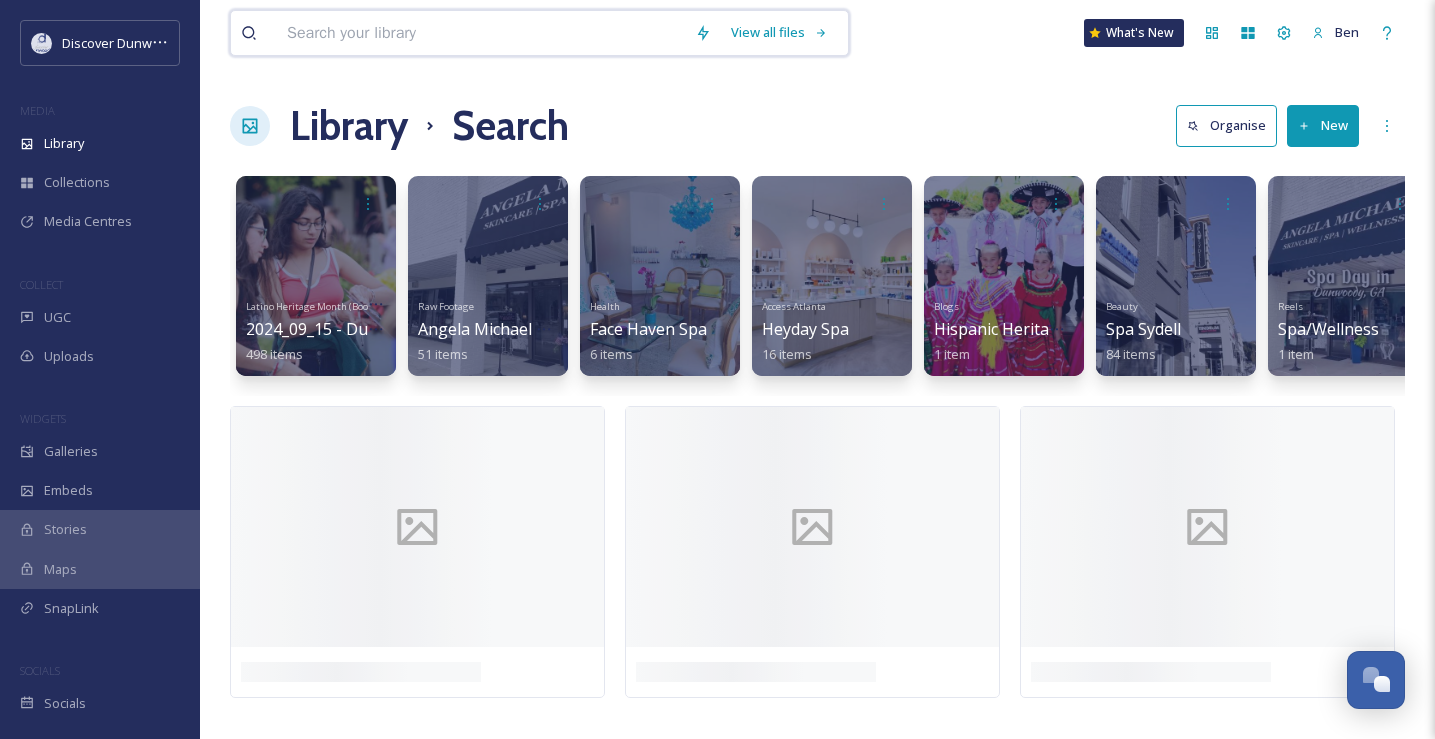 click at bounding box center (481, 33) 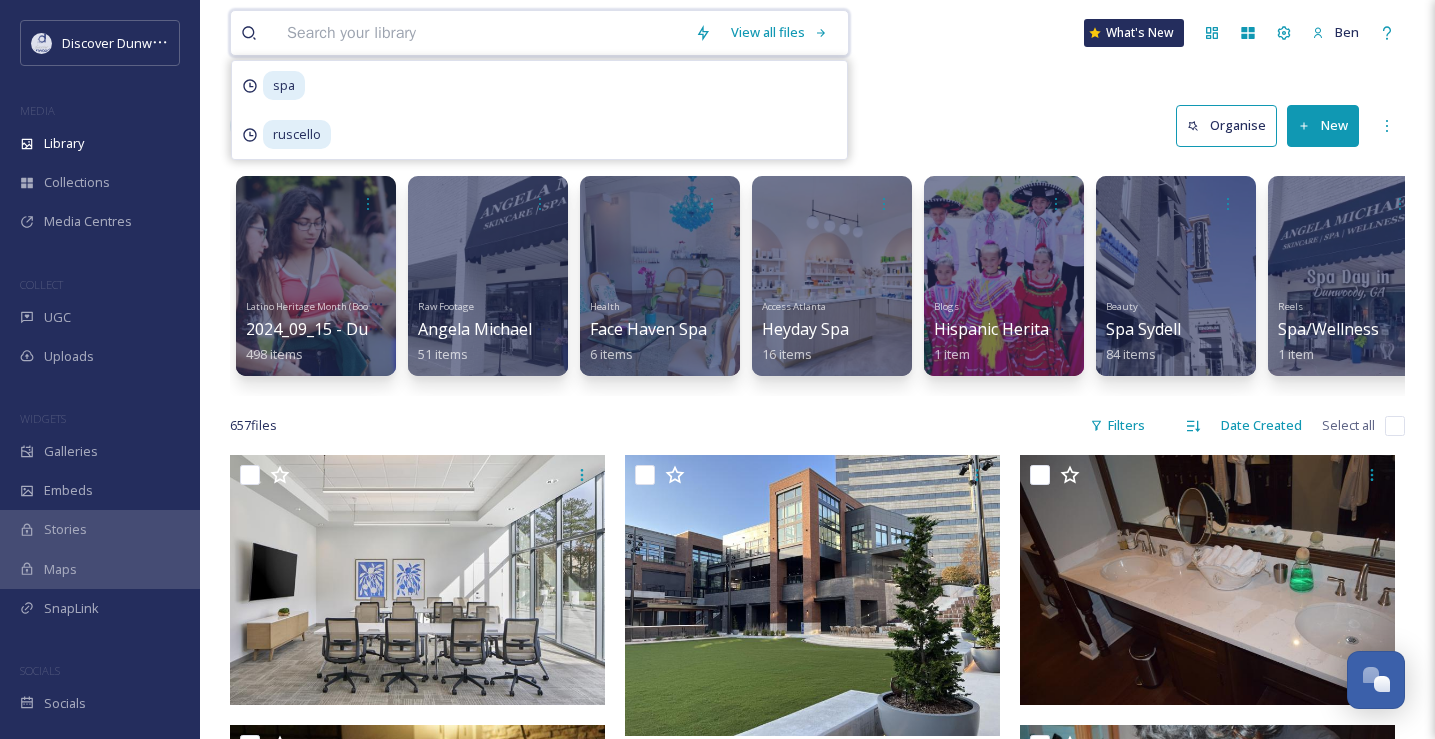 type on "p" 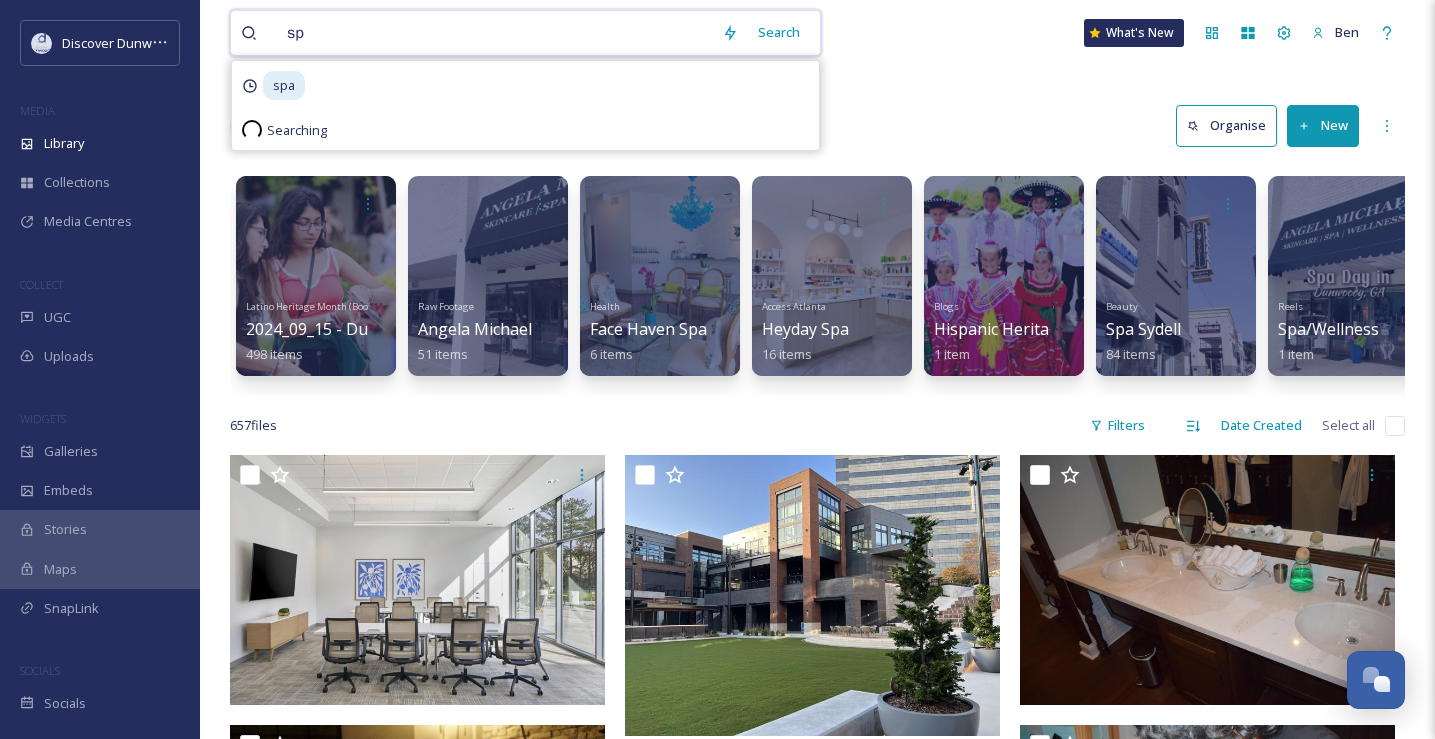 type on "spa" 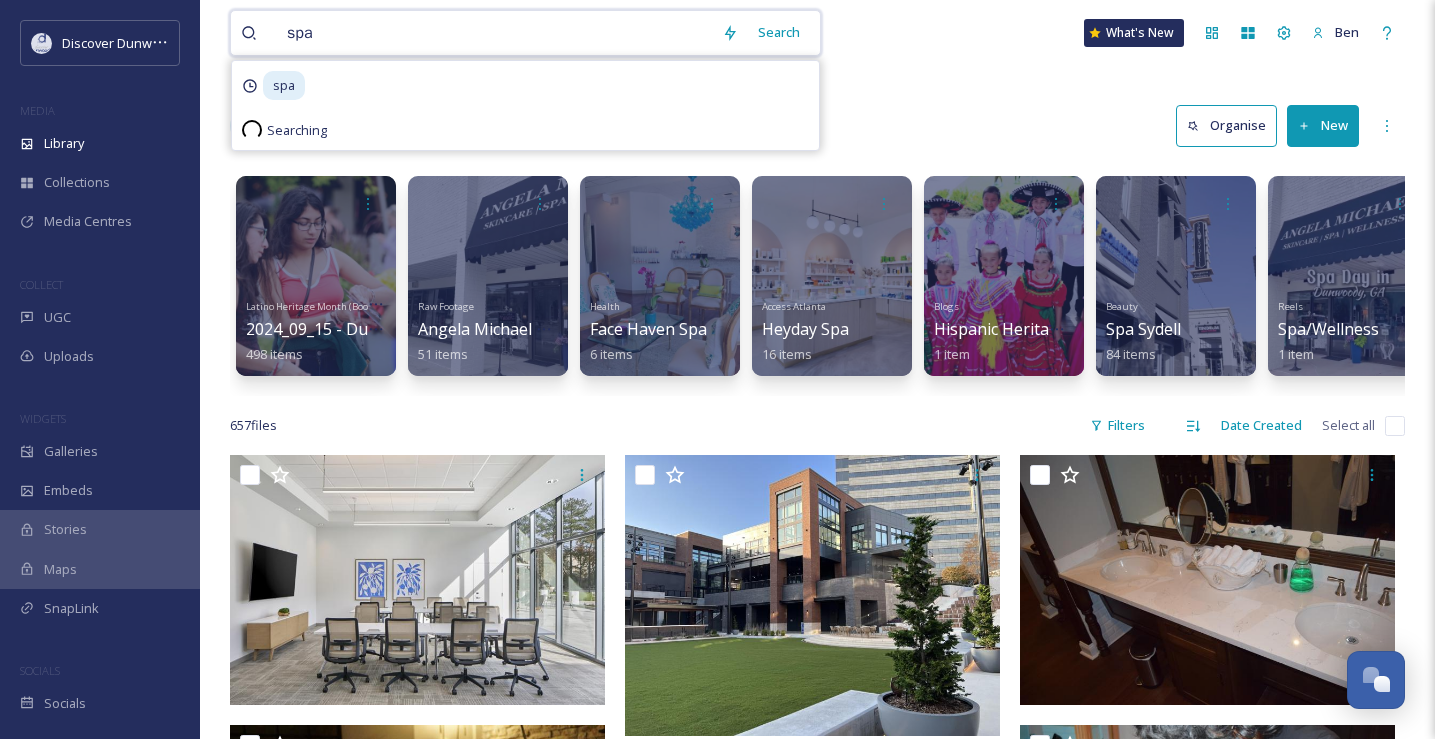 type 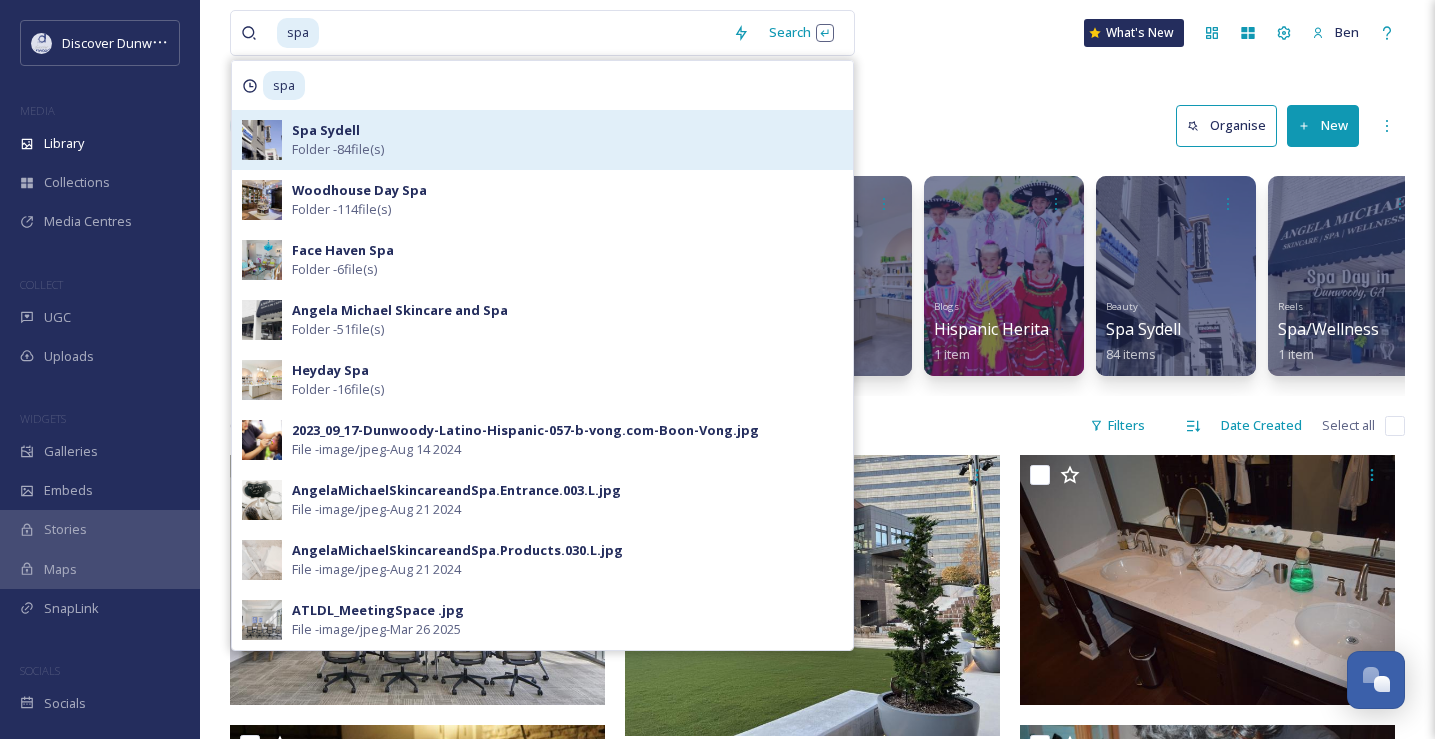 click on "Spa Sydell Folder  -  84  file(s)" at bounding box center (542, 140) 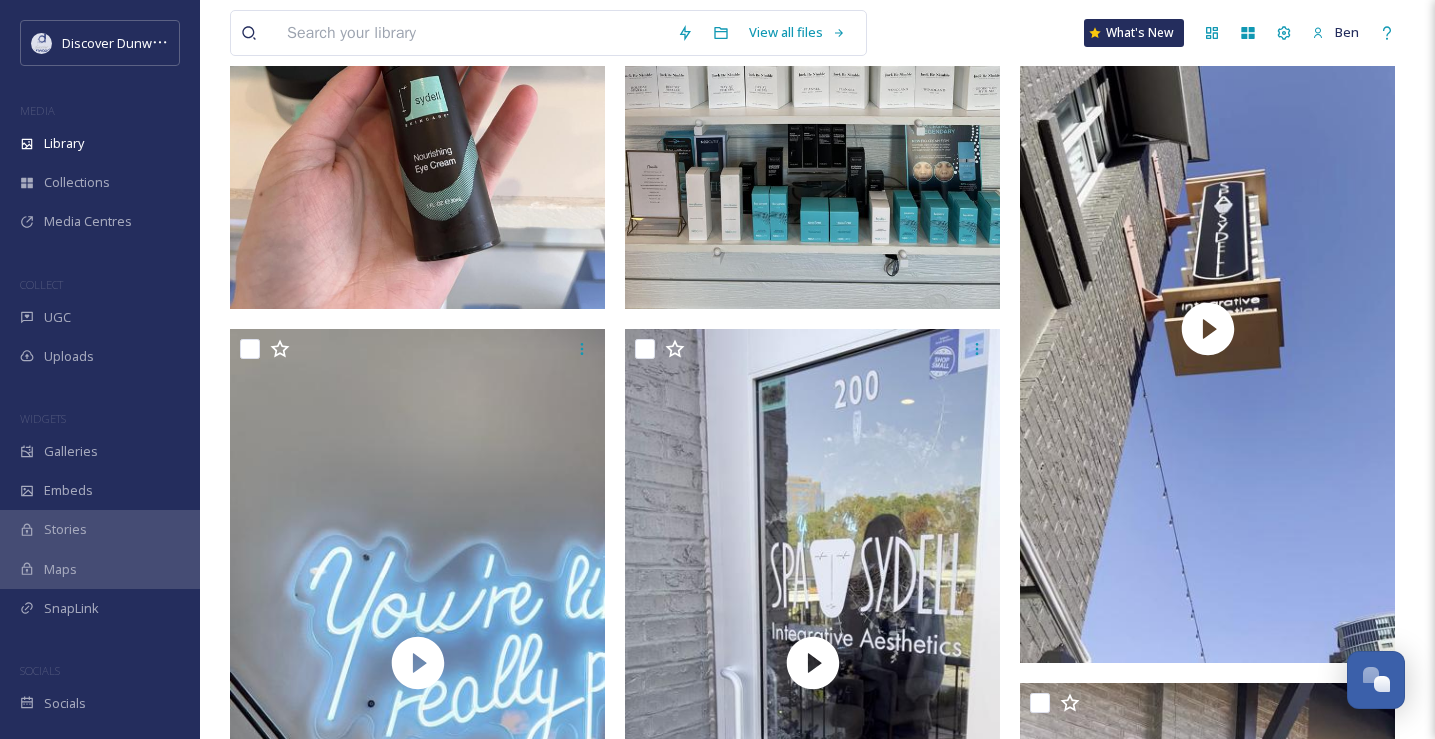 scroll, scrollTop: 16779, scrollLeft: 0, axis: vertical 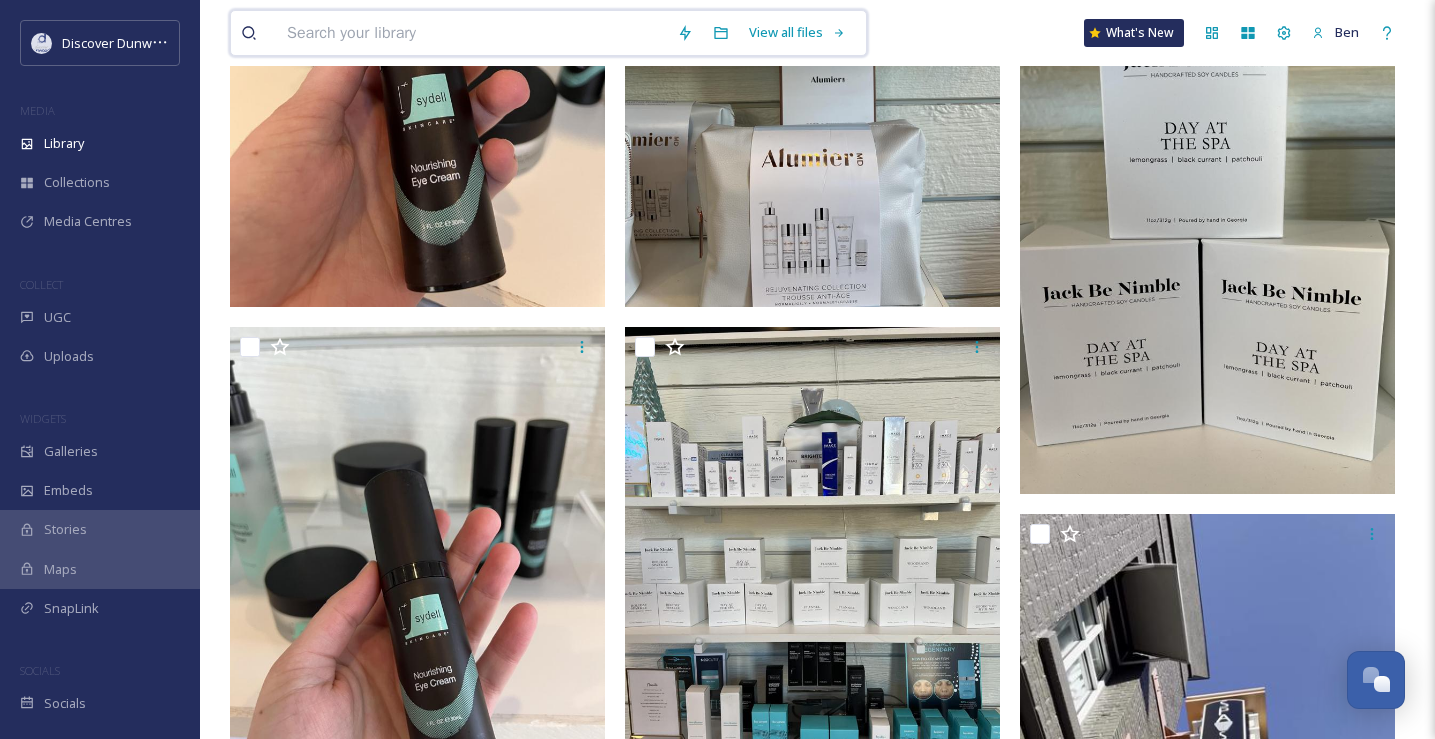 click at bounding box center (472, 33) 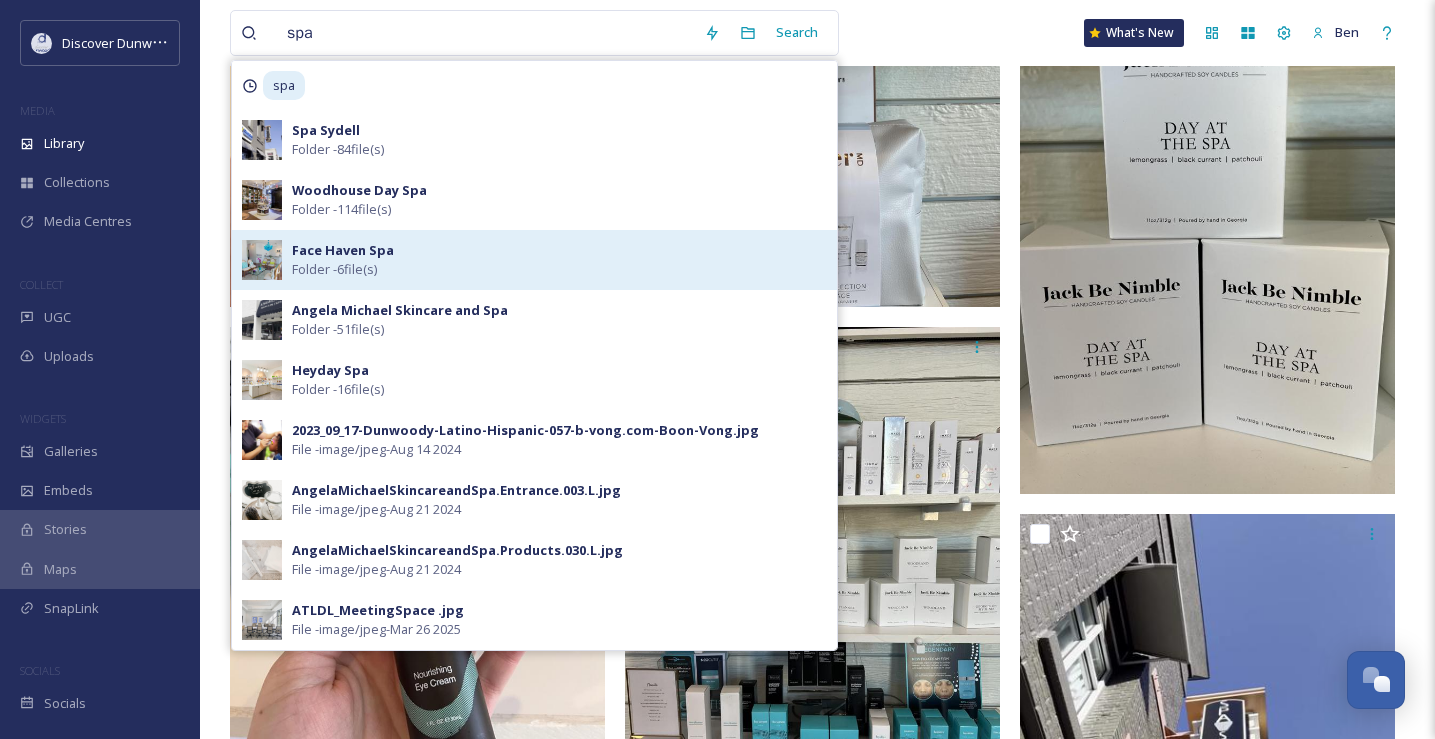 click on "Face Haven Spa Folder  -  6  file(s)" at bounding box center (559, 260) 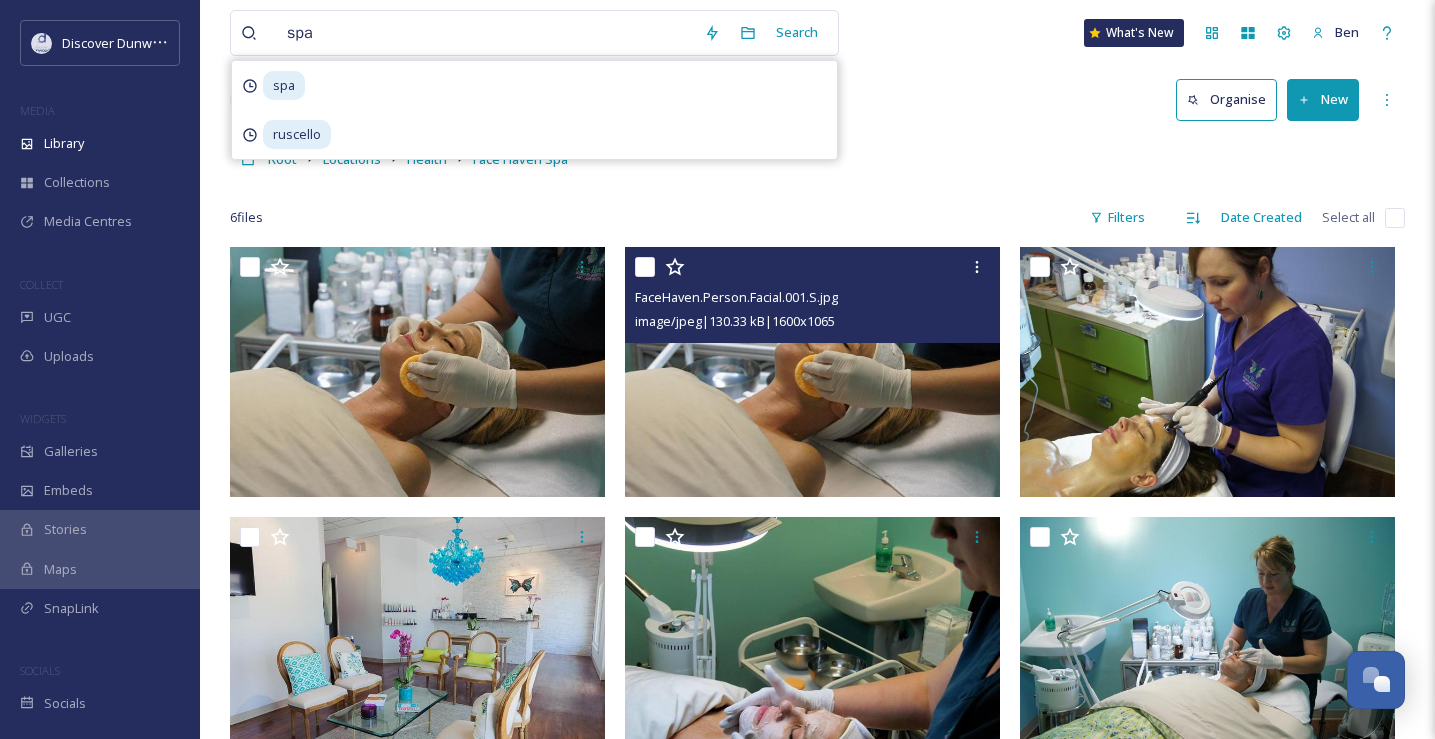 scroll, scrollTop: 11, scrollLeft: 0, axis: vertical 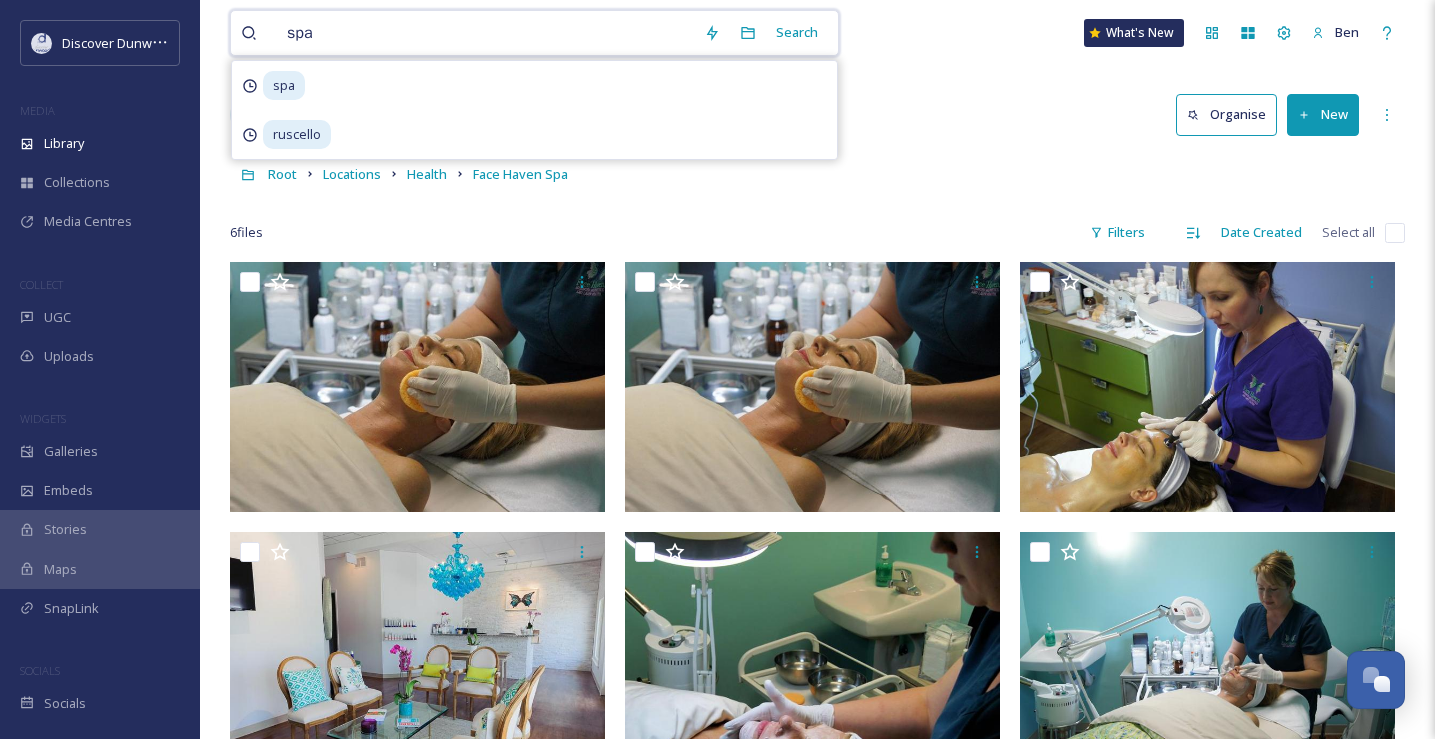 click on "spa" at bounding box center (485, 33) 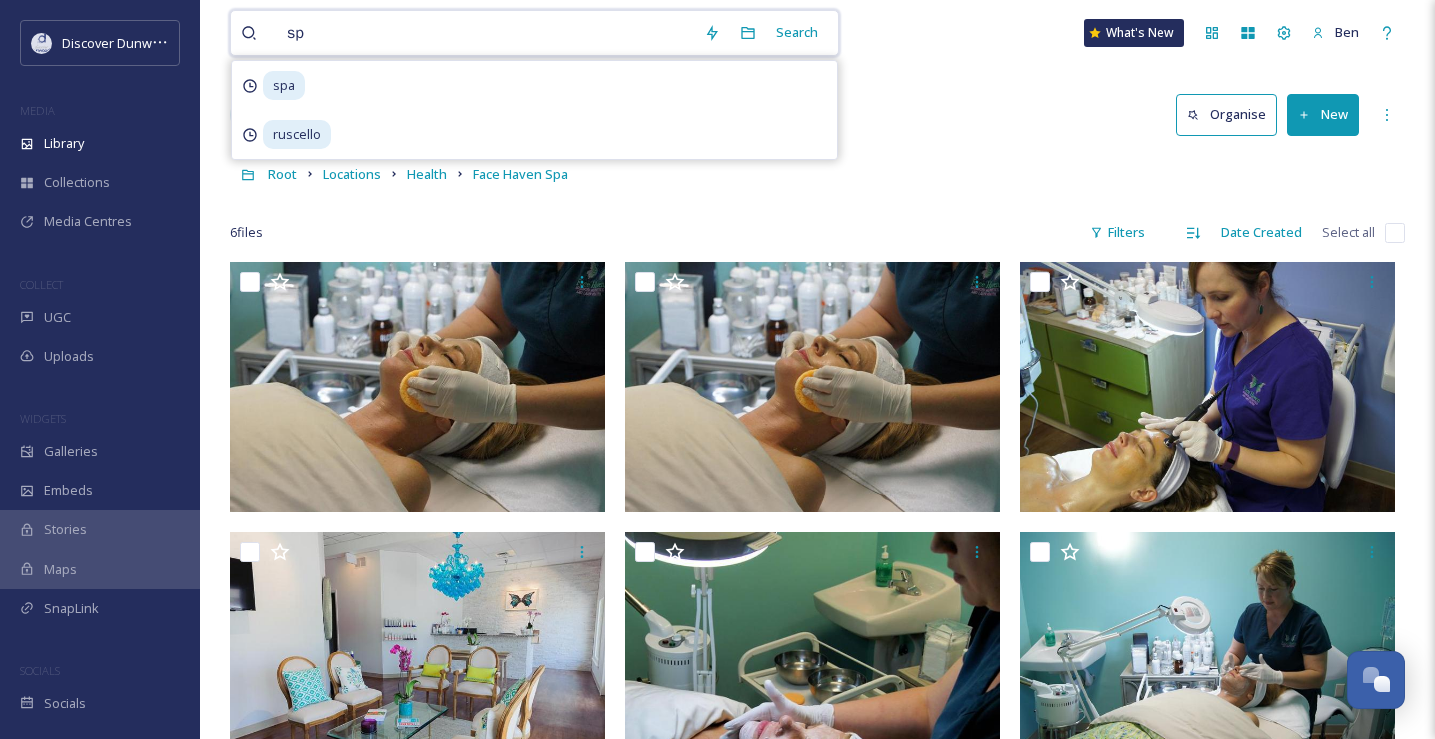 type on "s" 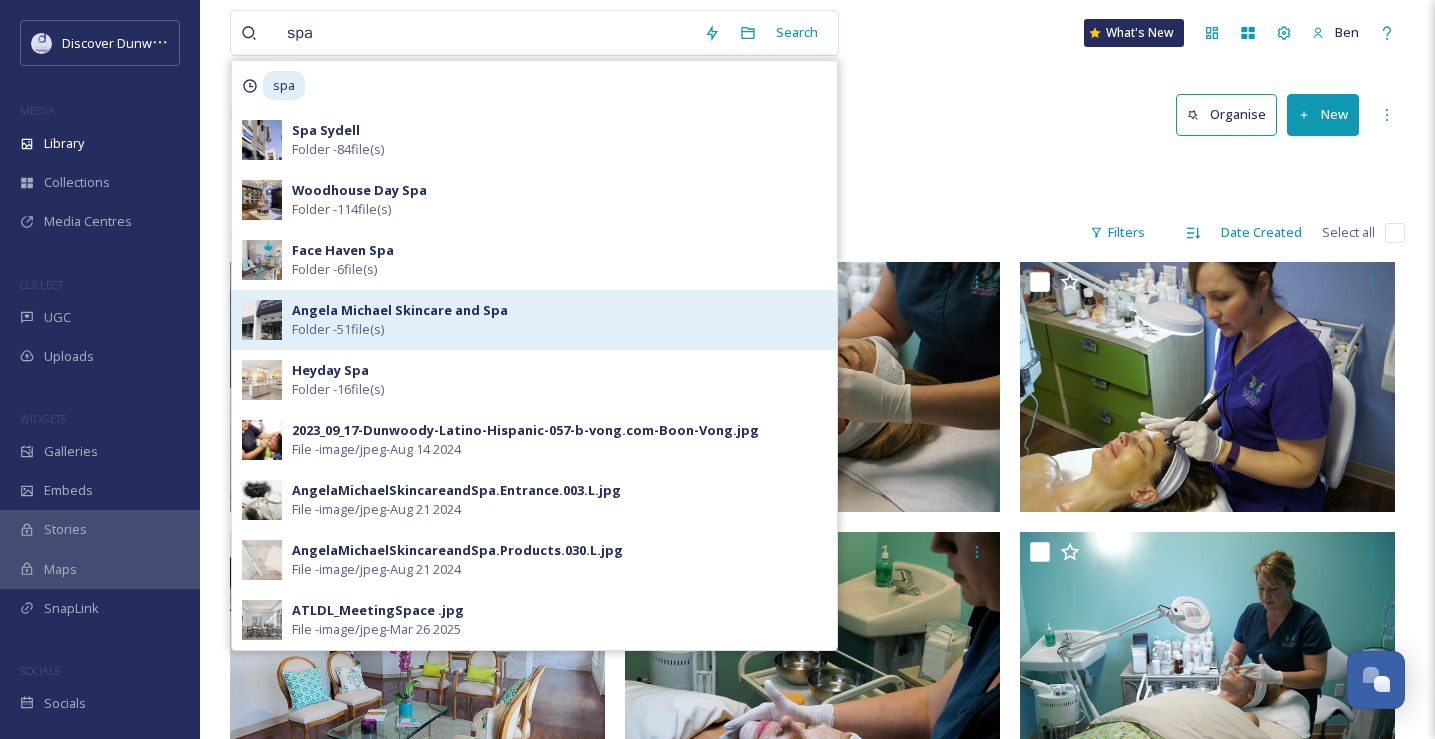 click on "Angela Michael Skincare and Spa Folder  -  51  file(s)" at bounding box center (534, 320) 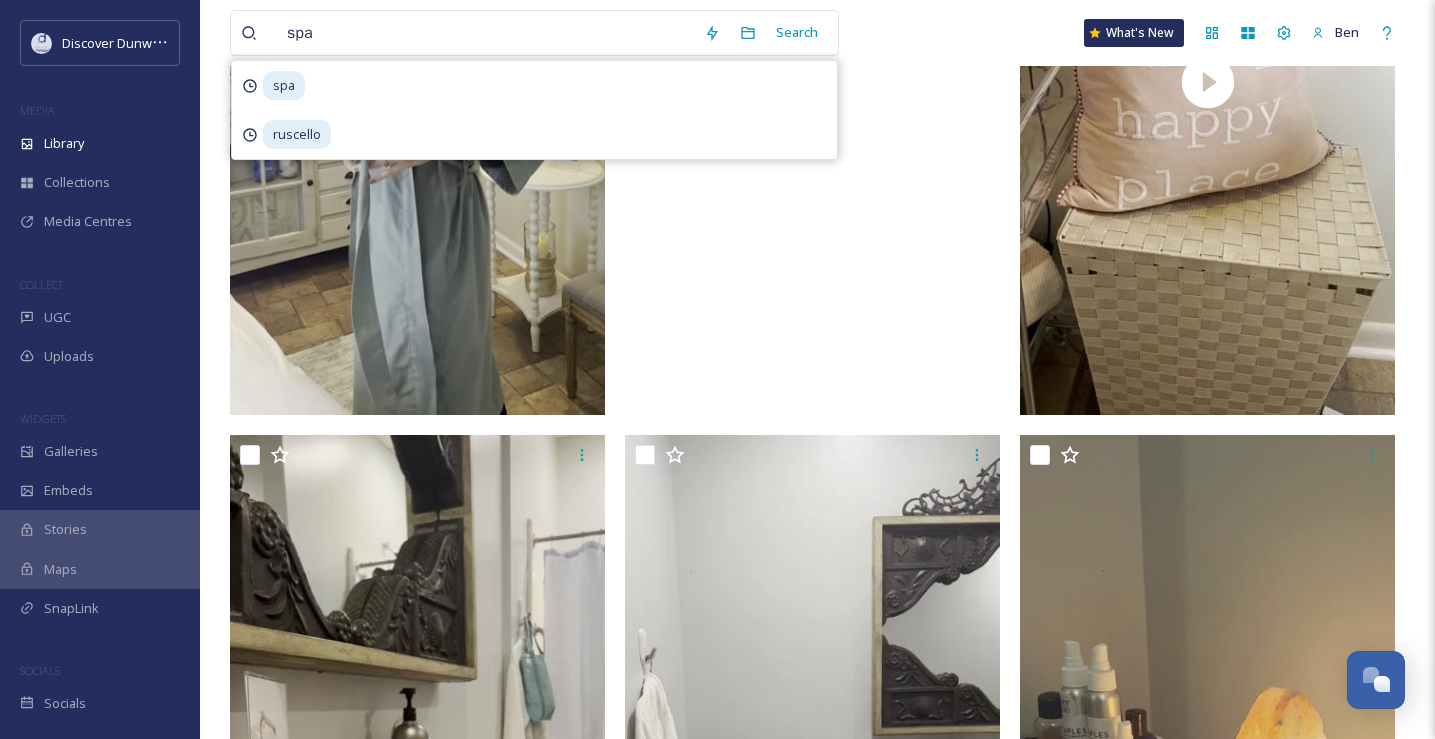 scroll, scrollTop: 10188, scrollLeft: 0, axis: vertical 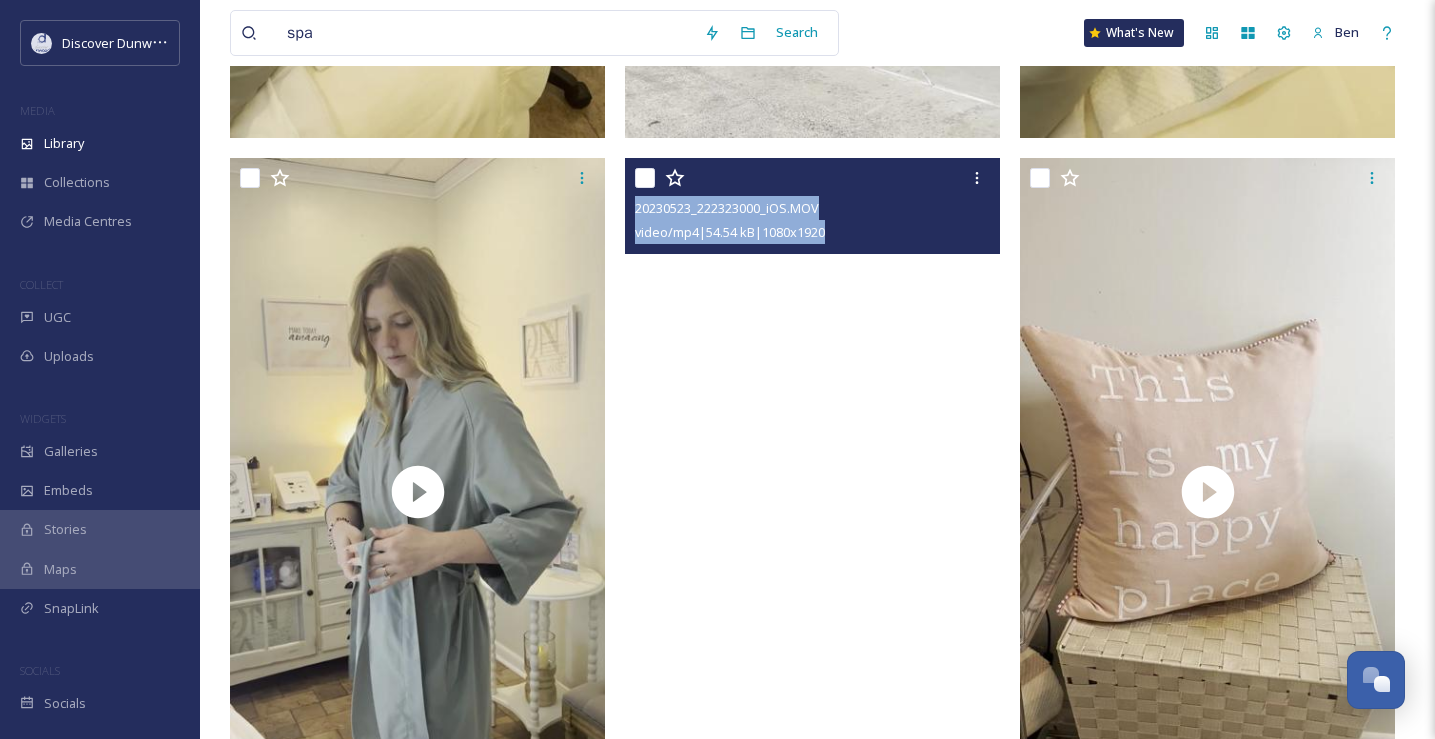 drag, startPoint x: 753, startPoint y: 387, endPoint x: 836, endPoint y: -114, distance: 507.8287 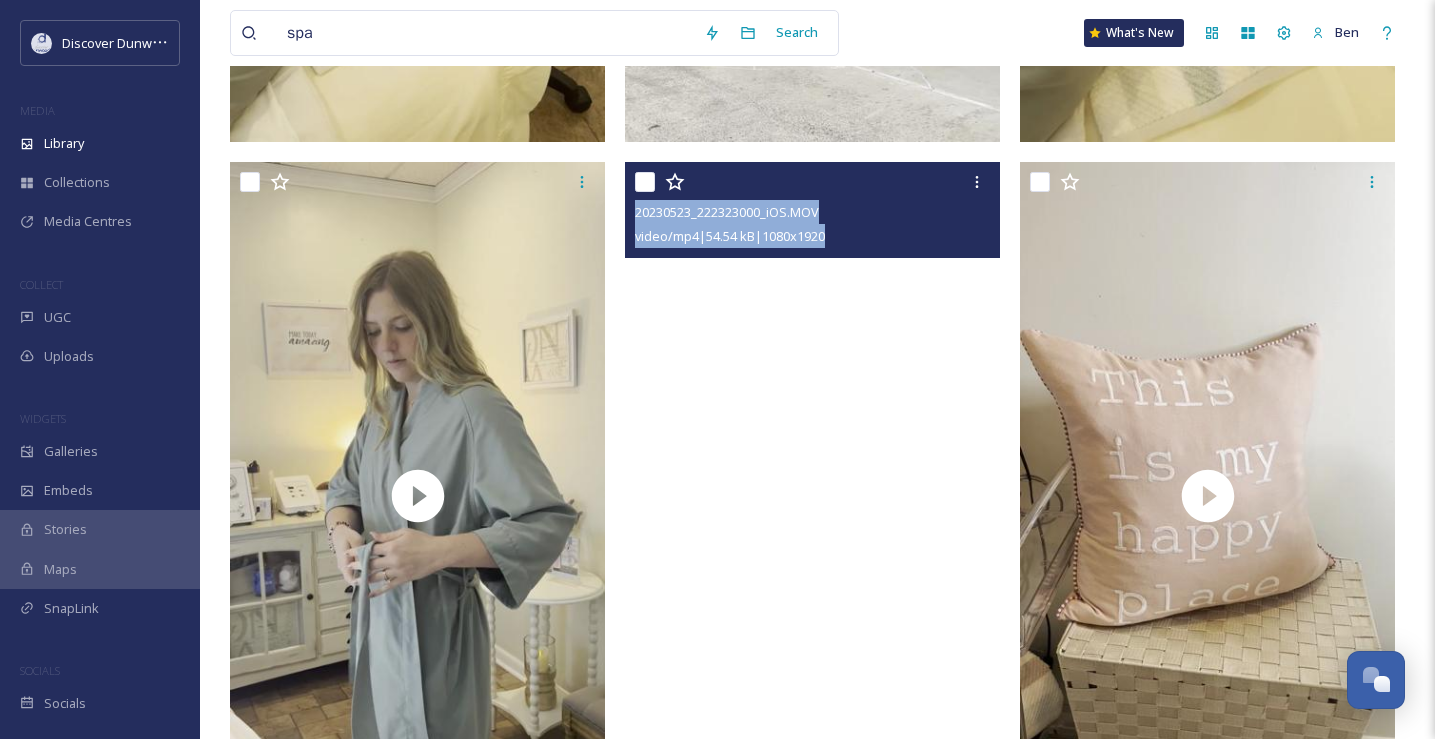 click on "20230523_225258000_iOS.MOV video/mp4  |  46.76 kB  |  1080  x  1920
20230523_224220000_iOS.MOV video/mp4  |  81.29 kB  |  1080  x  1920
20230523_222323000_iOS.MOV video/mp4  |  54.54 kB  |  1080  x  1920" at bounding box center (717, -3744) 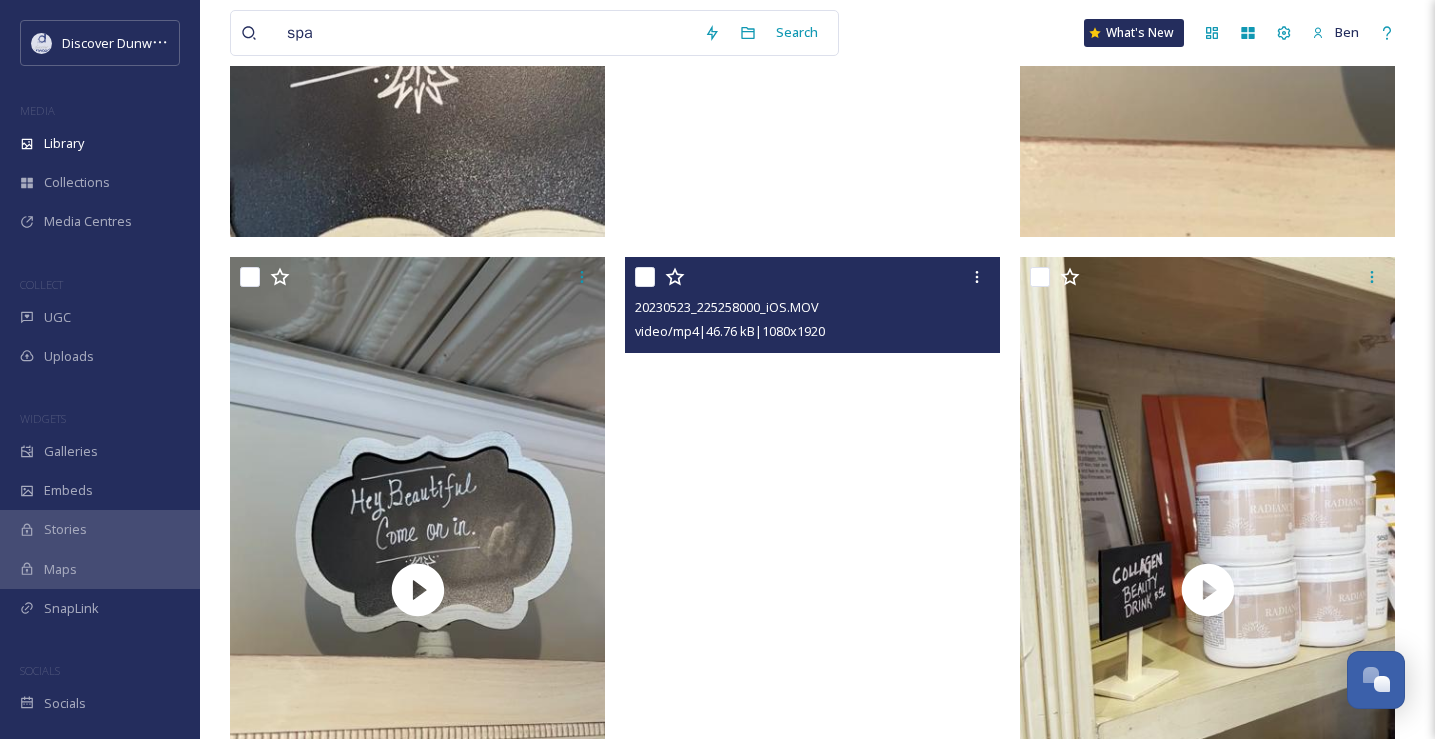 scroll, scrollTop: 0, scrollLeft: 0, axis: both 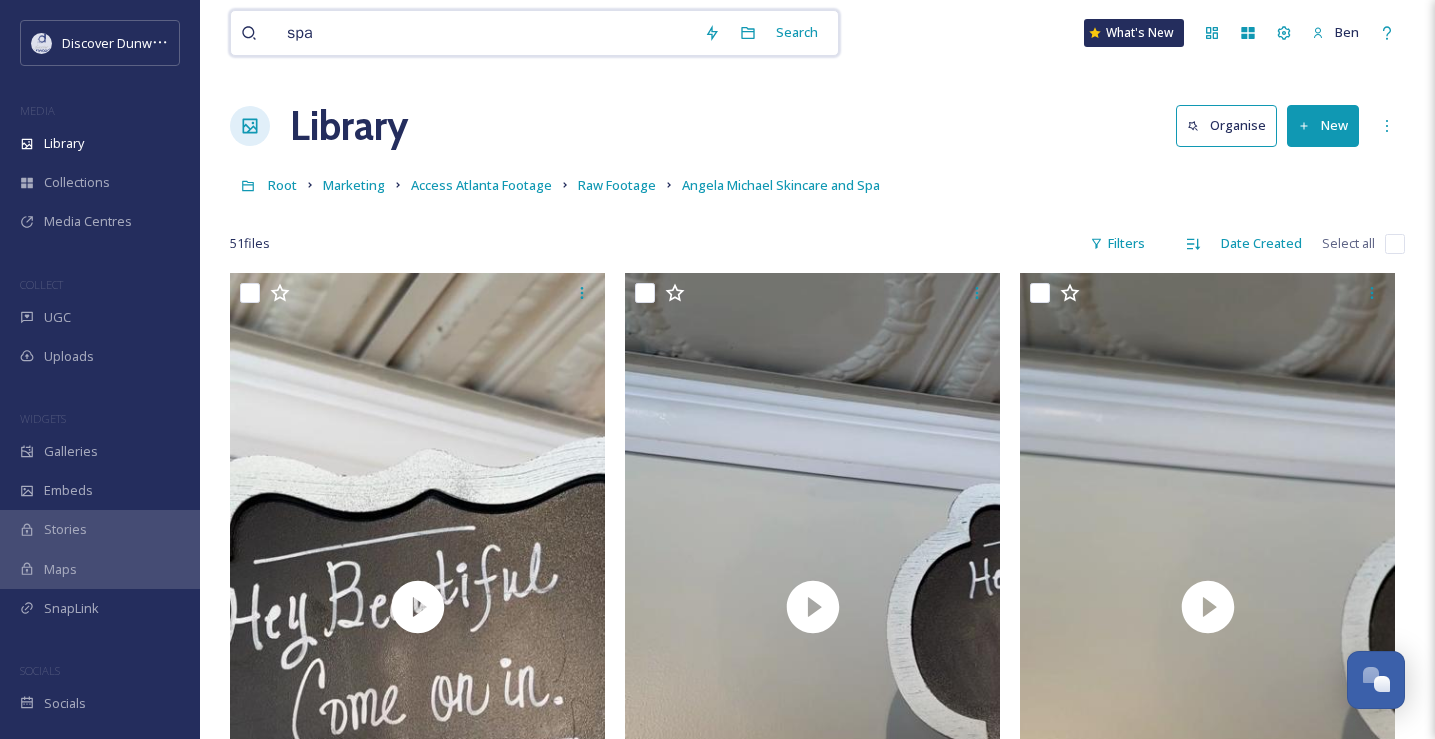click on "spa" at bounding box center [485, 33] 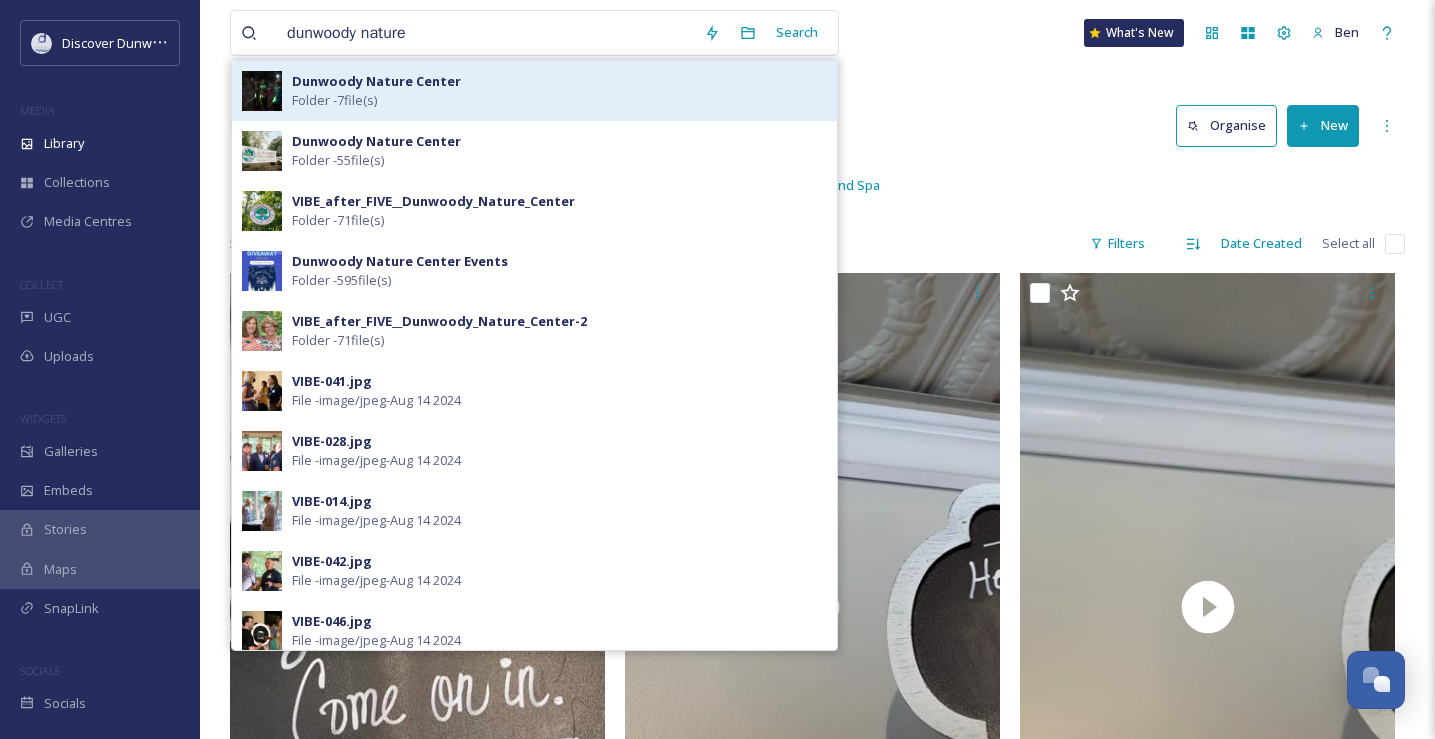 click on "Dunwoody Nature Center Folder  -  7  file(s)" at bounding box center [559, 91] 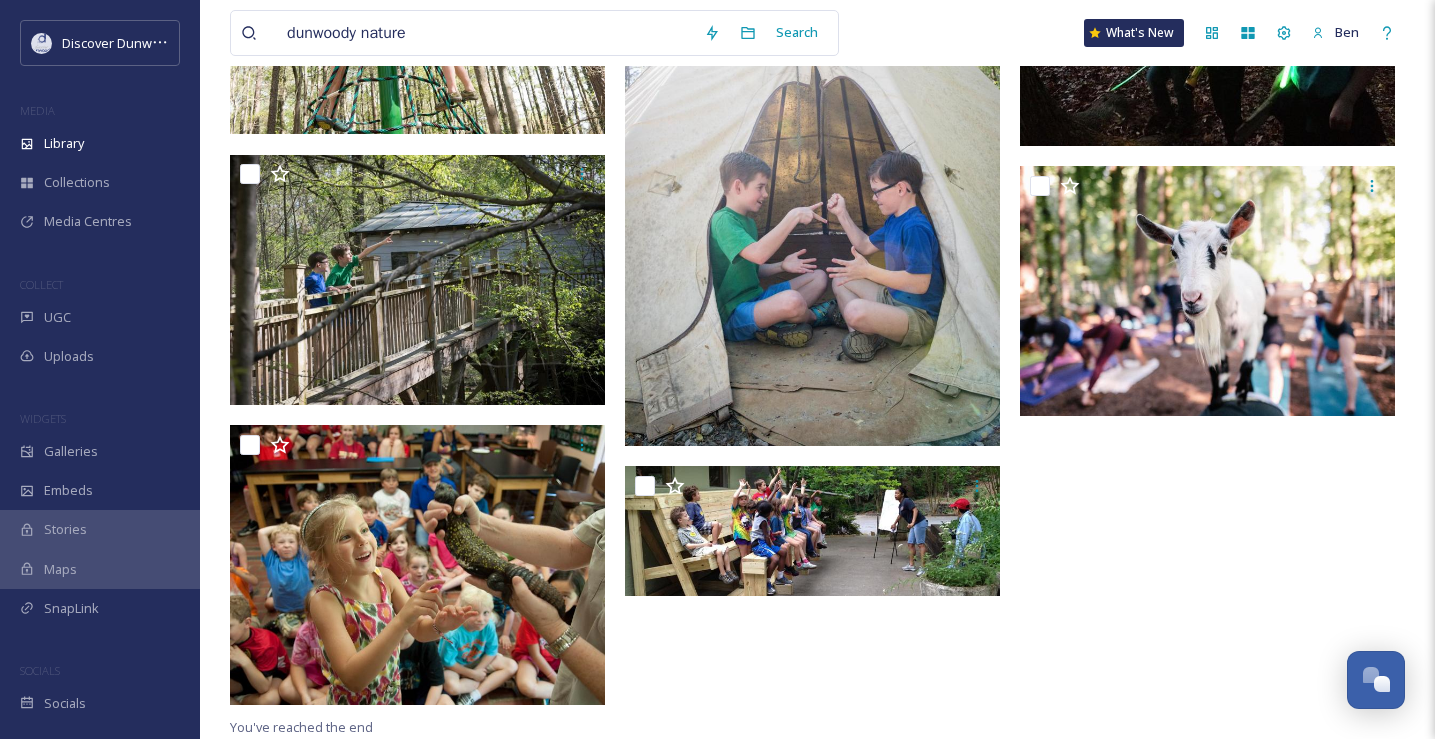 scroll, scrollTop: 0, scrollLeft: 0, axis: both 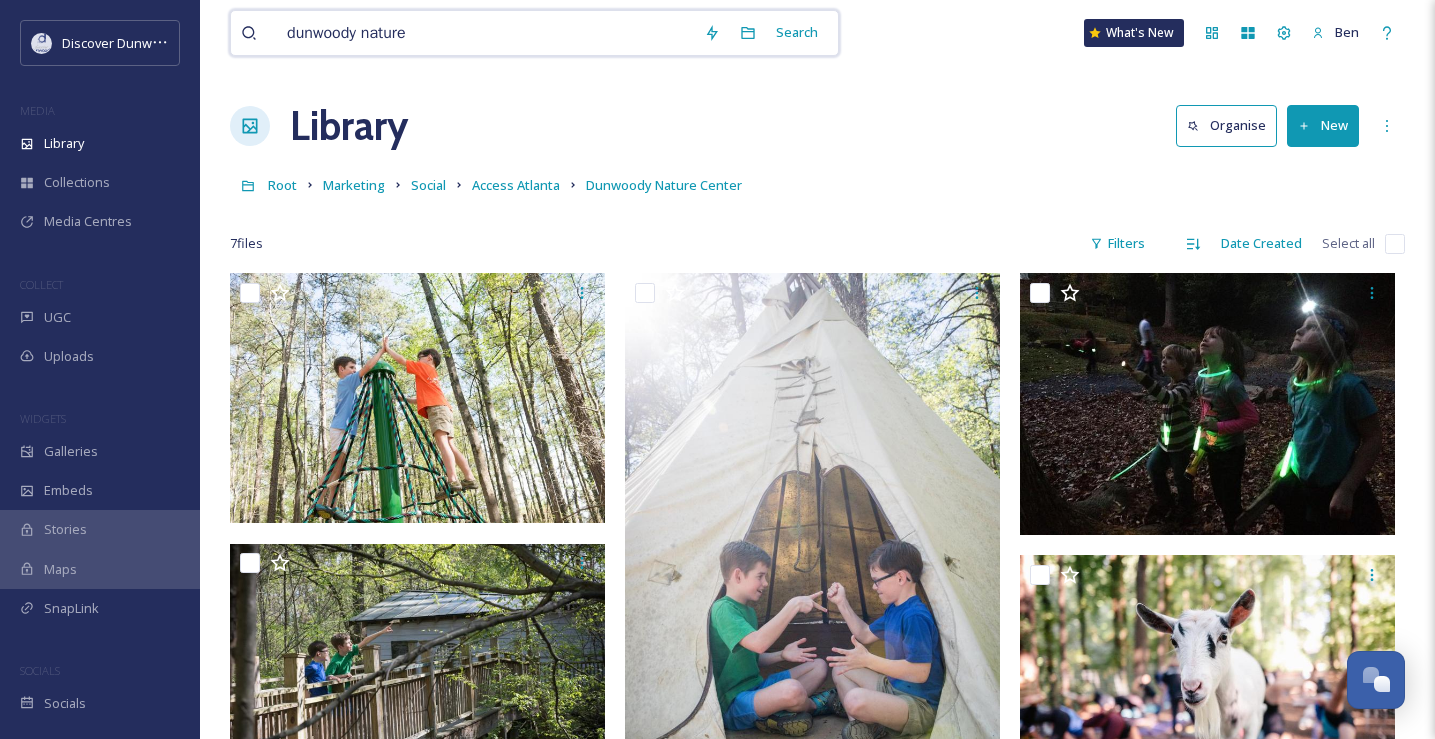 click on "dunwoody nature" at bounding box center (485, 33) 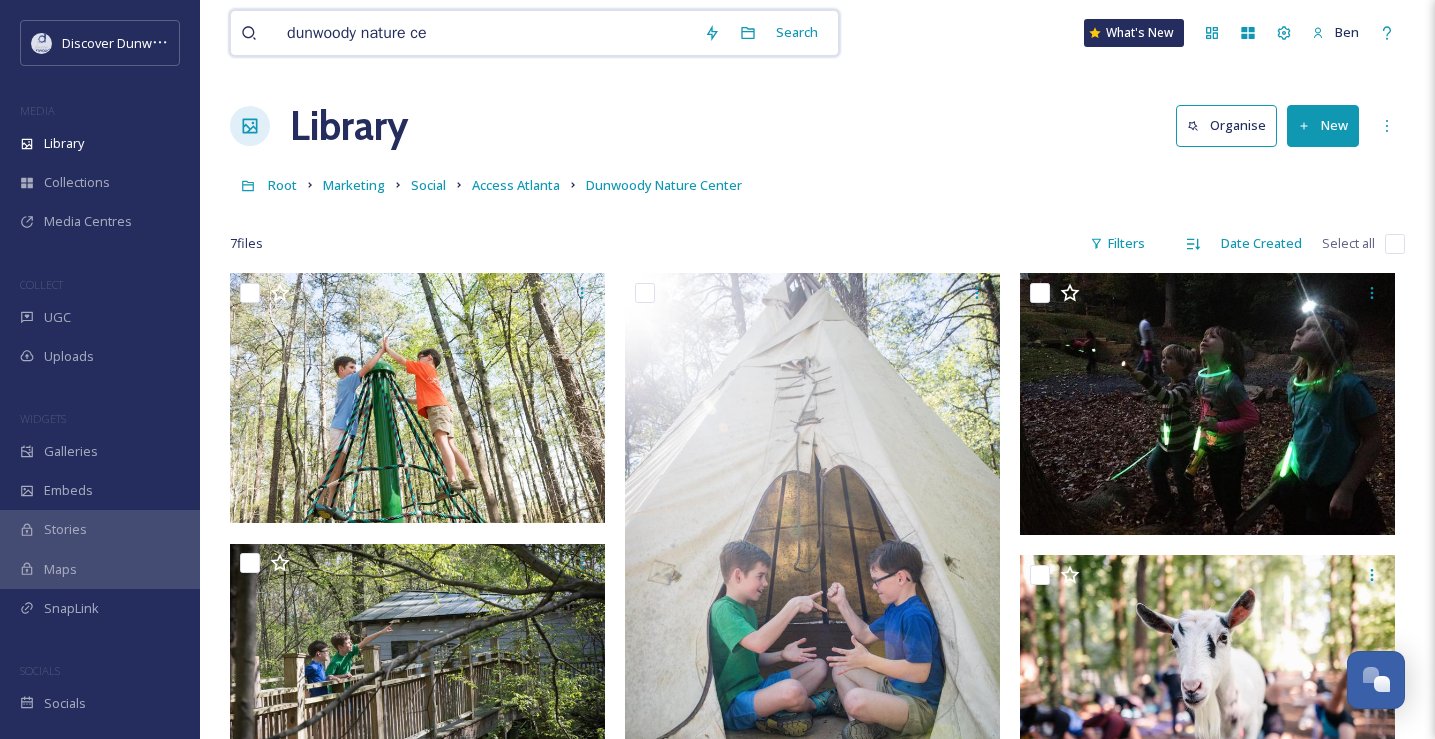 type on "dunwoody nature cen" 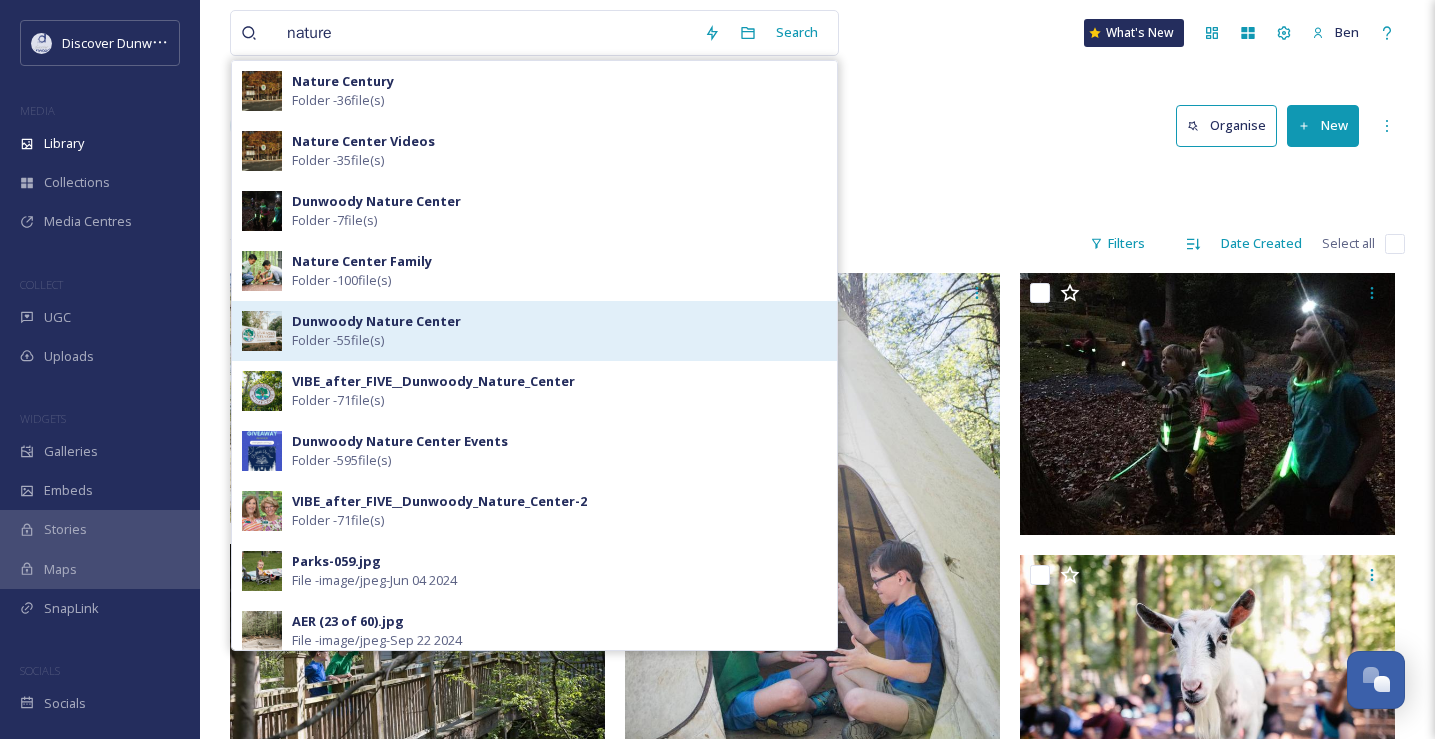 click on "Dunwoody Nature Center Folder  -  55  file(s)" at bounding box center (559, 331) 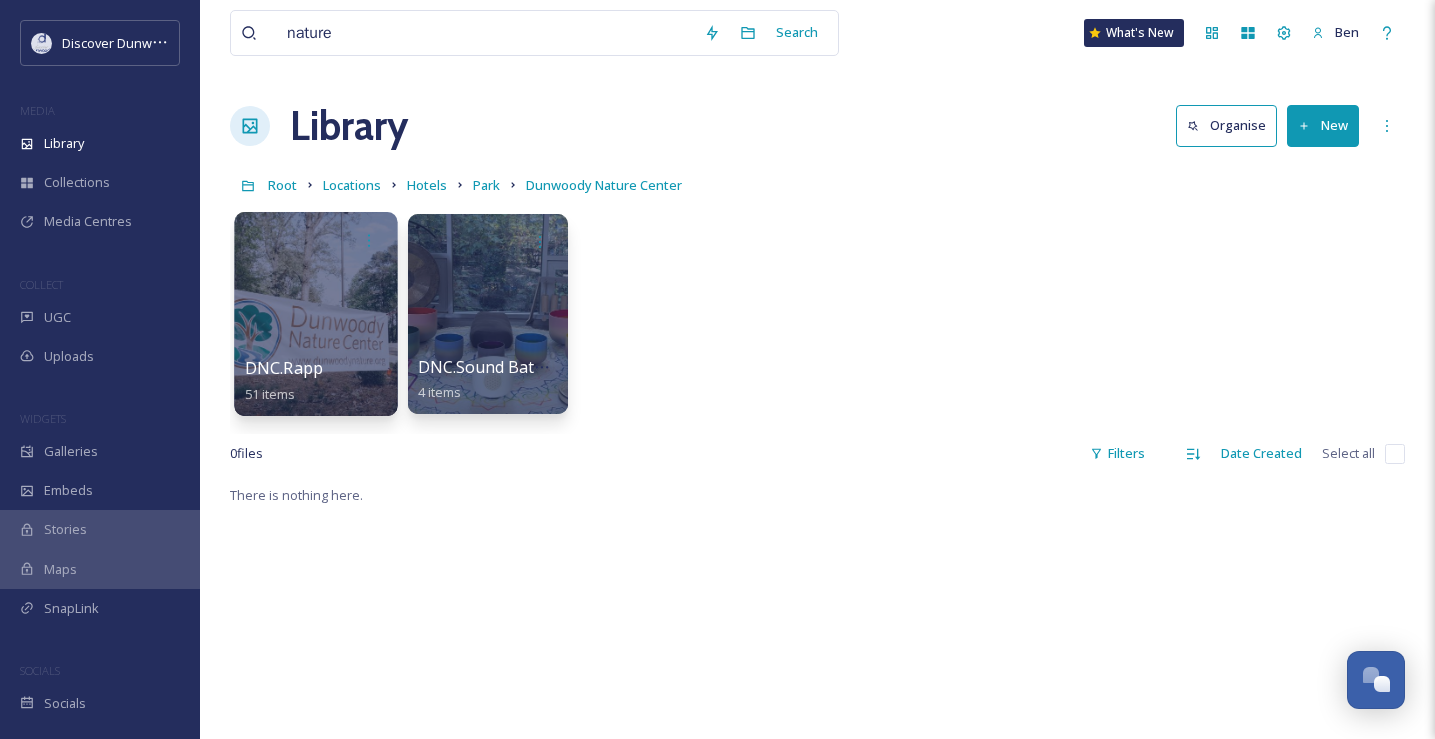 click at bounding box center (315, 314) 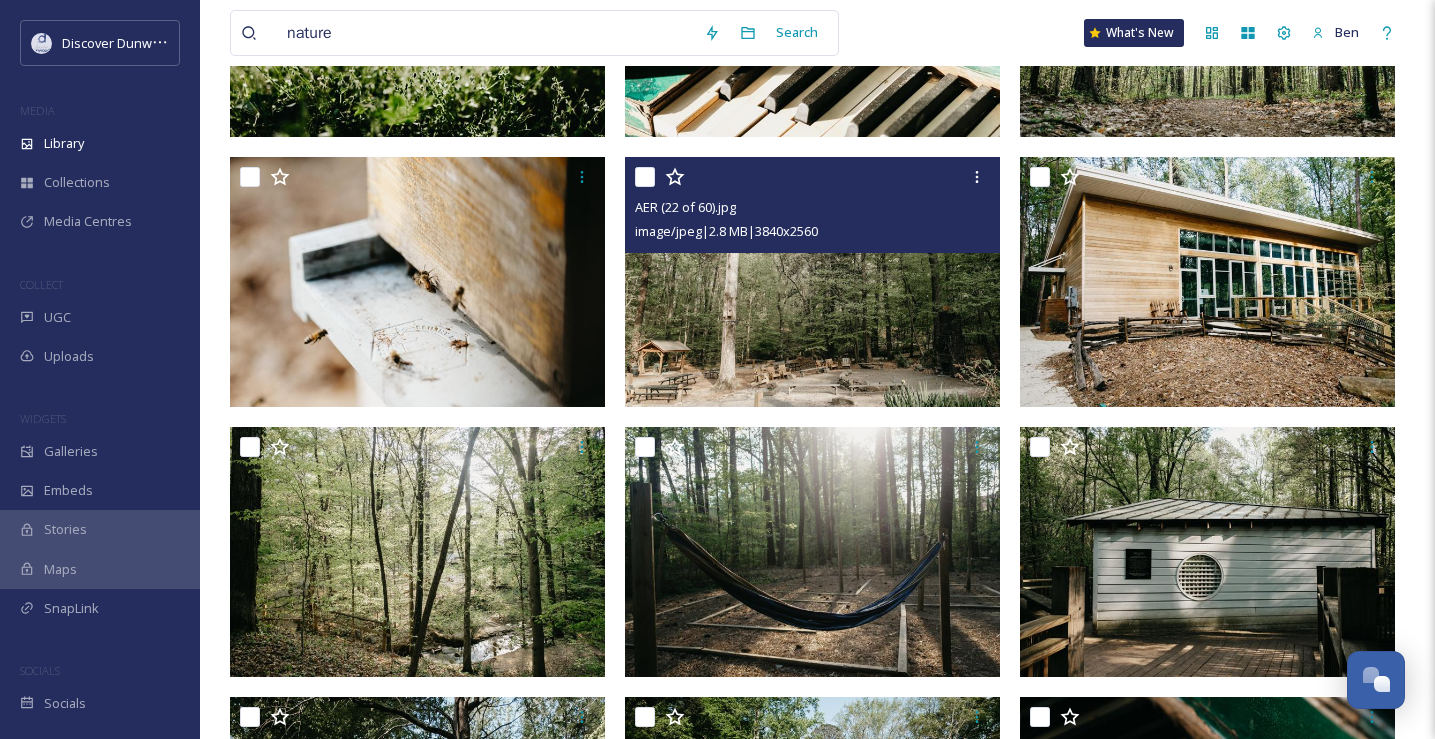 scroll, scrollTop: 657, scrollLeft: 0, axis: vertical 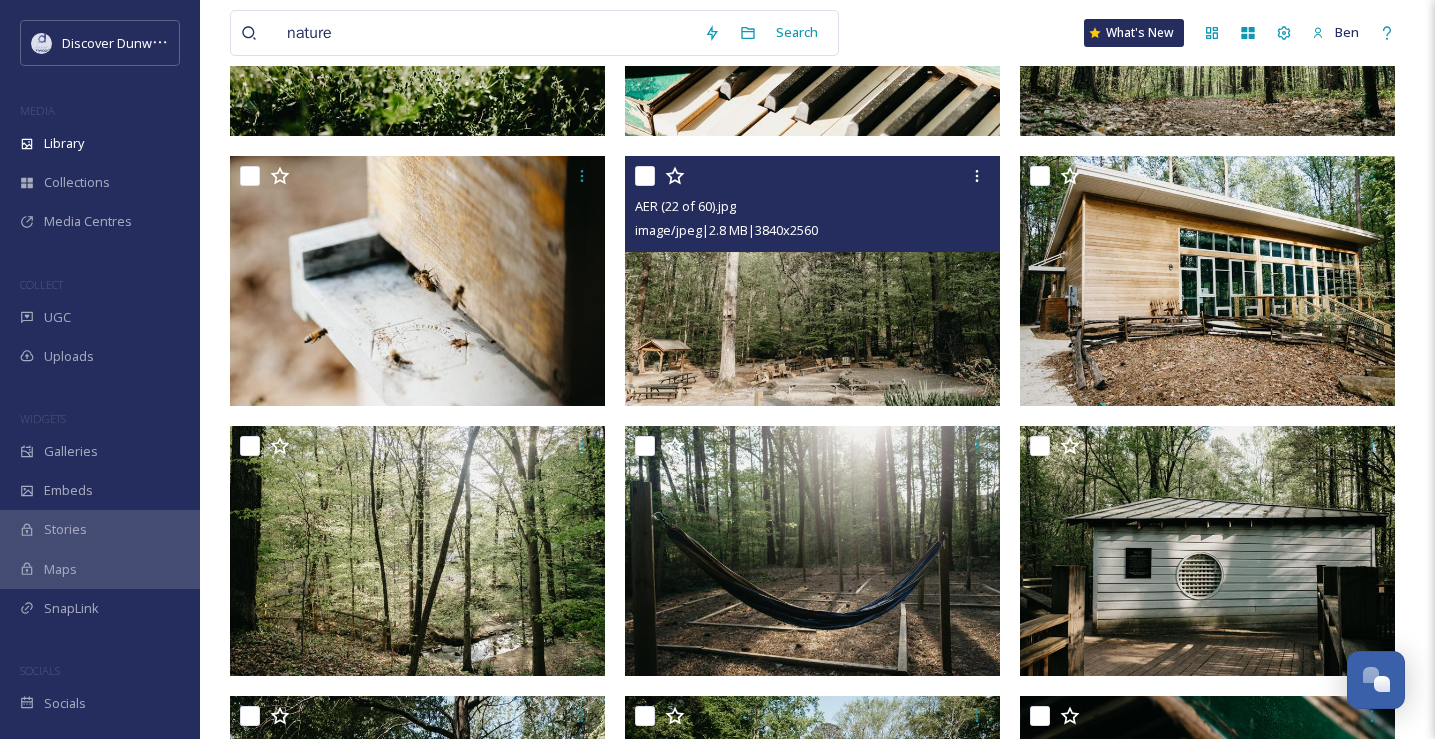 click at bounding box center (812, 281) 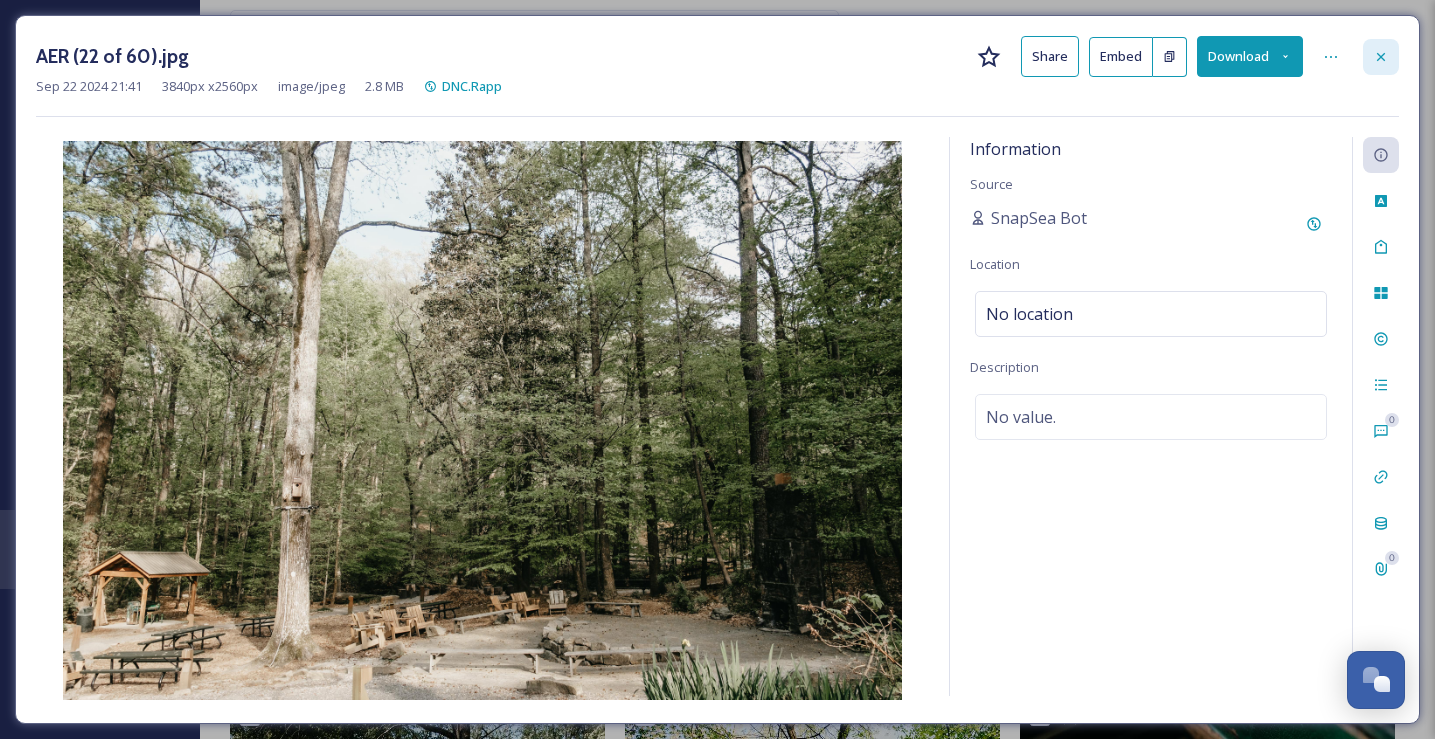 click 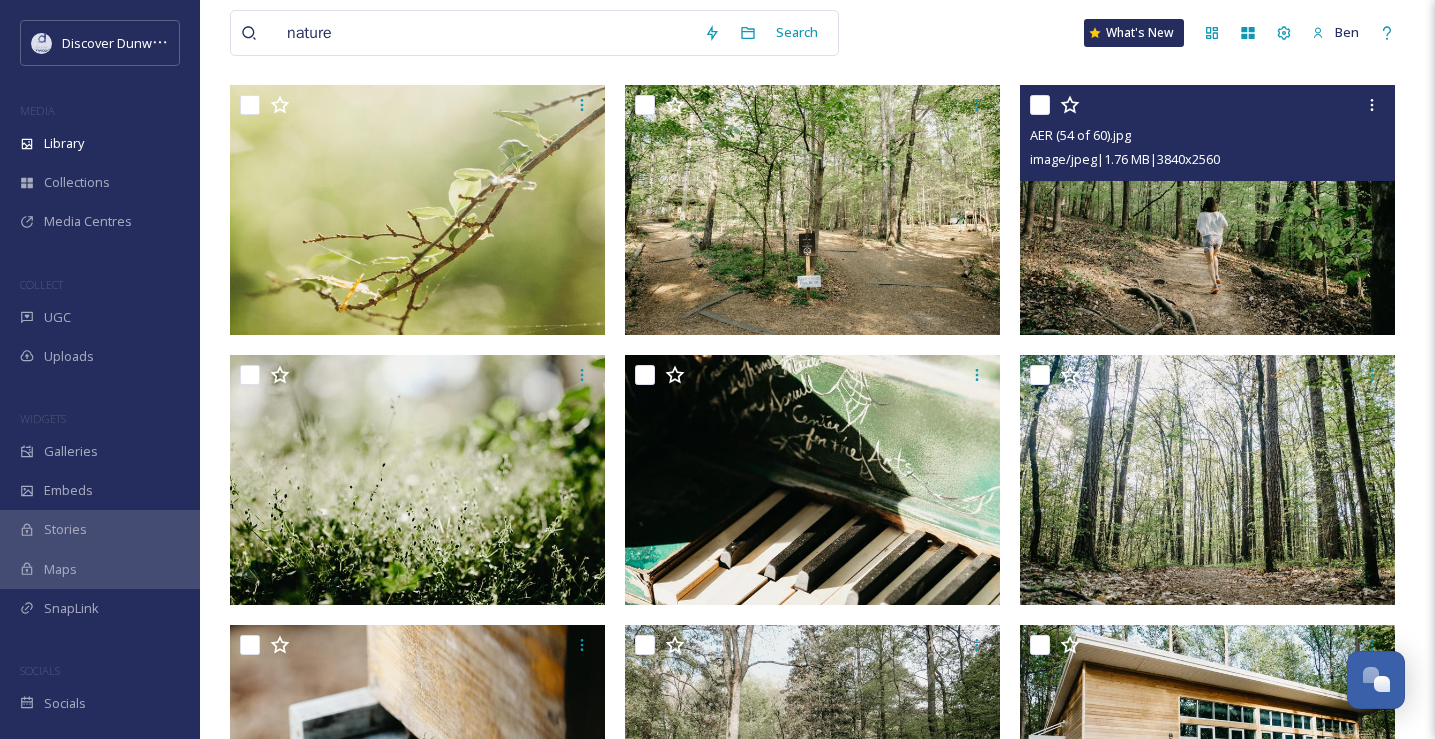 scroll, scrollTop: 193, scrollLeft: 0, axis: vertical 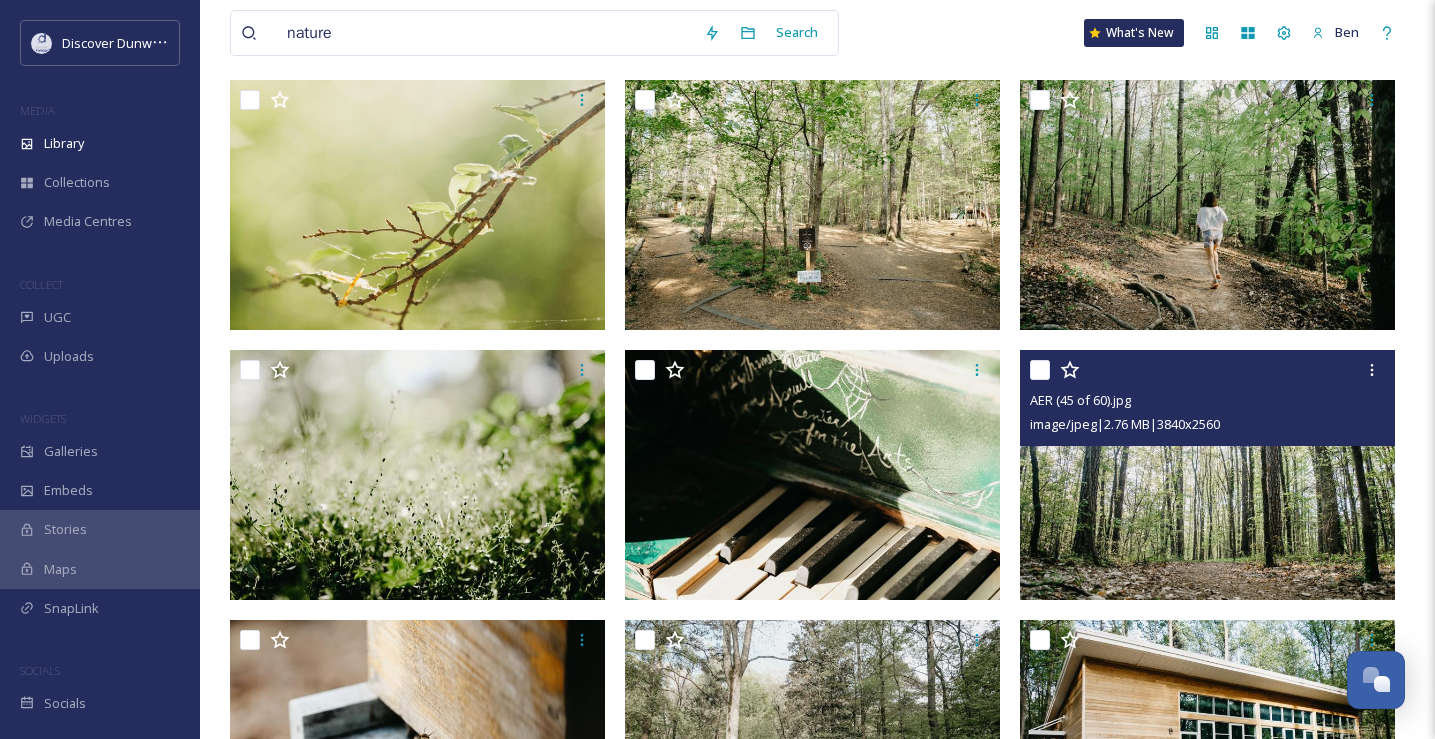 click at bounding box center [1207, 475] 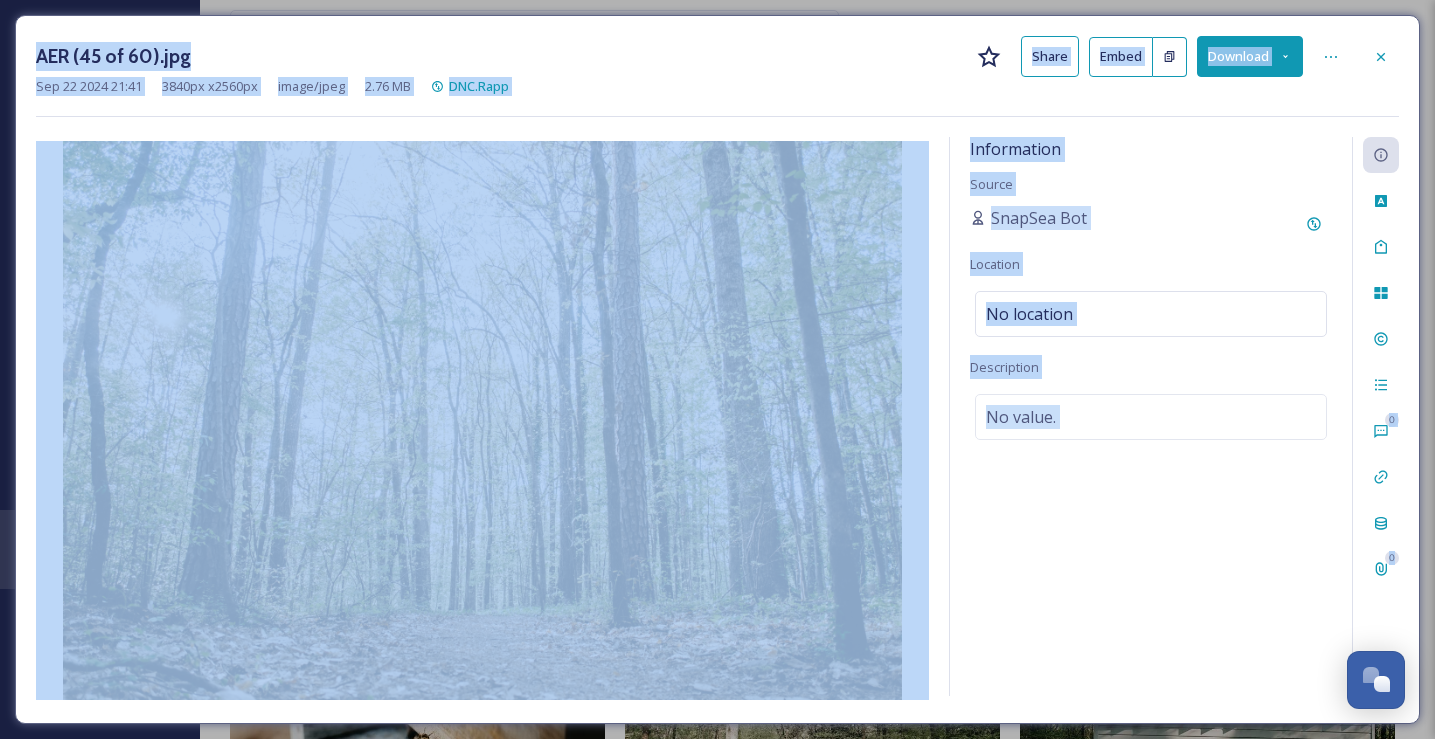 click on "Download" at bounding box center (1250, 56) 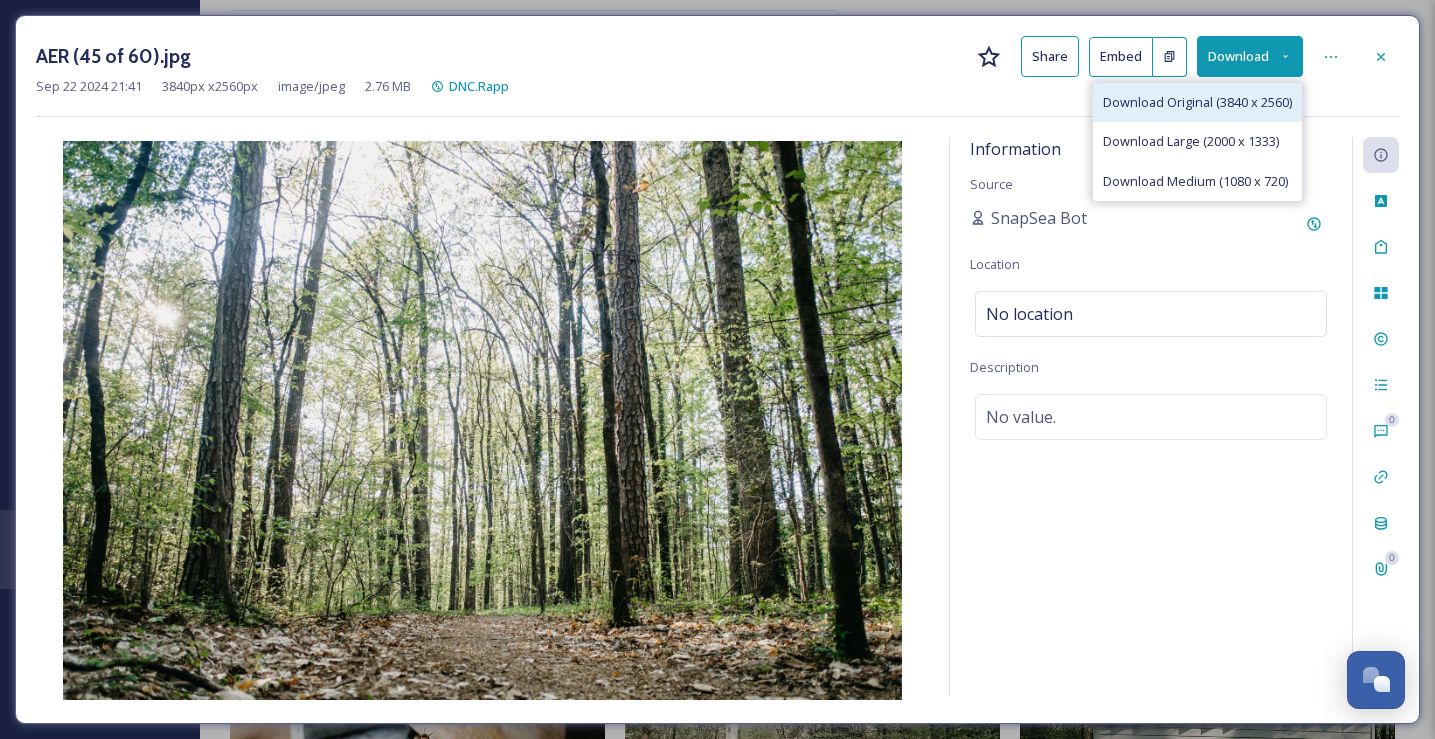 click on "Download Original (3840 x 2560)" at bounding box center (1197, 102) 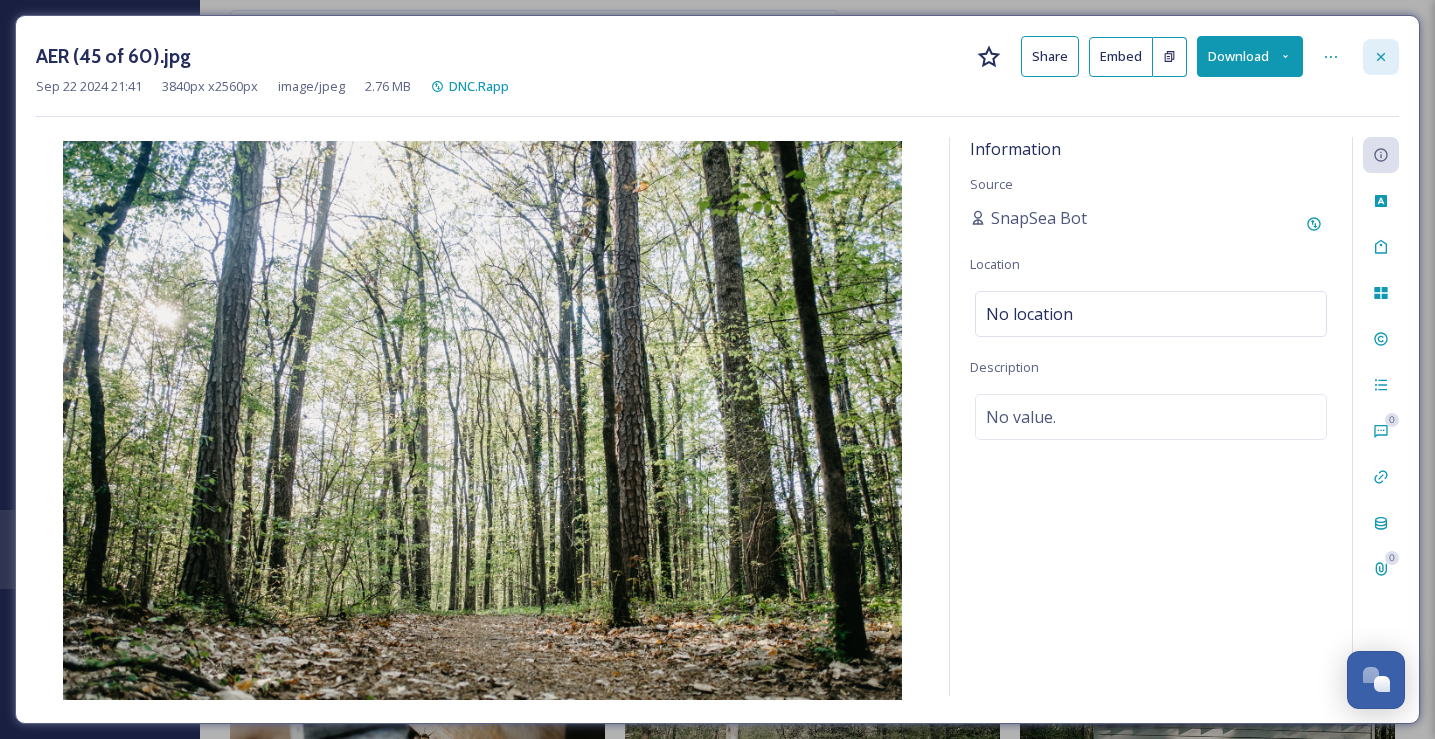 click 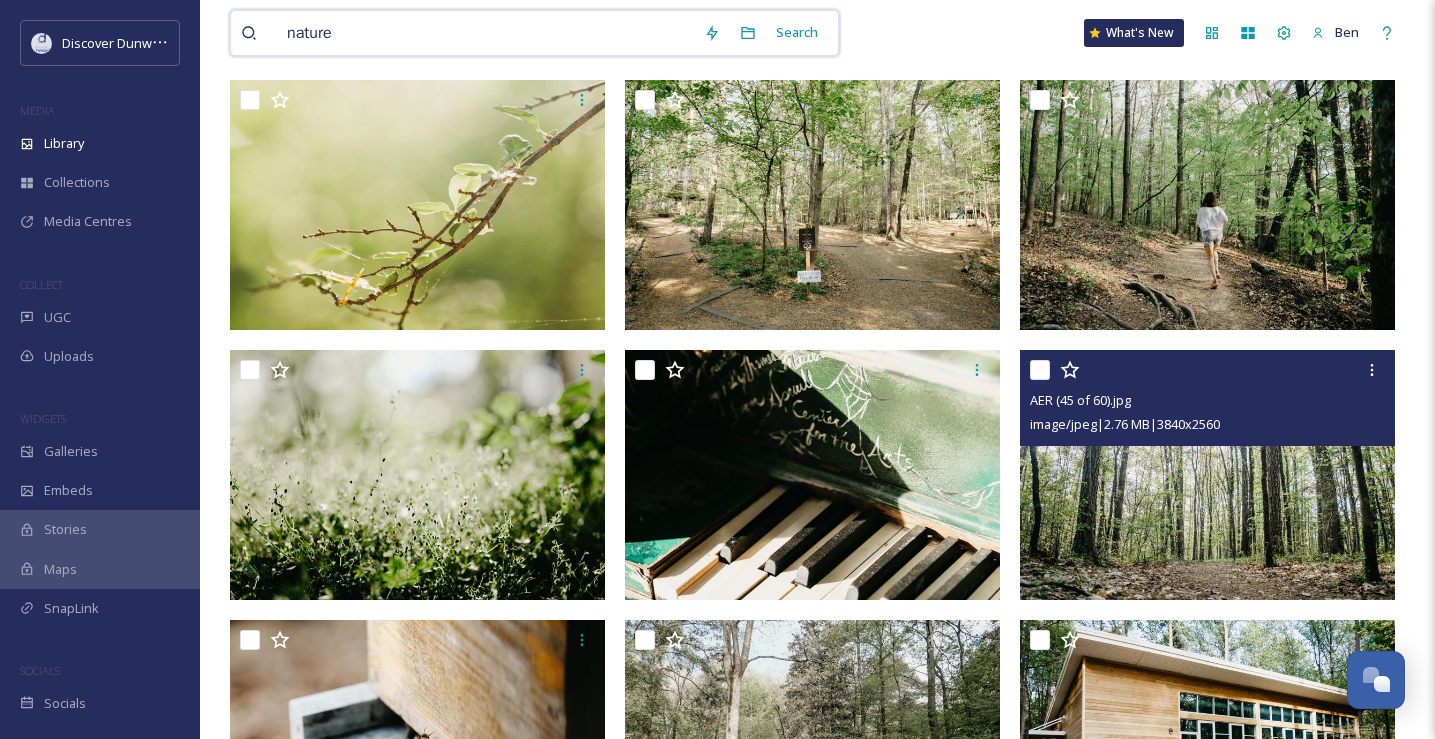 click on "nature" at bounding box center (485, 33) 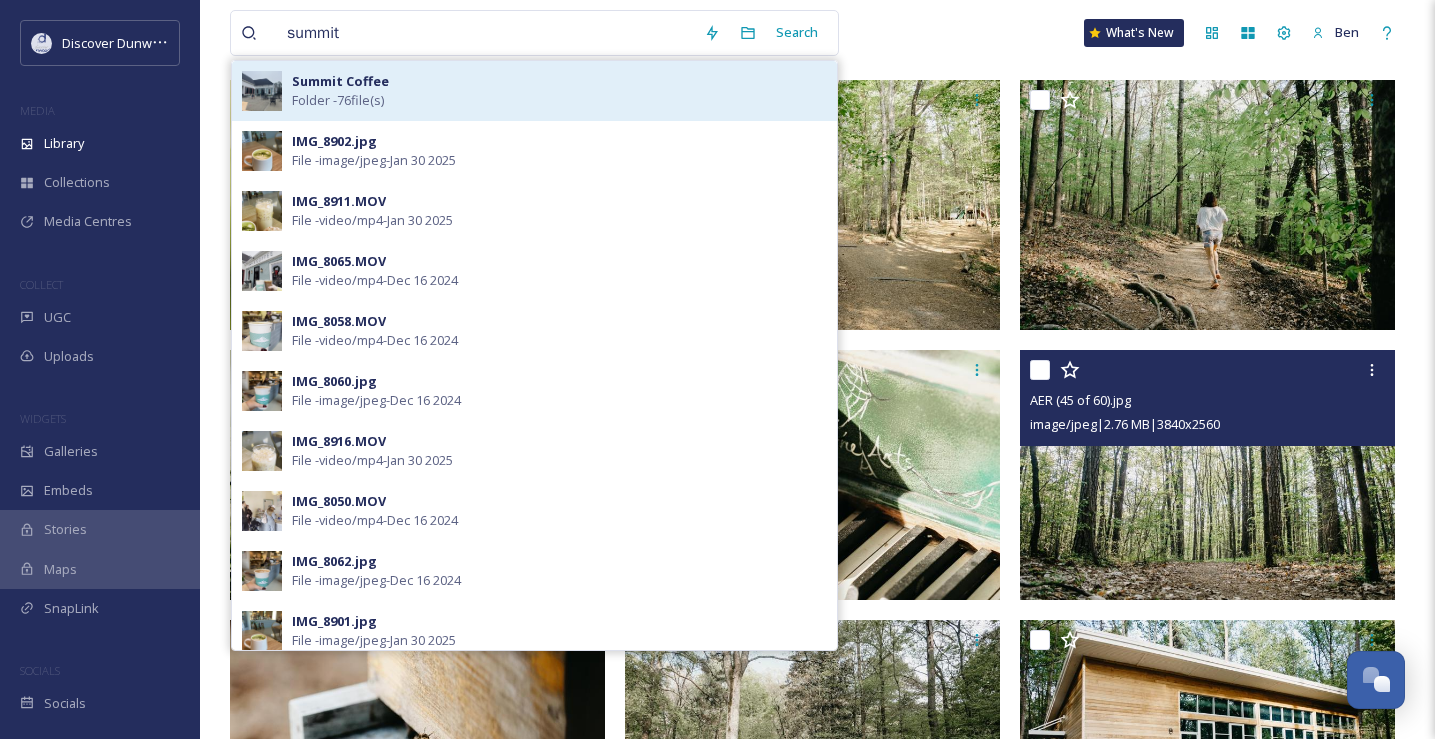 click on "Summit Coffee Folder  -  76  file(s)" at bounding box center [559, 91] 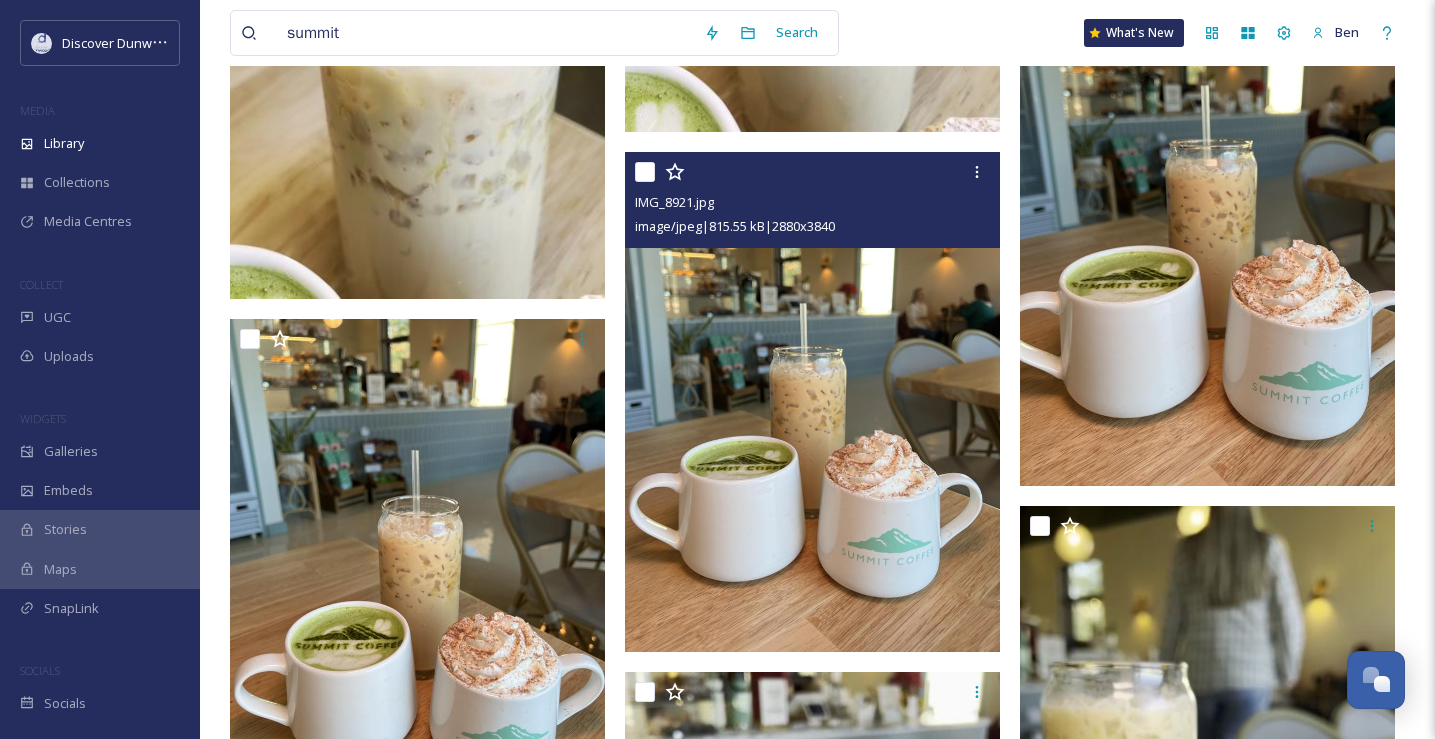 scroll, scrollTop: 4076, scrollLeft: 0, axis: vertical 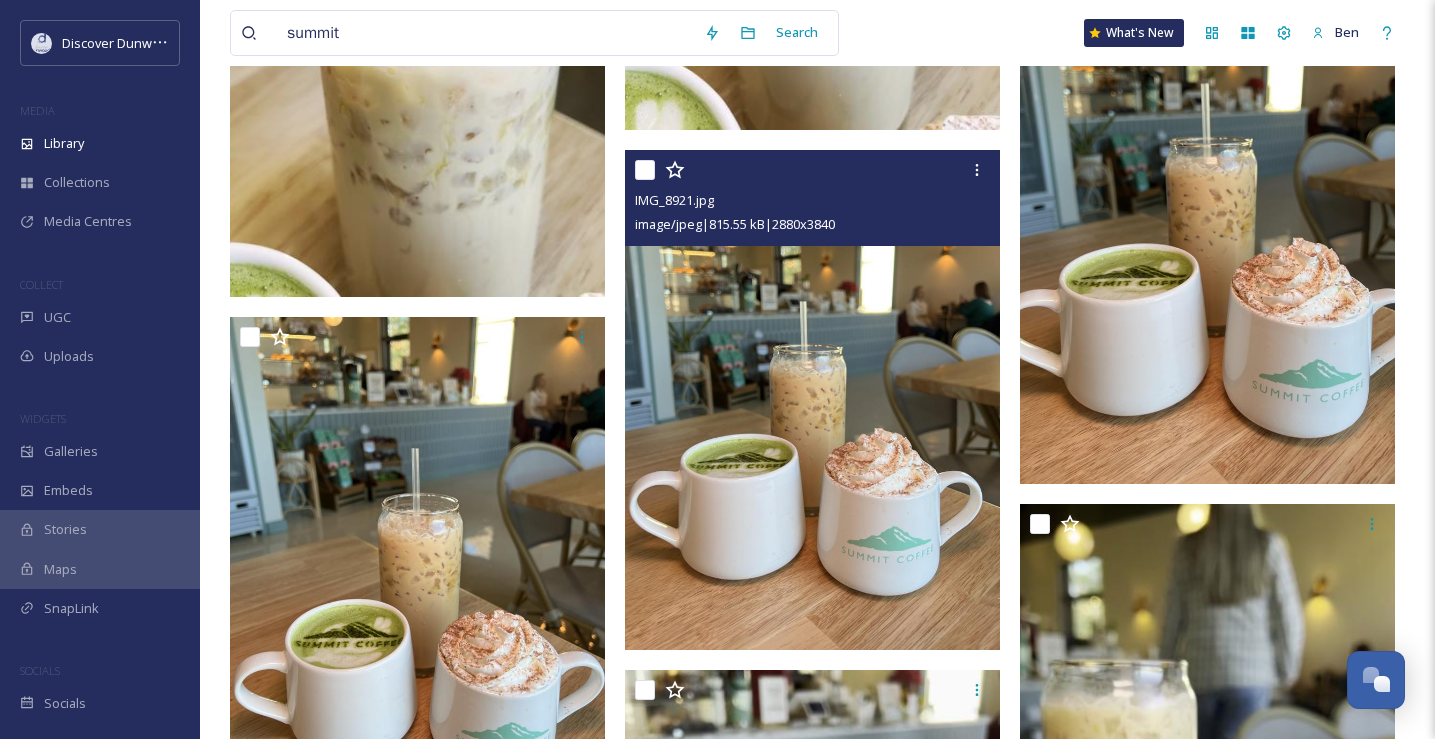 click at bounding box center [812, 401] 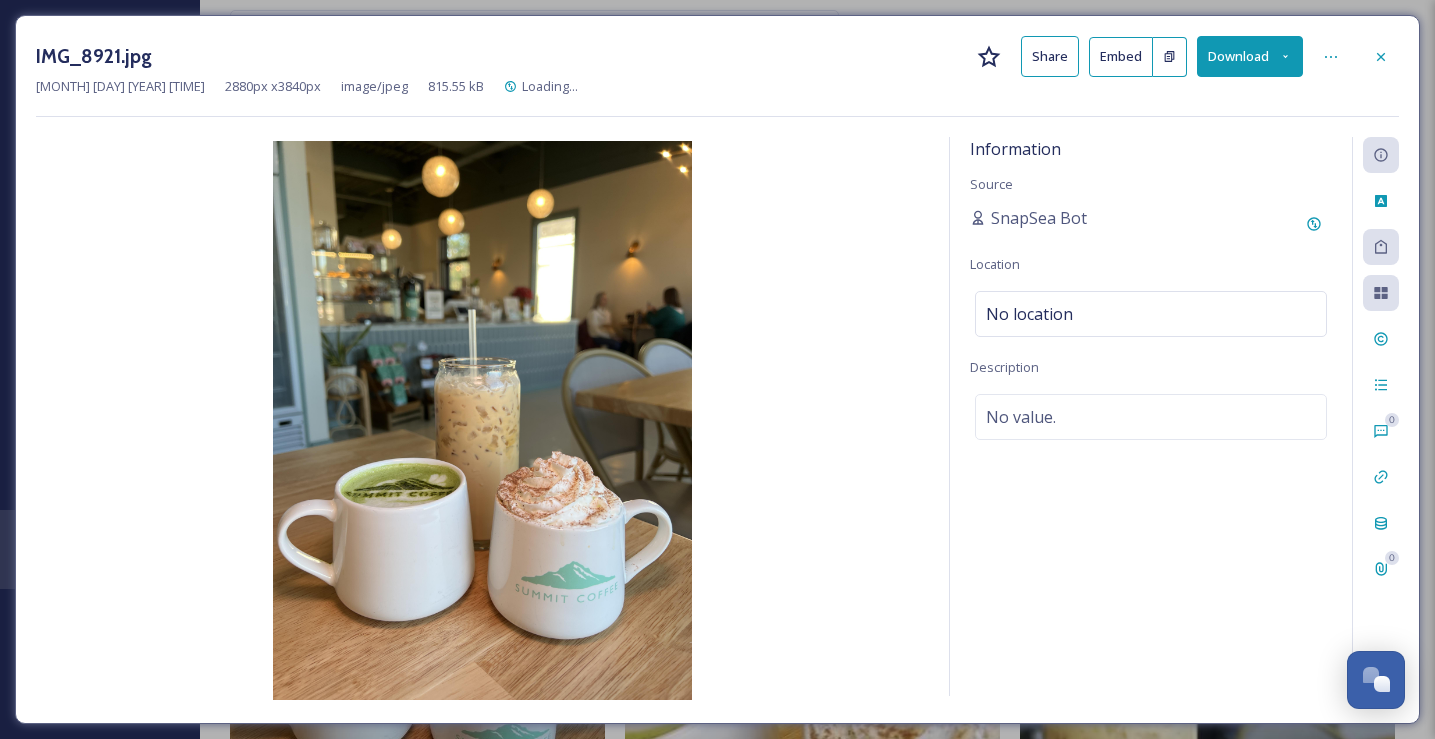 click on "Download" at bounding box center [1250, 56] 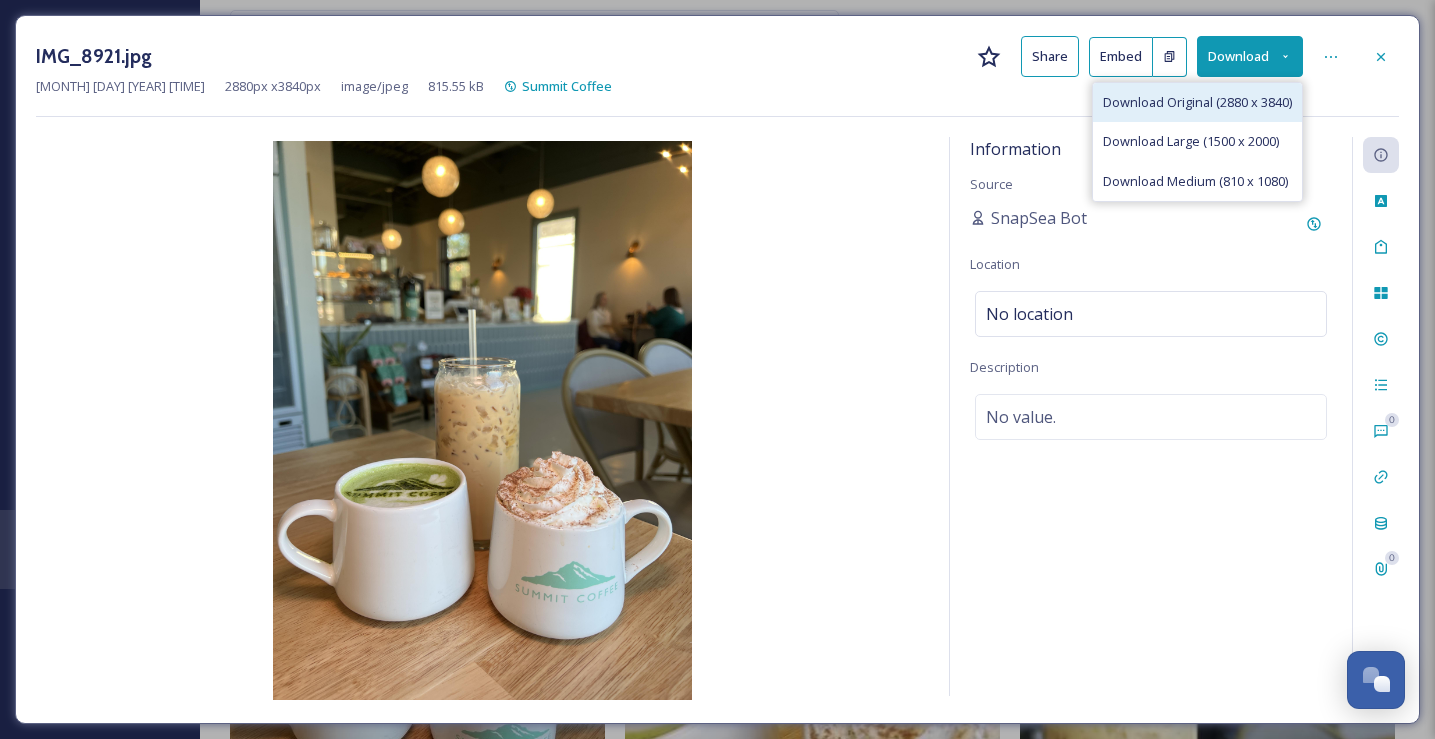 click on "Download Original (2880 x 3840)" at bounding box center (1197, 102) 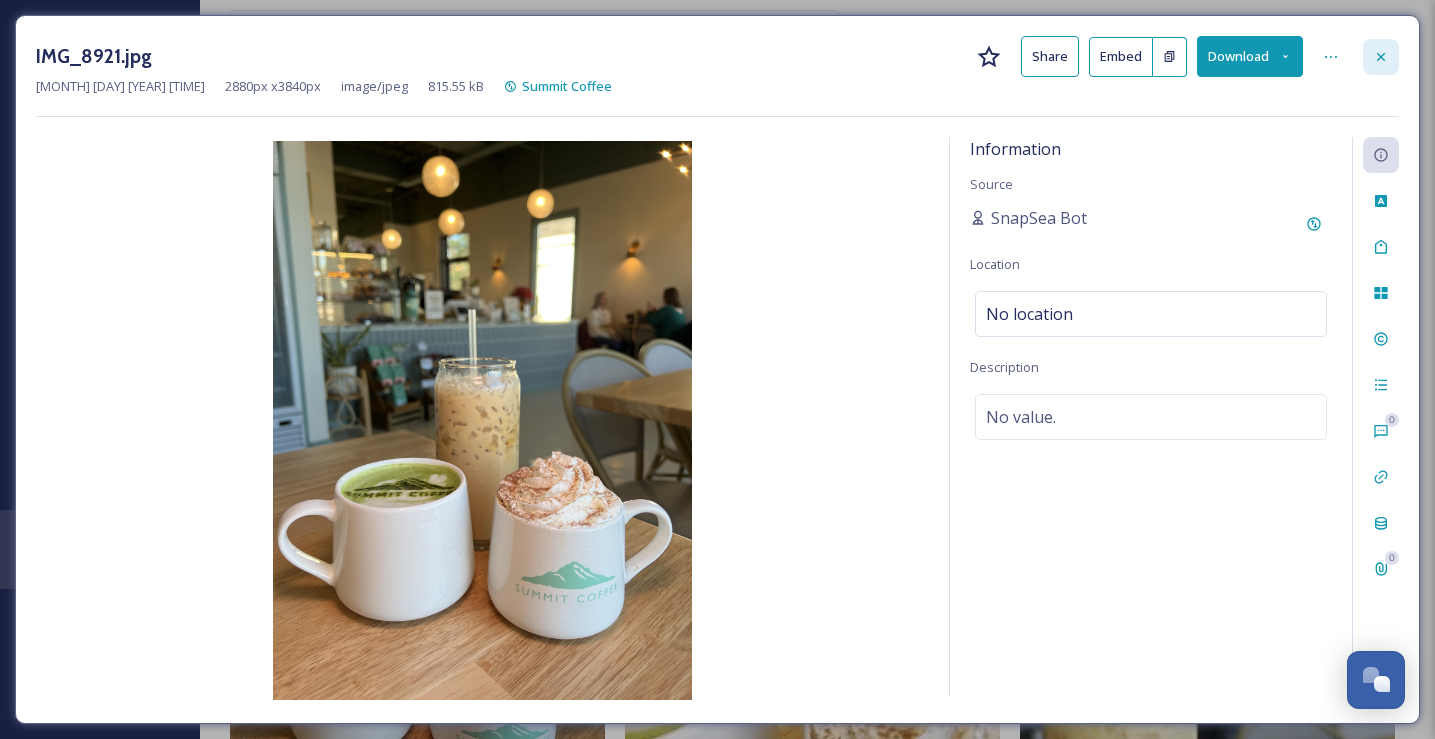 click at bounding box center (1381, 57) 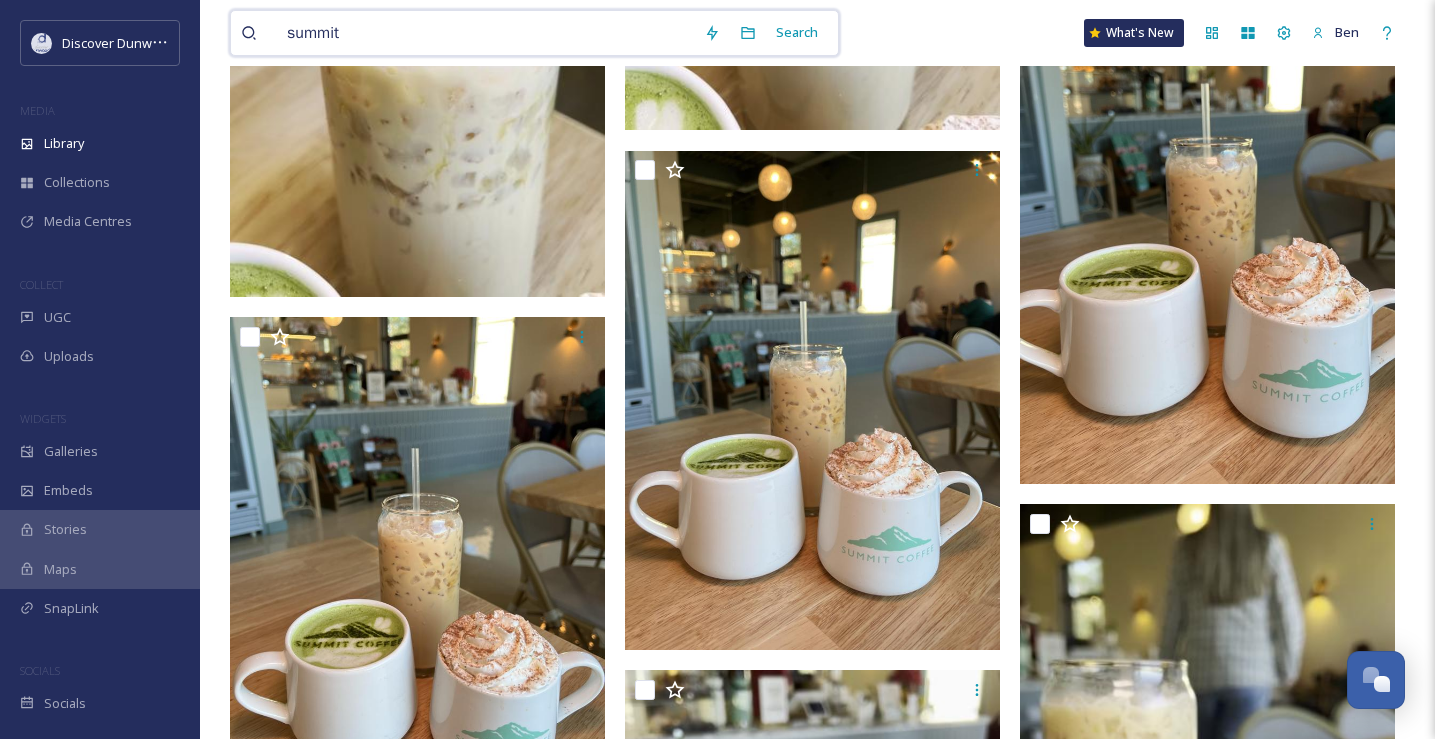 click on "summit" at bounding box center (485, 33) 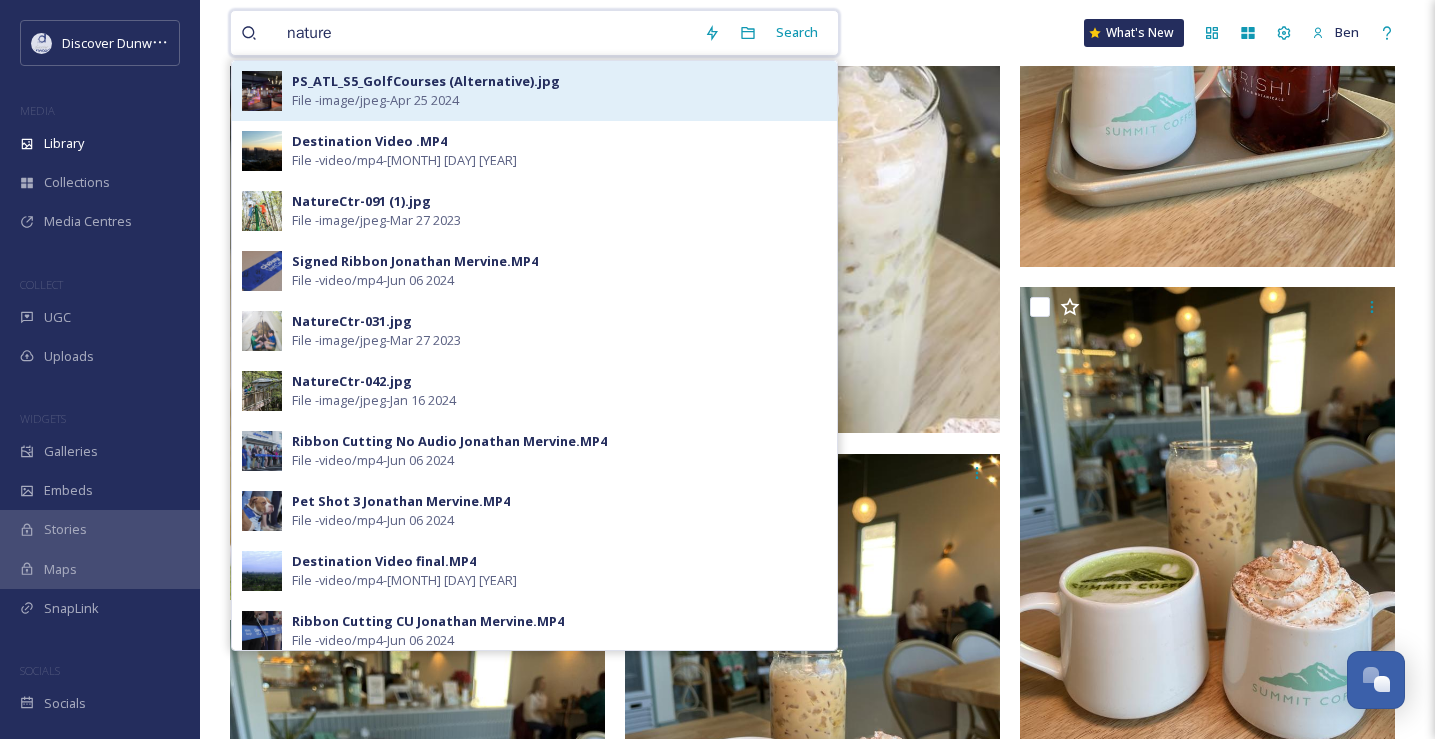 scroll, scrollTop: 3752, scrollLeft: 0, axis: vertical 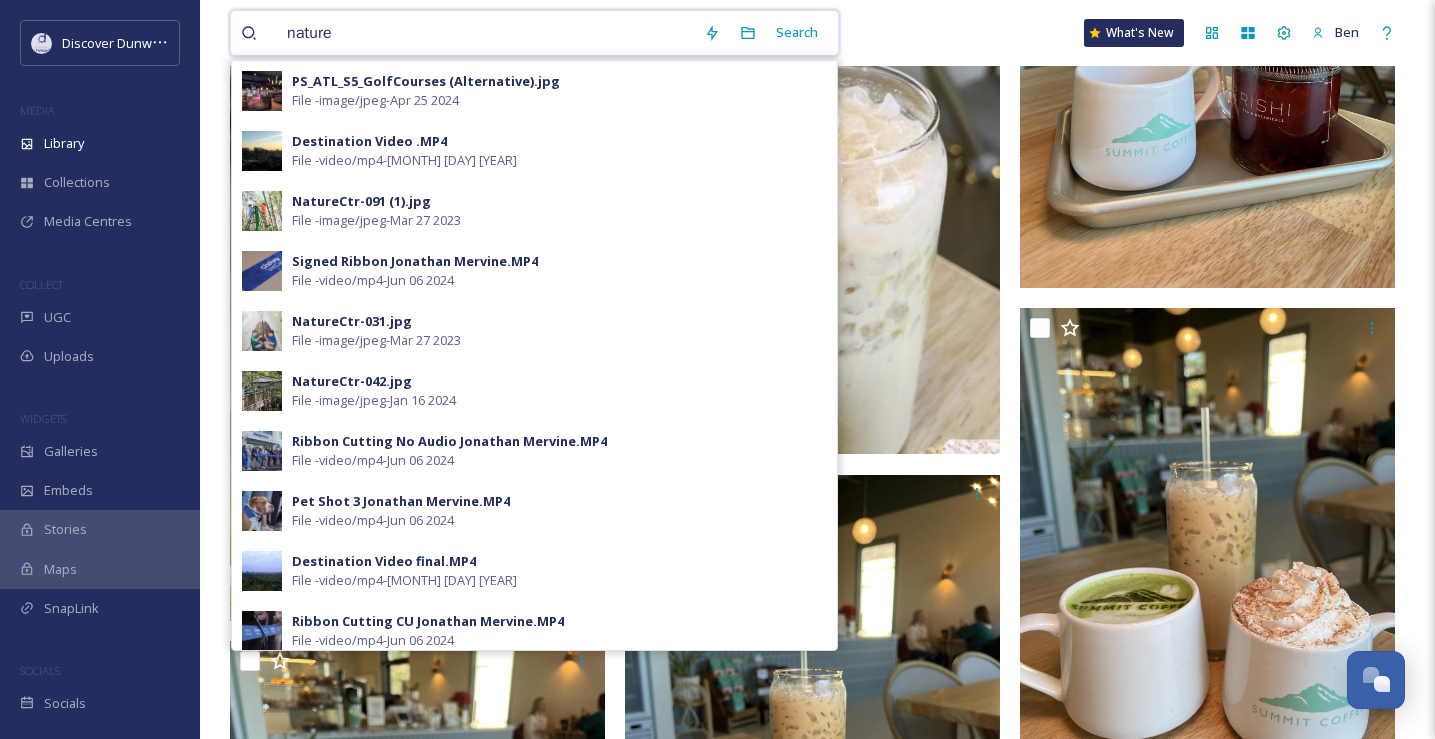 click on "nature" at bounding box center (485, 33) 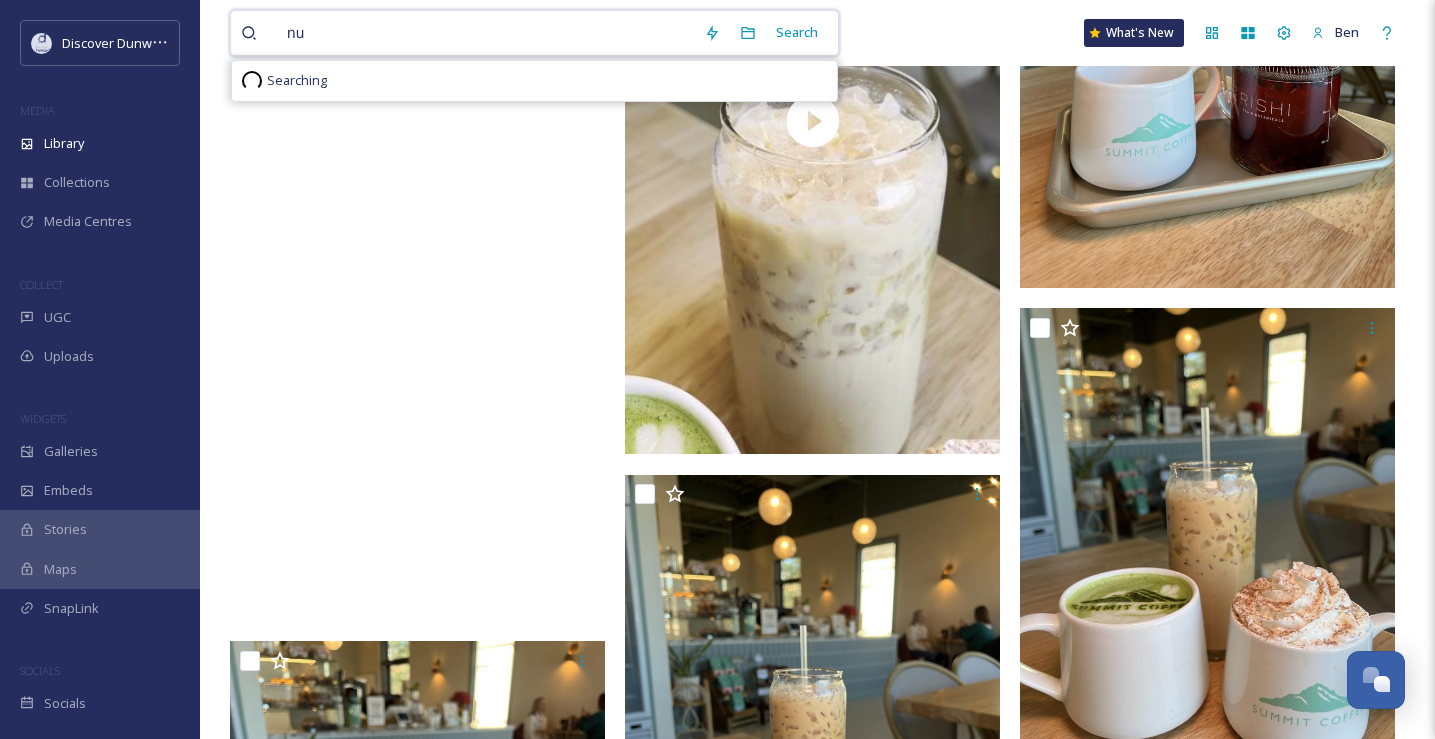 type on "n" 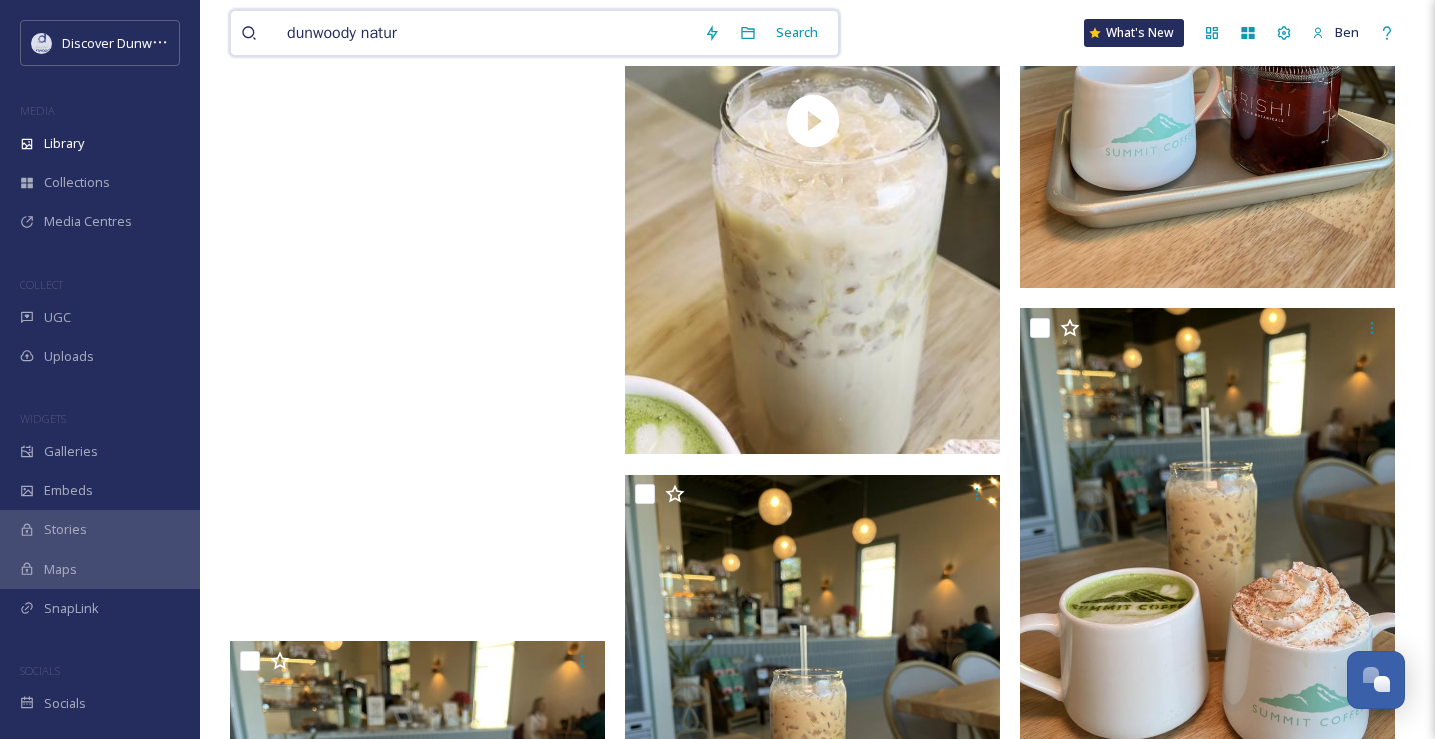 type on "dunwoody nature" 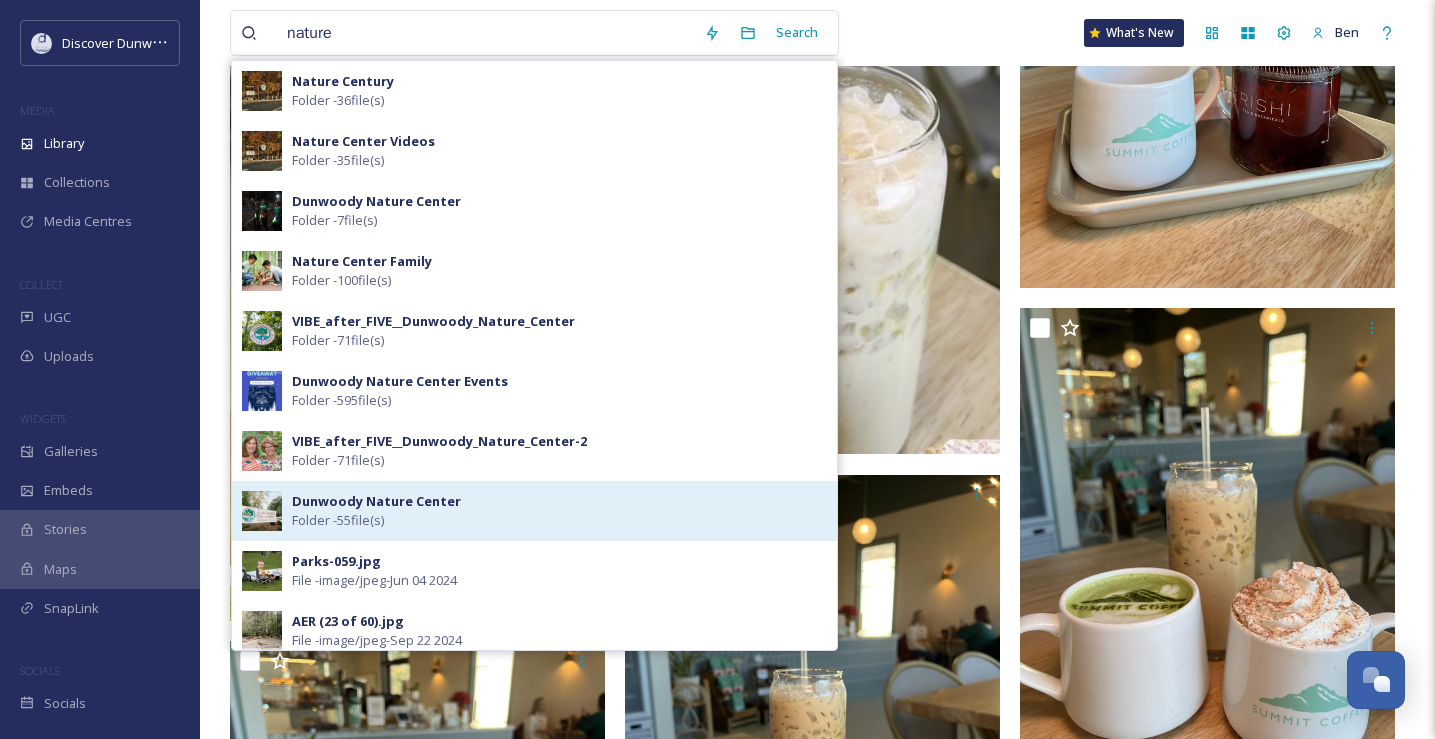 click on "Dunwoody Nature Center Folder  -  55  file(s)" at bounding box center (534, 511) 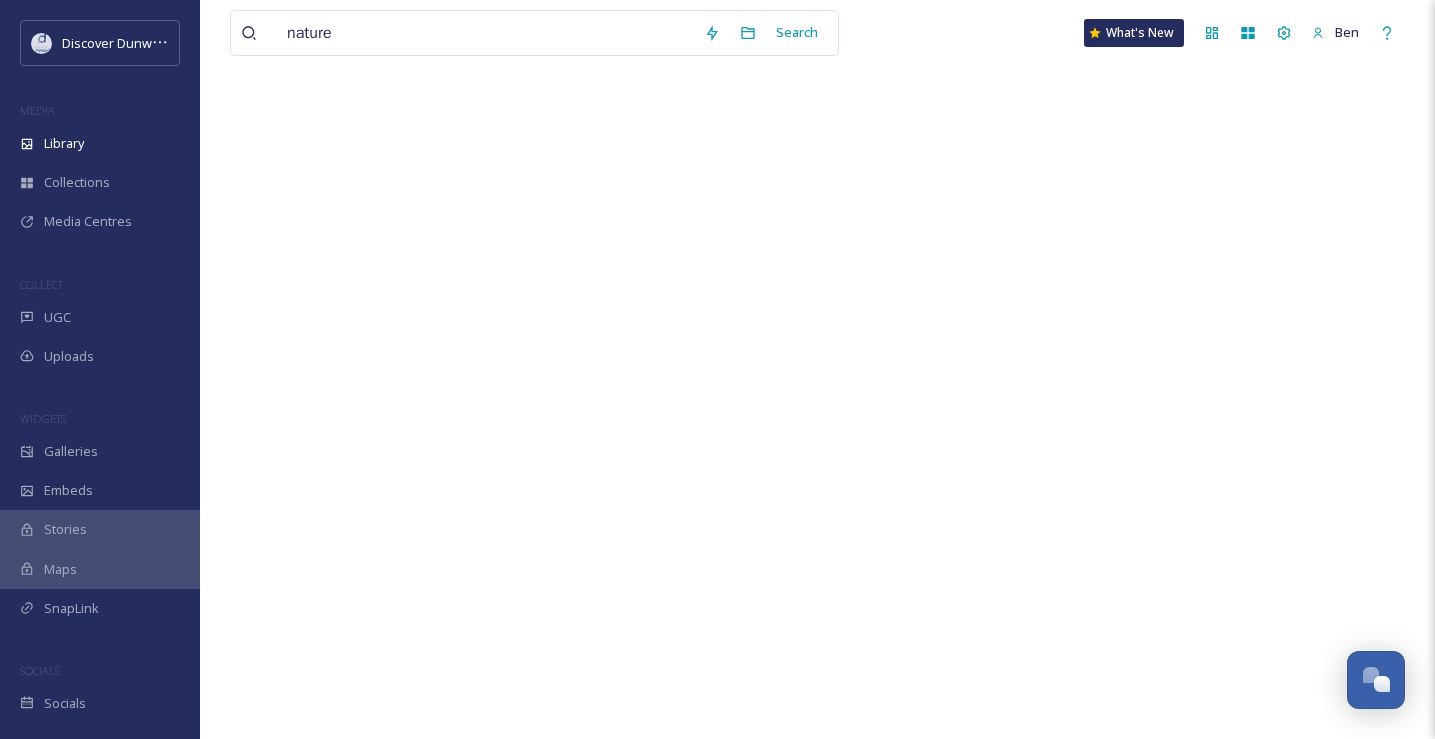scroll, scrollTop: 0, scrollLeft: 0, axis: both 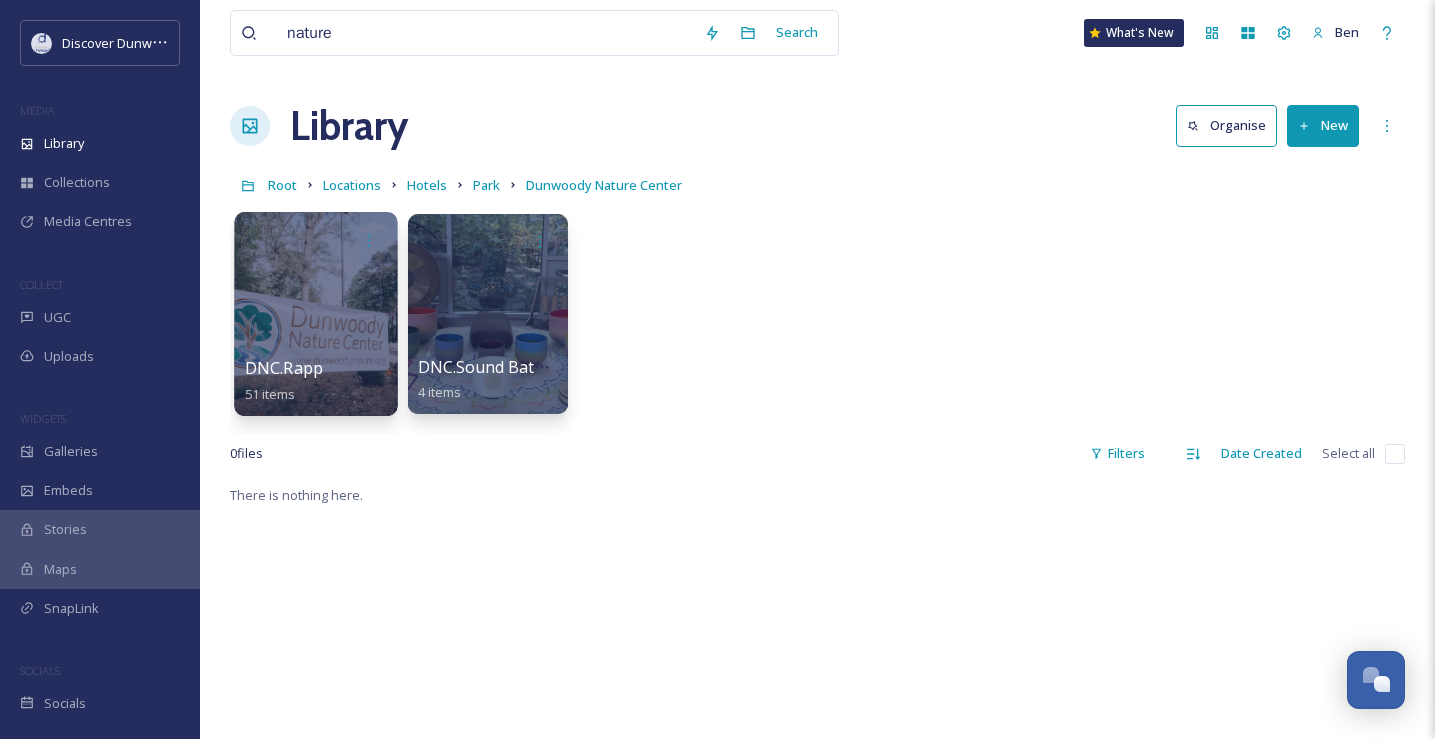 click at bounding box center (315, 314) 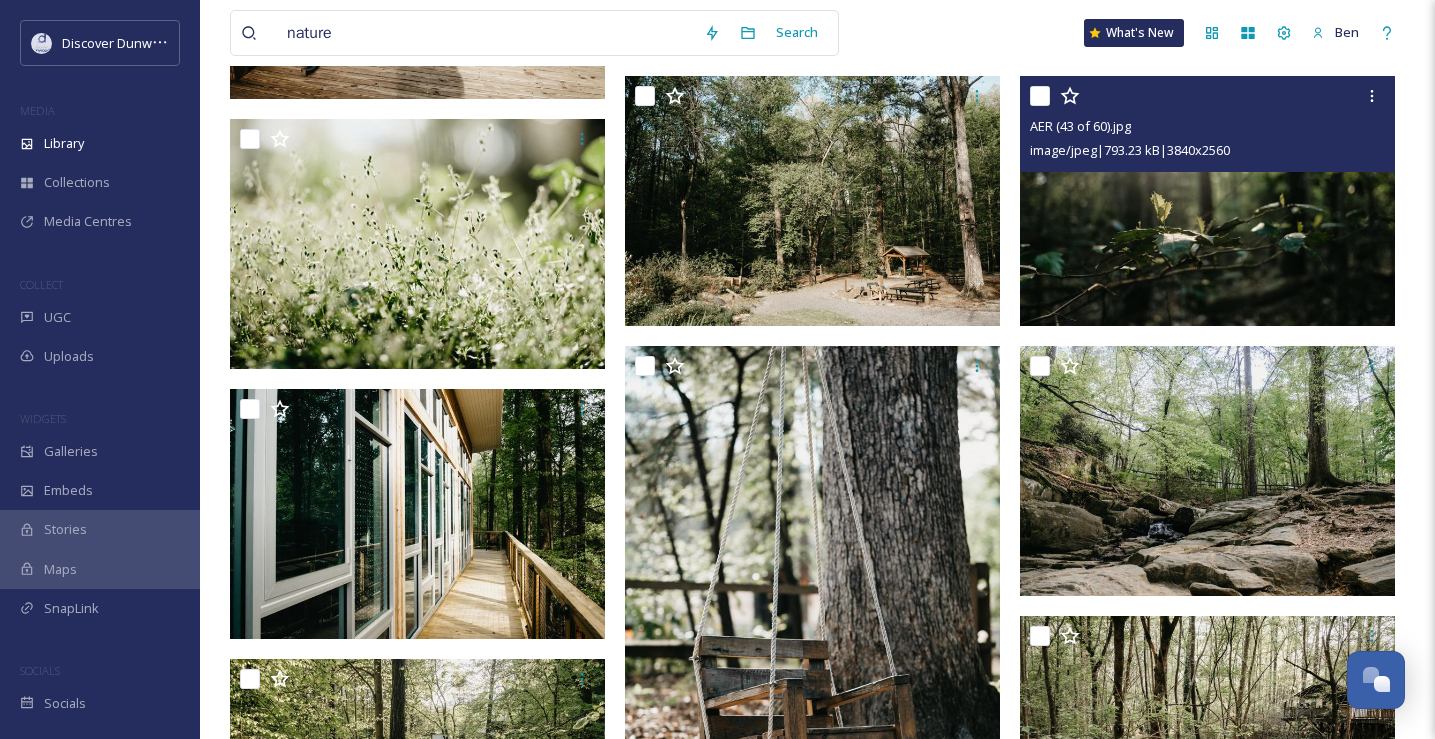 scroll, scrollTop: 3796, scrollLeft: 0, axis: vertical 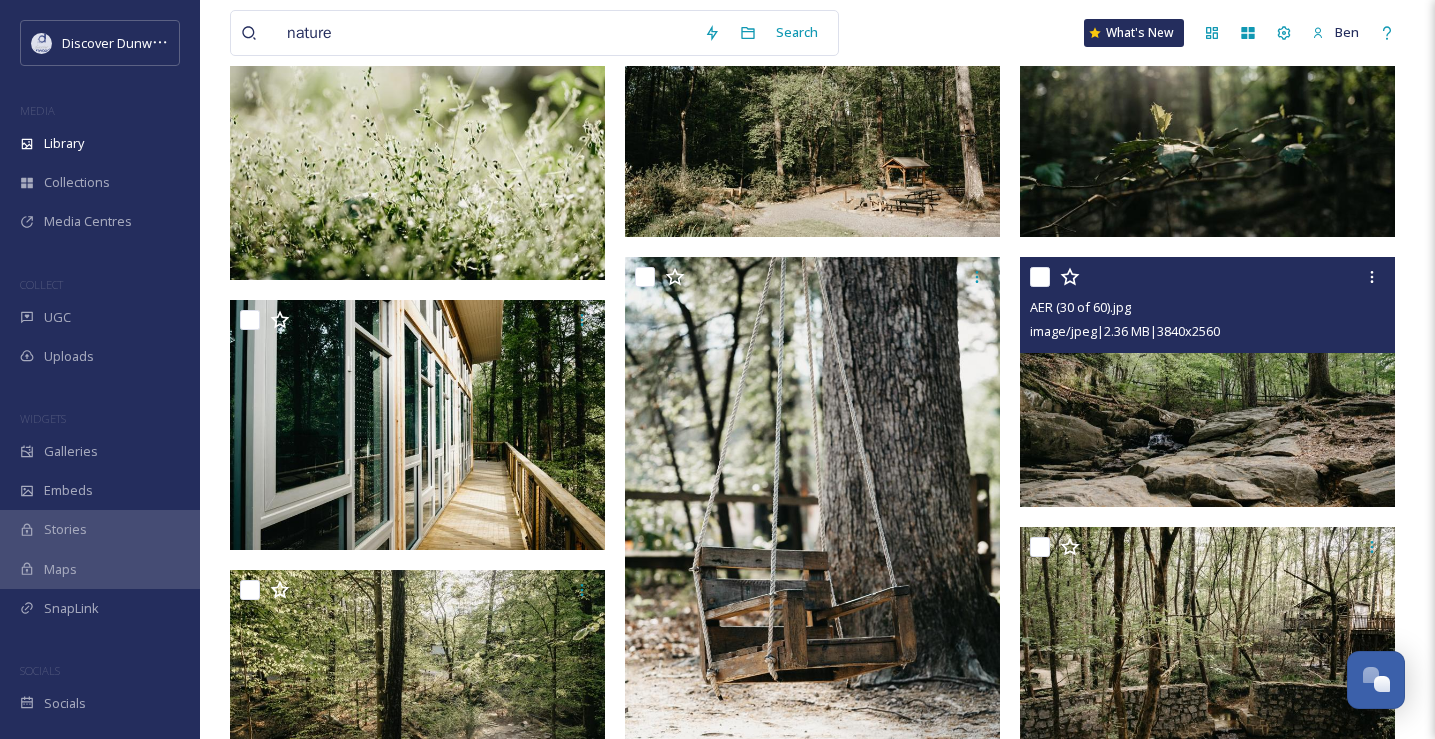 click at bounding box center (1207, 382) 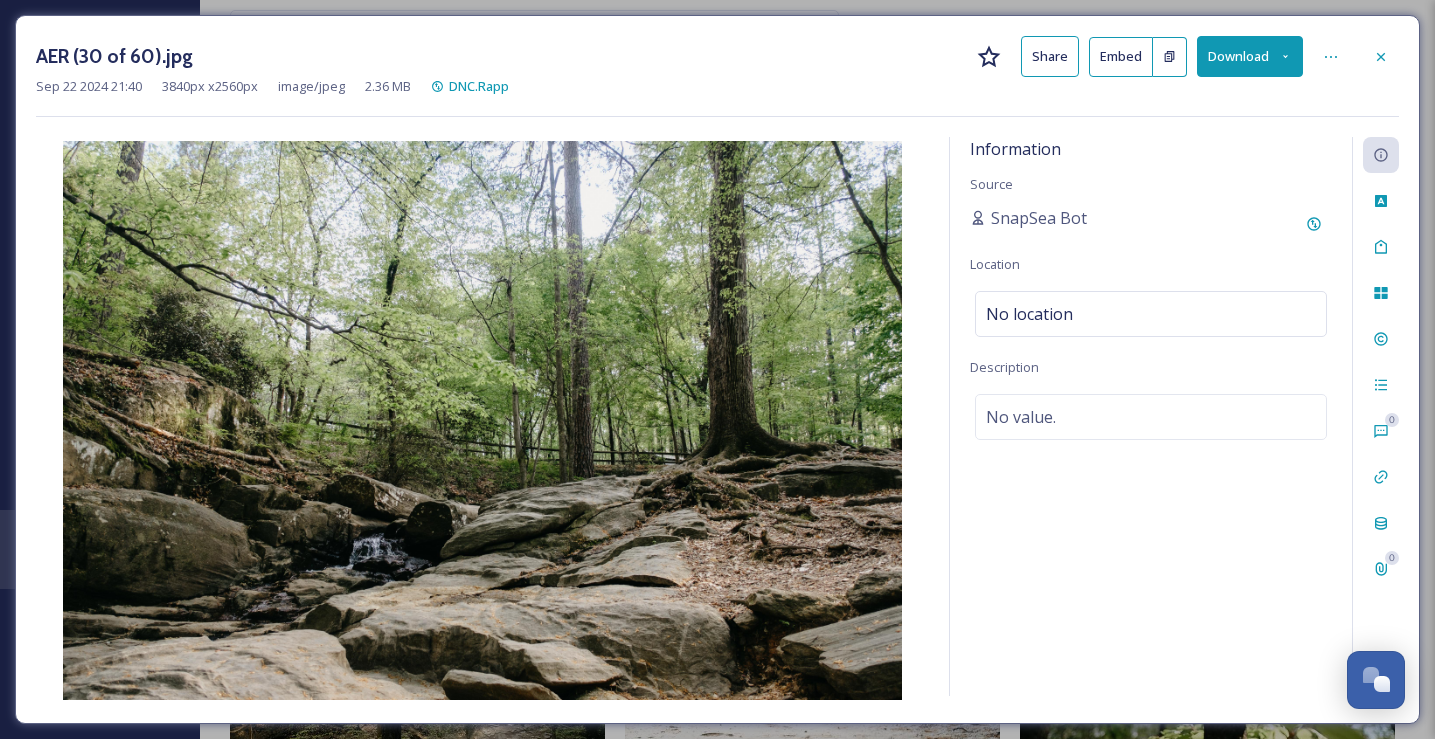 click on "Download" at bounding box center [1250, 56] 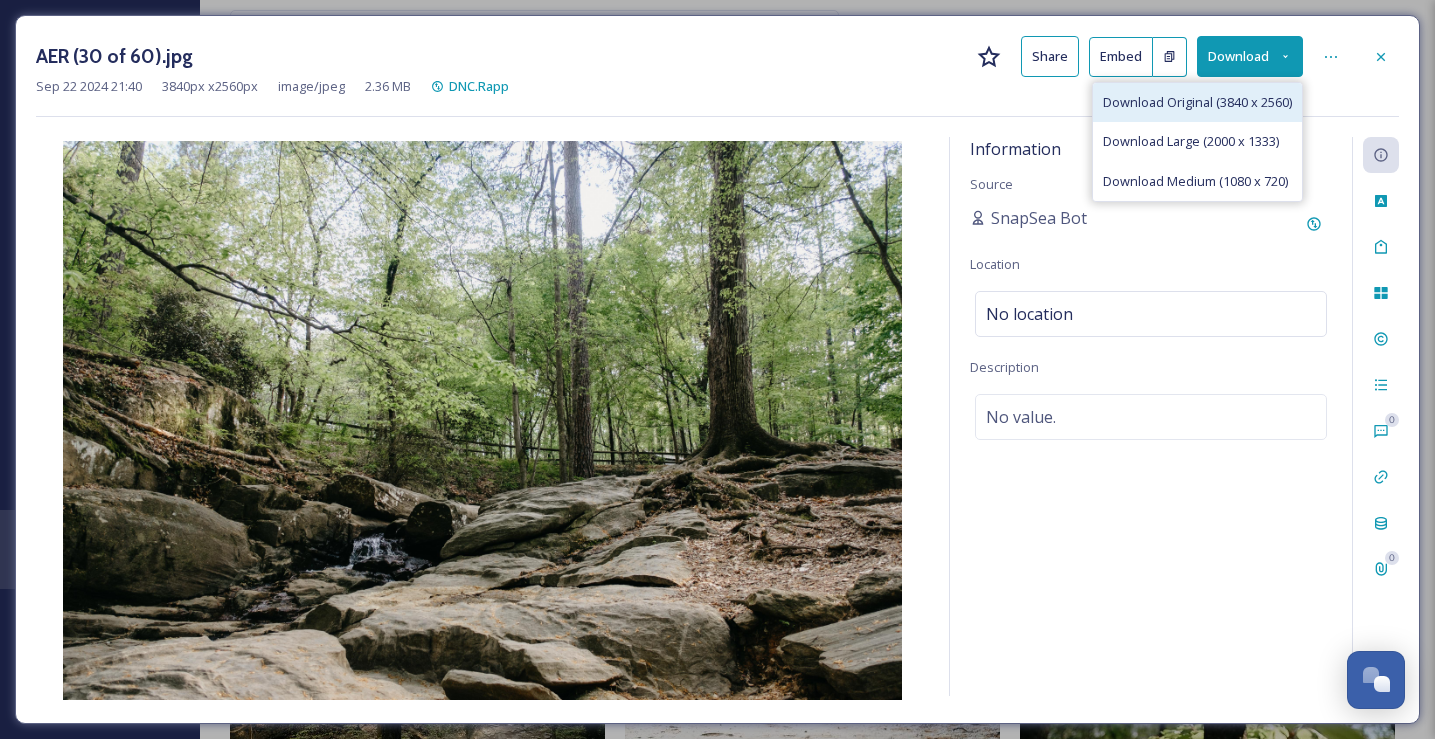 click on "Download Original (3840 x 2560)" at bounding box center (1197, 102) 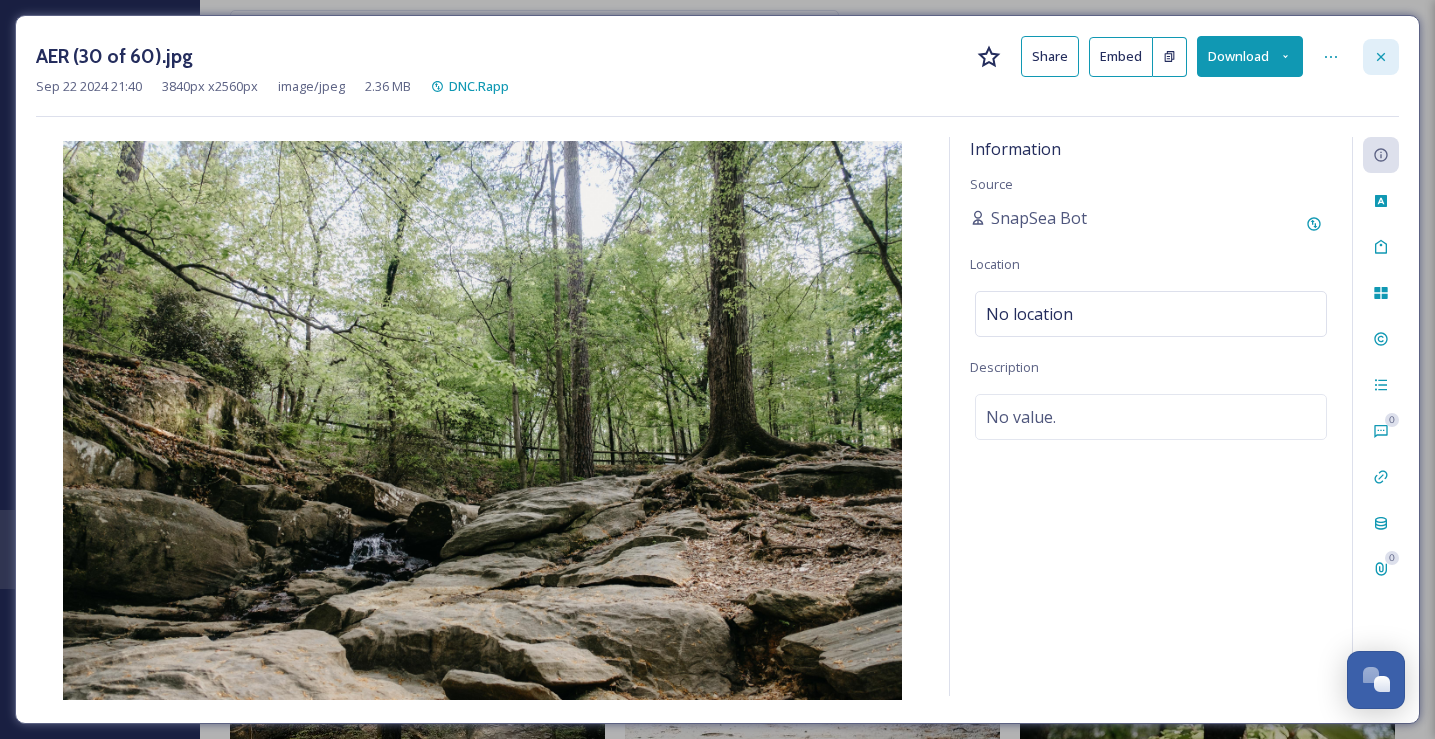 click 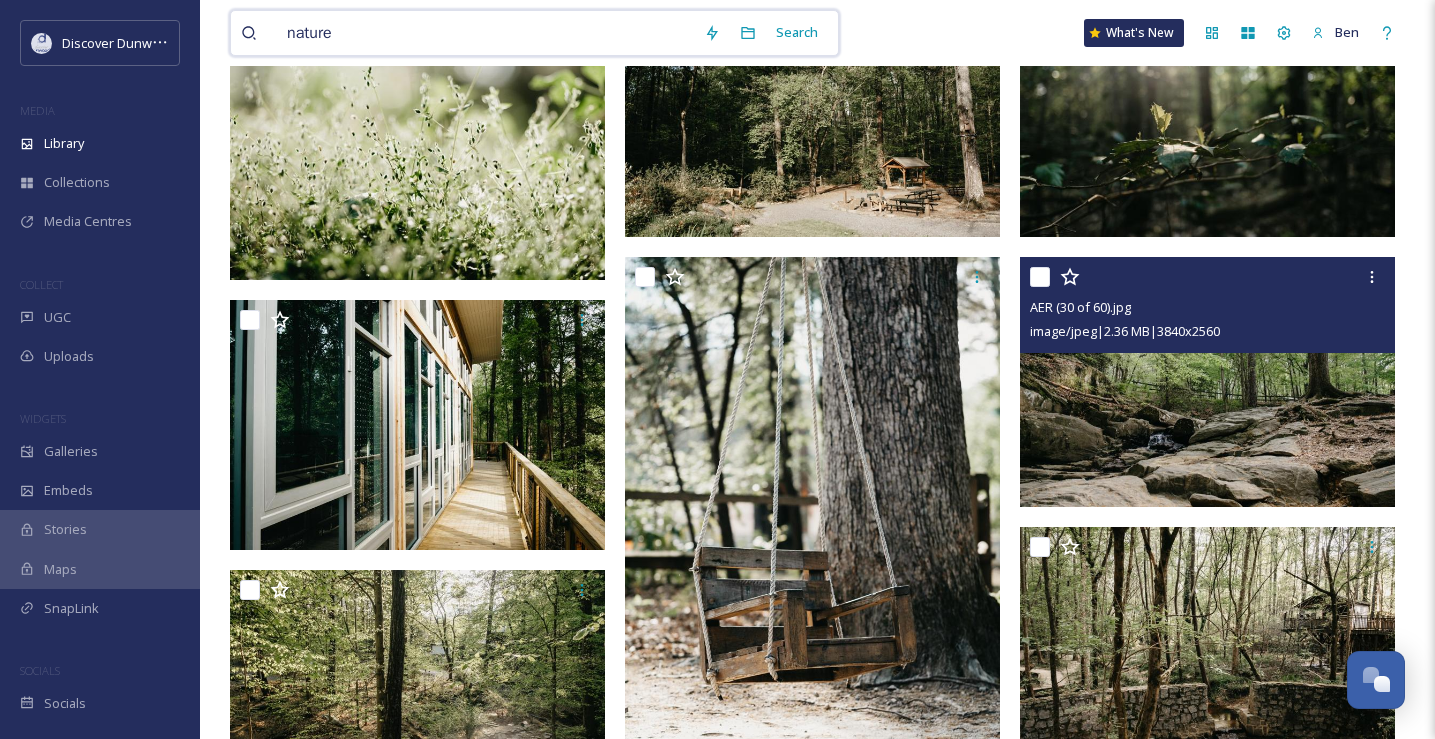 click on "nature" at bounding box center [485, 33] 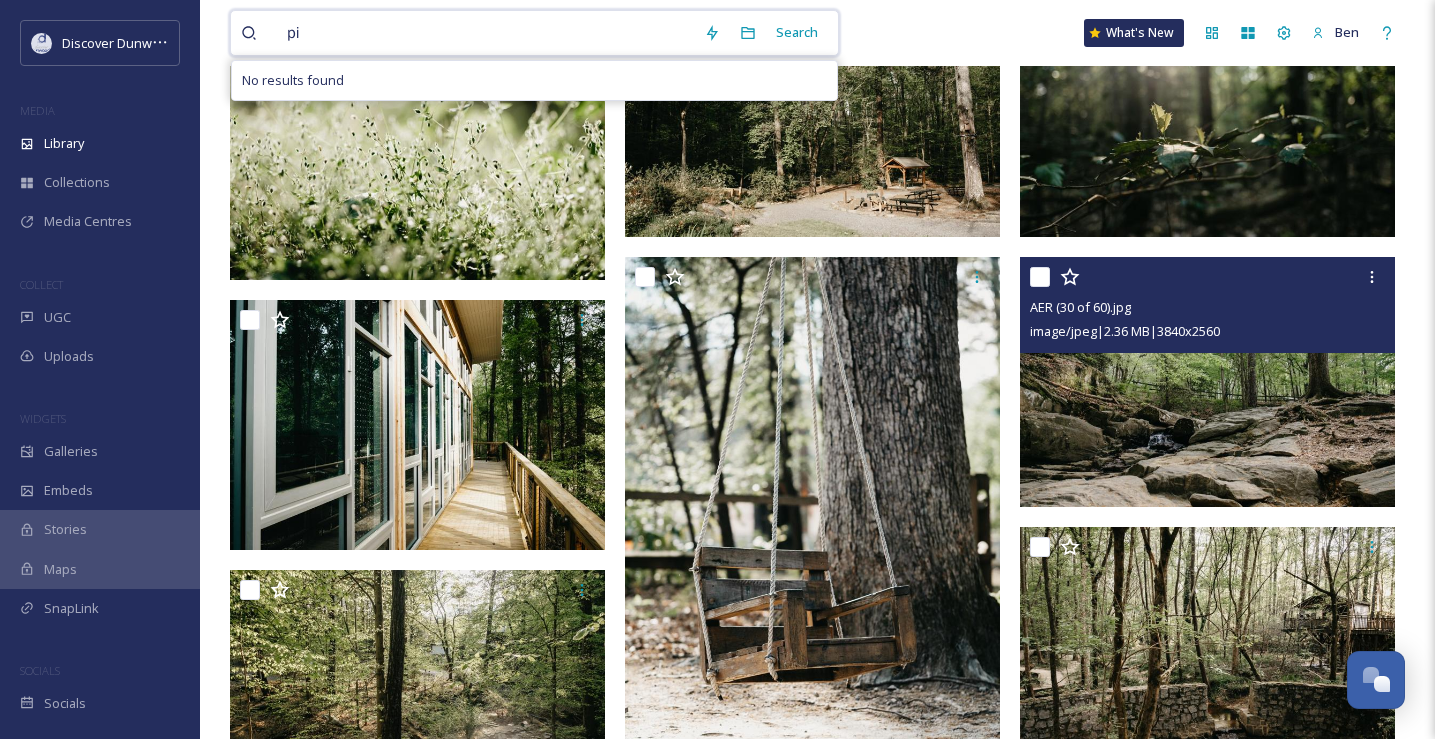 type on "p" 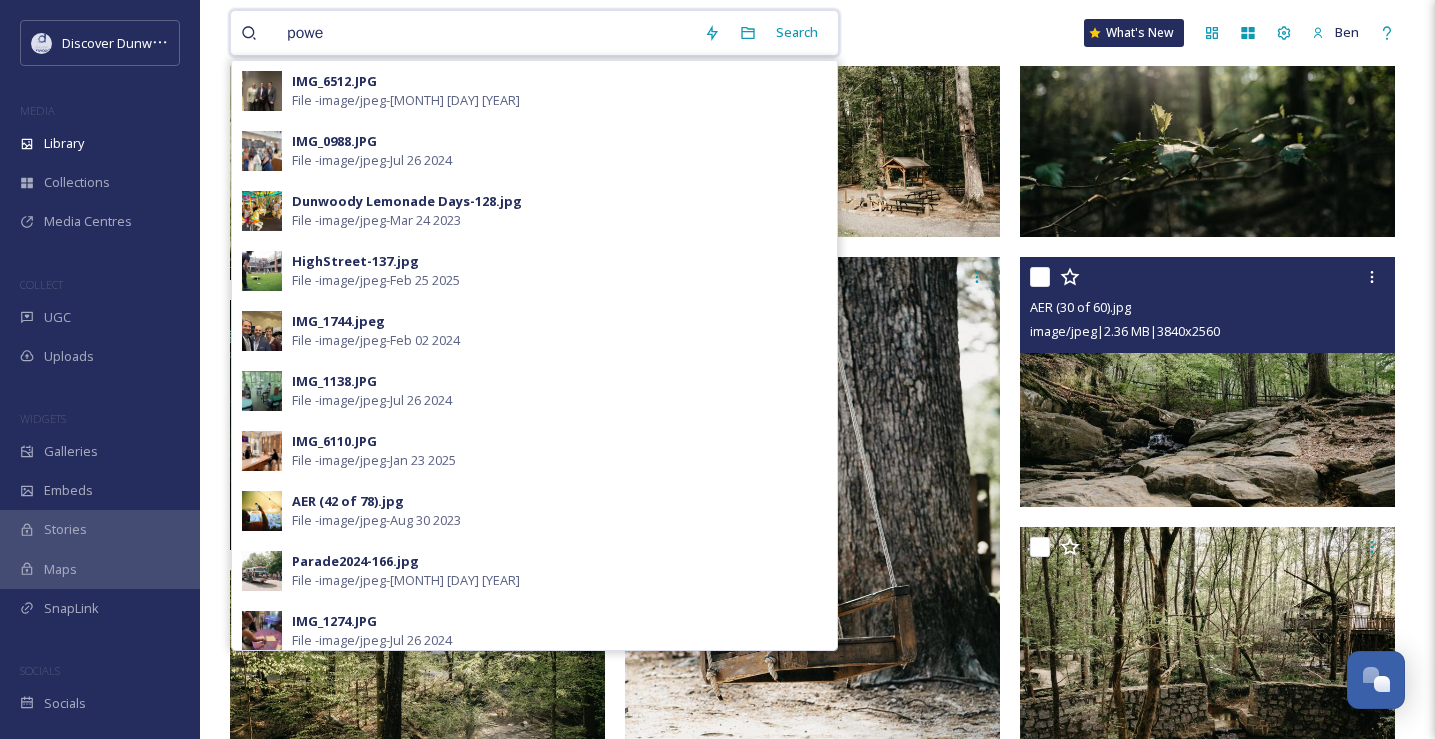 type on "power" 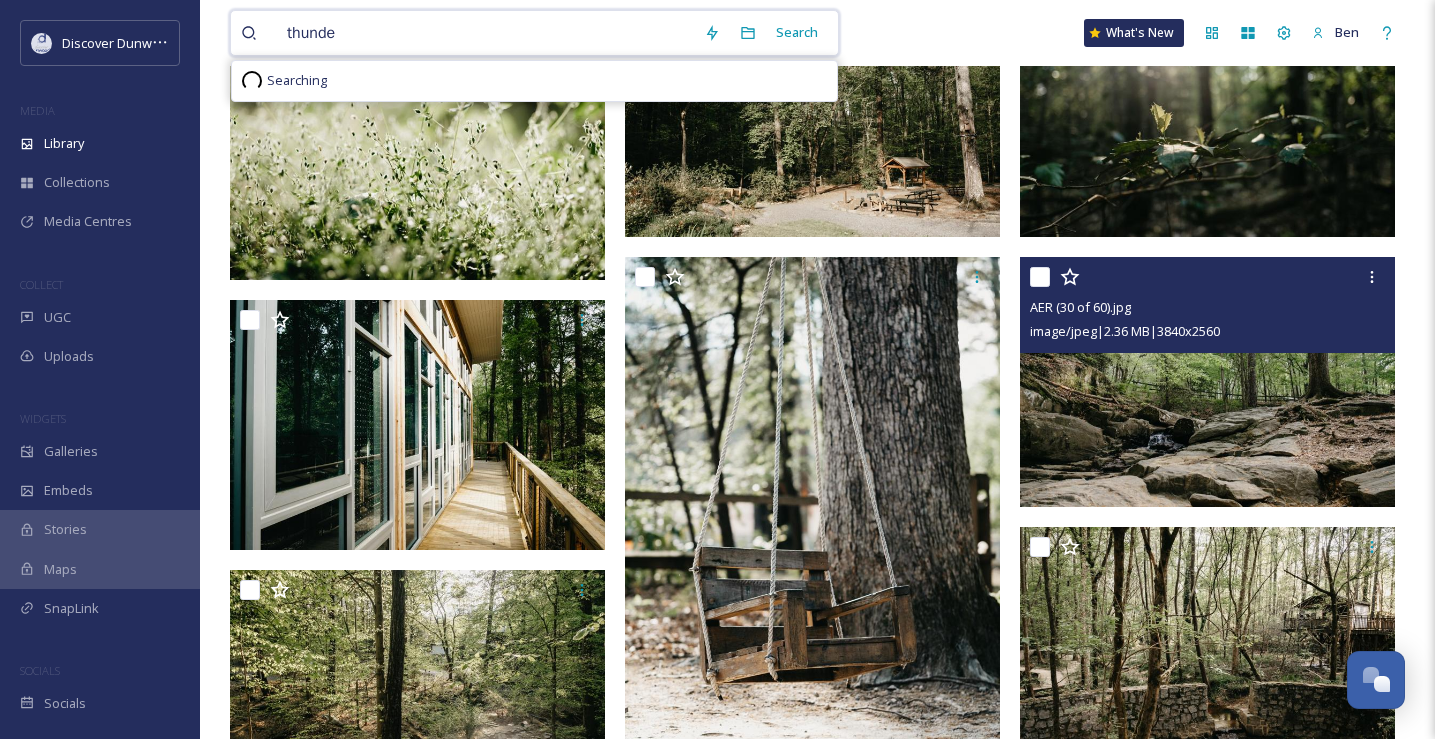 type on "thunder" 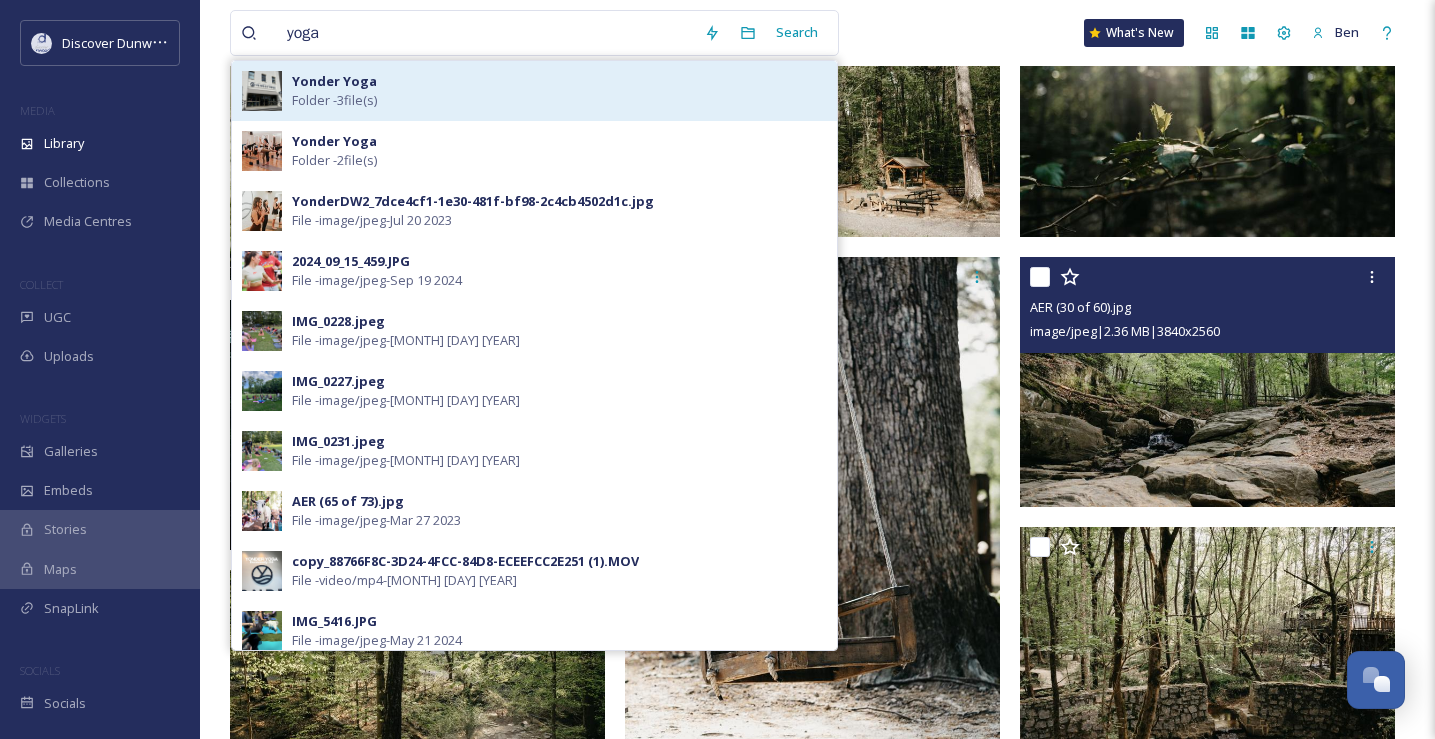 click on "Yonder Yoga Folder  -  3  file(s)" at bounding box center [559, 91] 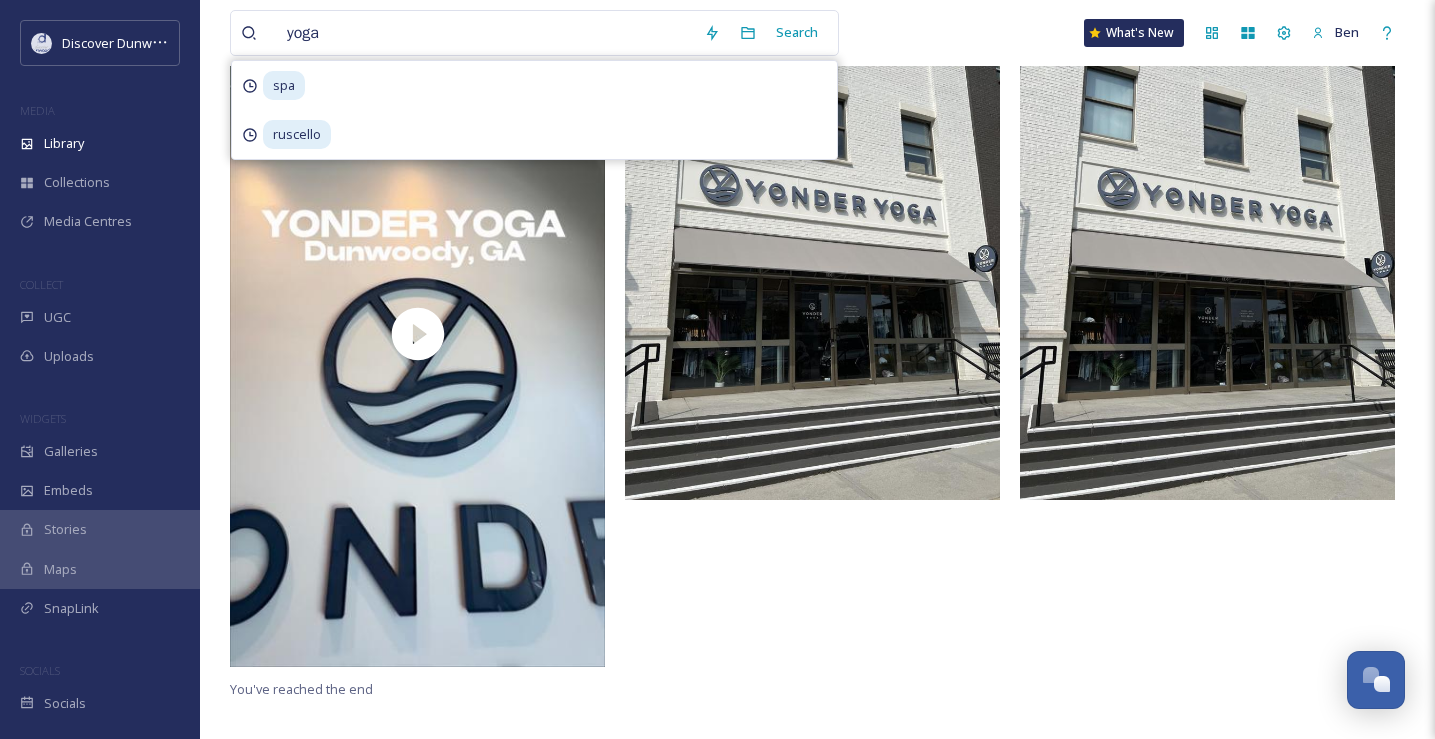 scroll, scrollTop: 271, scrollLeft: 0, axis: vertical 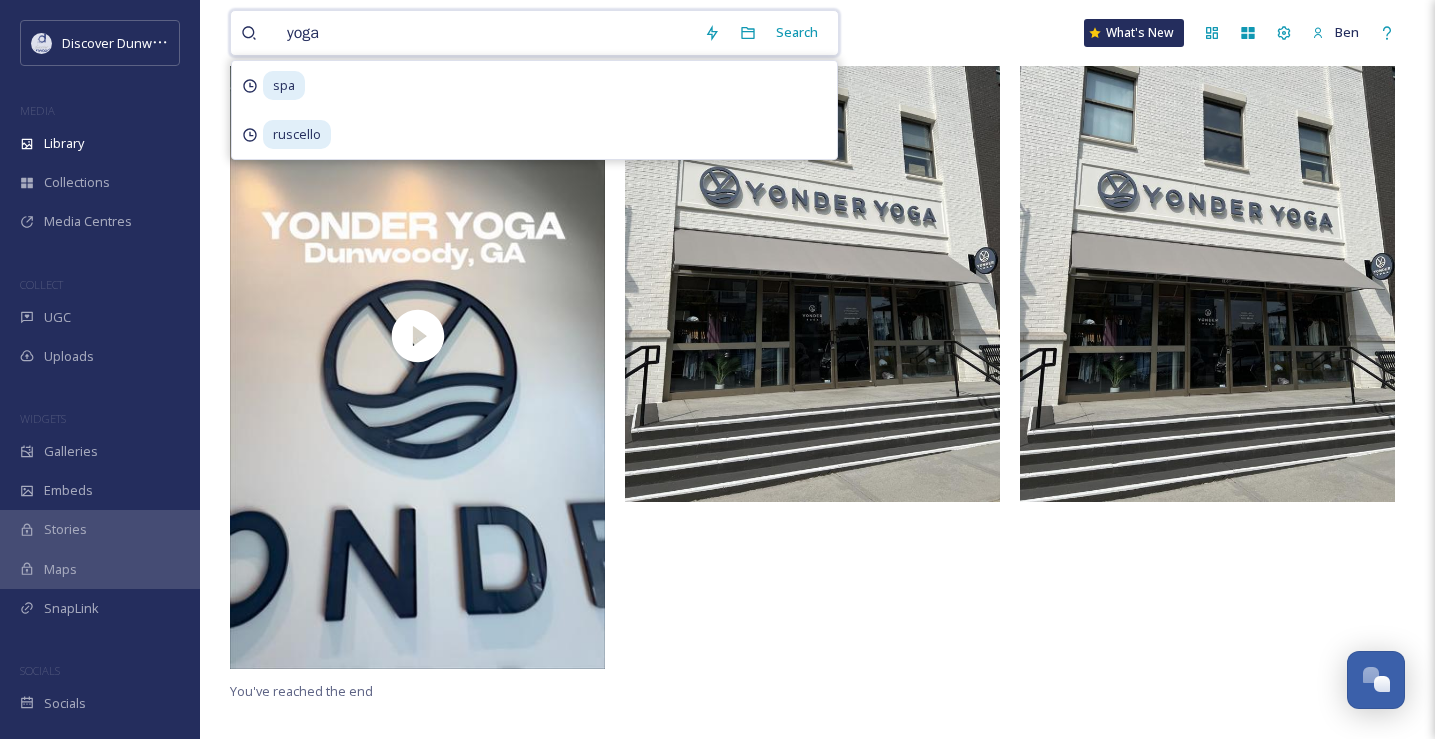 click on "yoga" at bounding box center [485, 33] 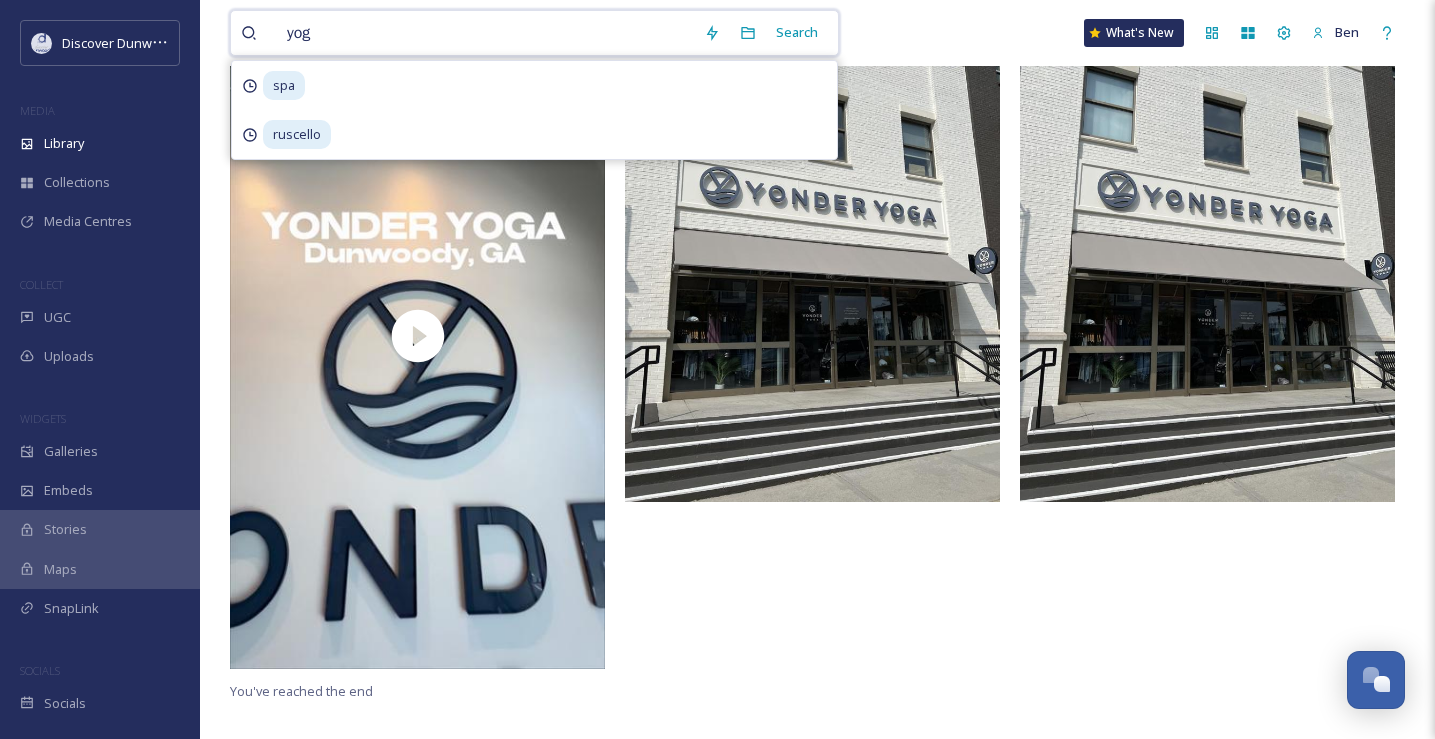 type on "yoga" 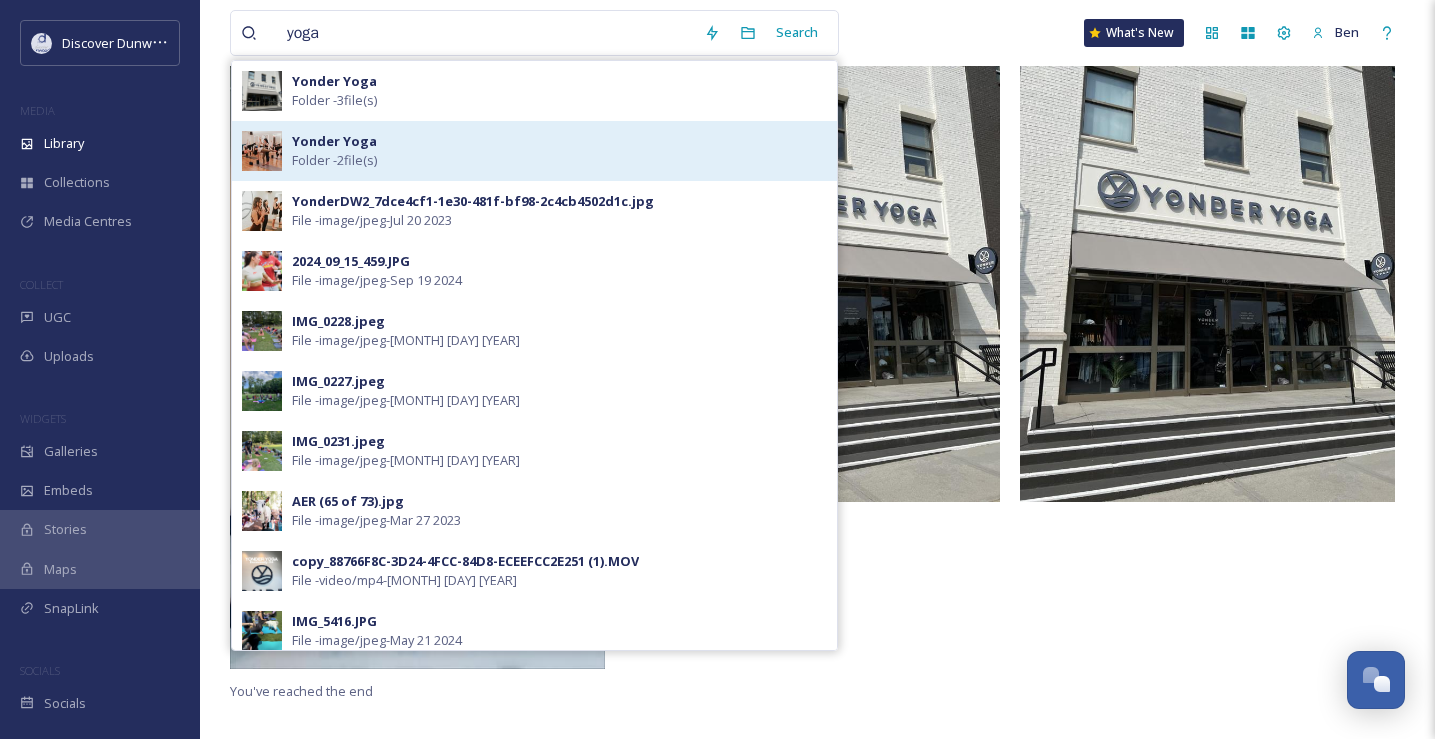 click on "Yonder Yoga Folder  -  2  file(s)" at bounding box center (559, 151) 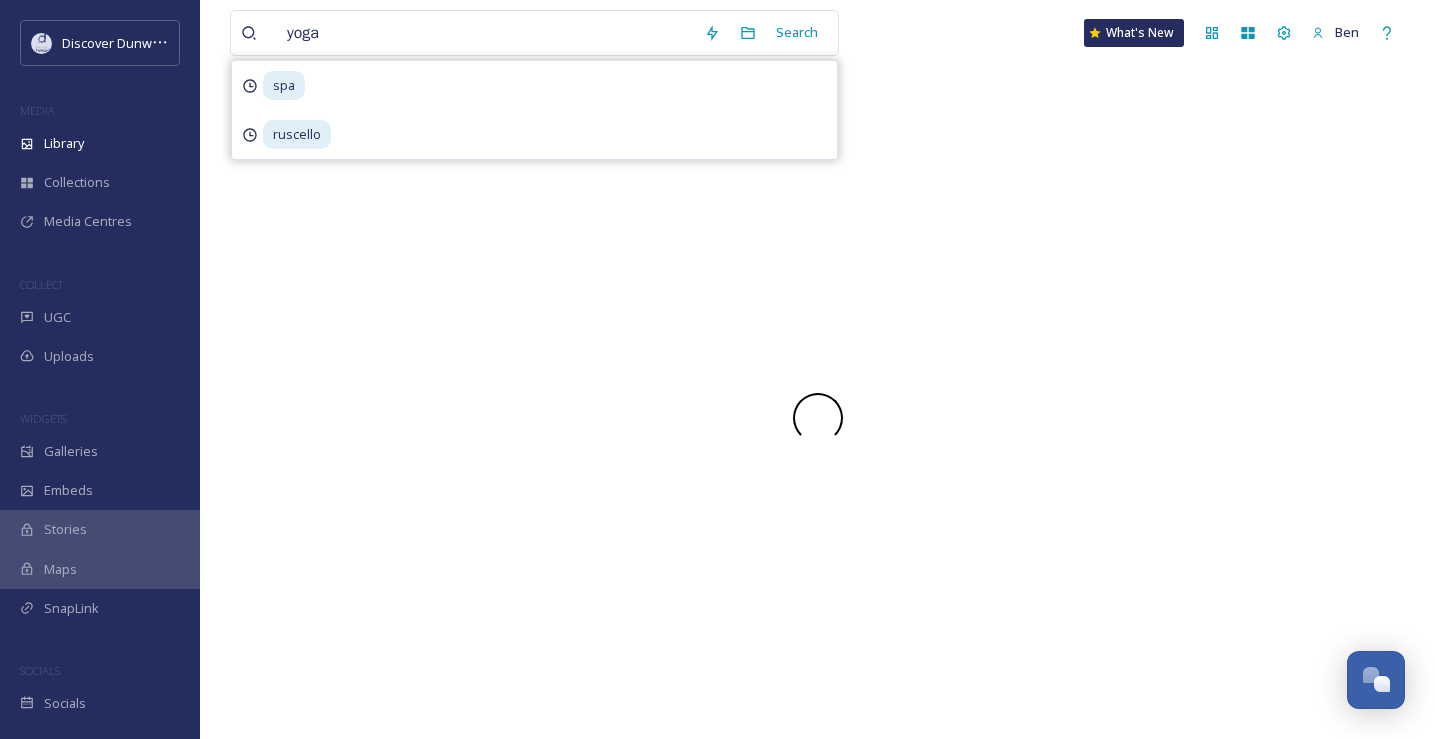 scroll, scrollTop: 0, scrollLeft: 0, axis: both 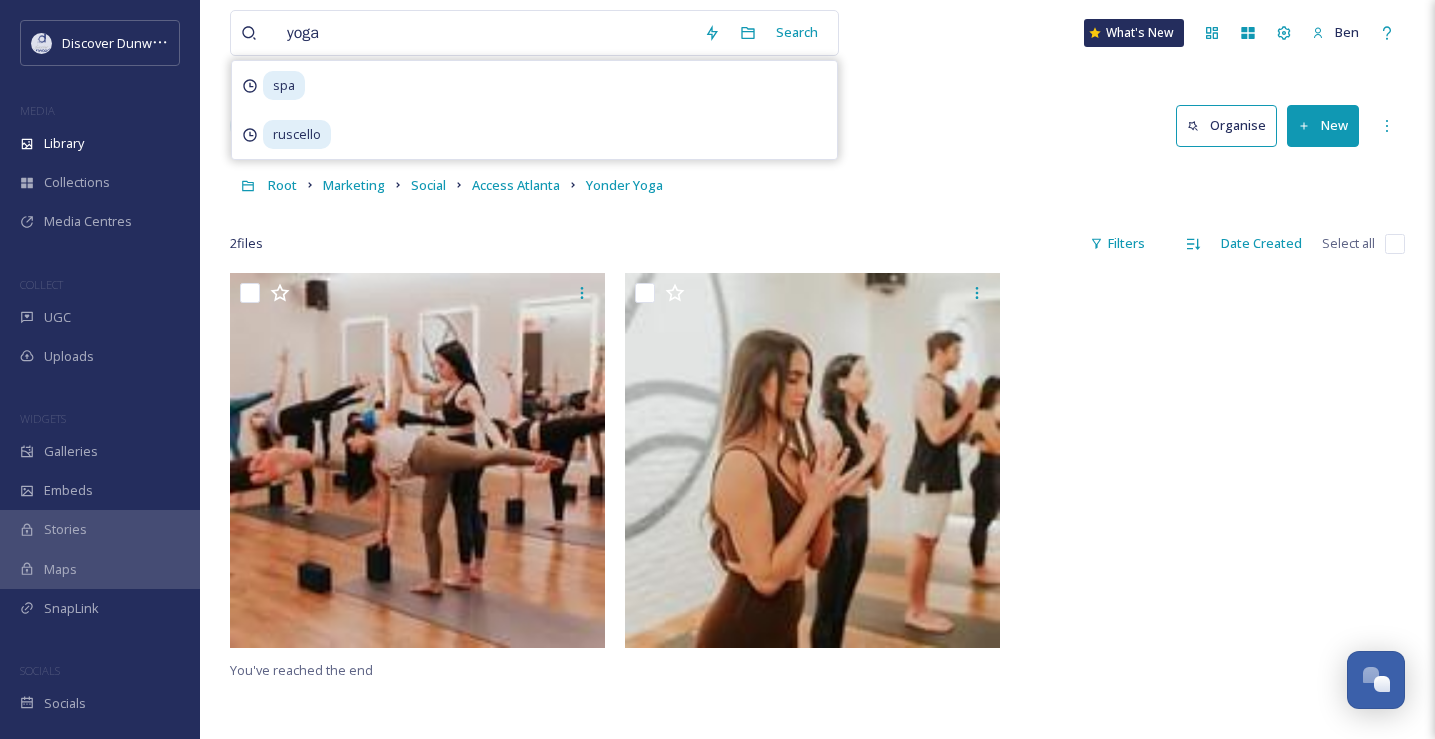 click on "Root Marketing Social Access Atlanta Yonder Yoga" at bounding box center (817, 185) 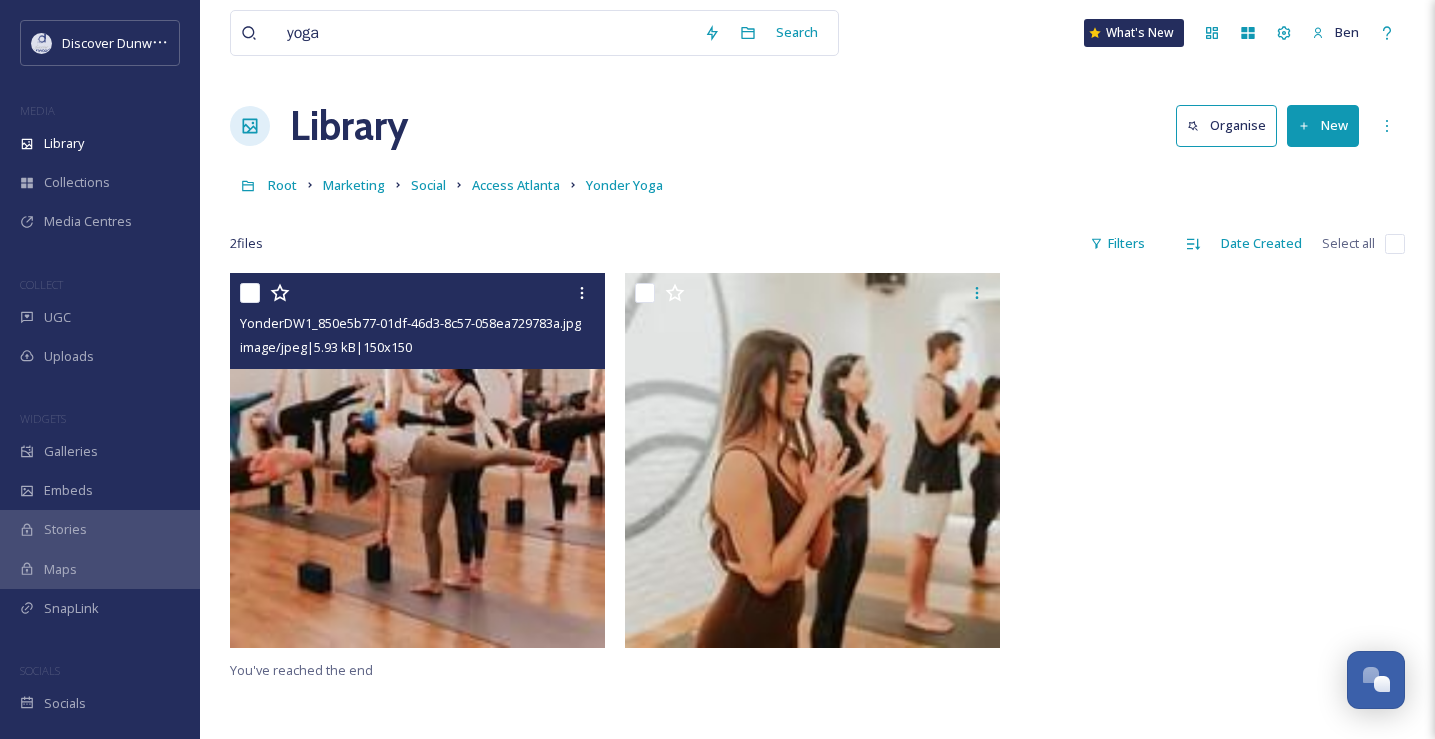 click at bounding box center (417, 460) 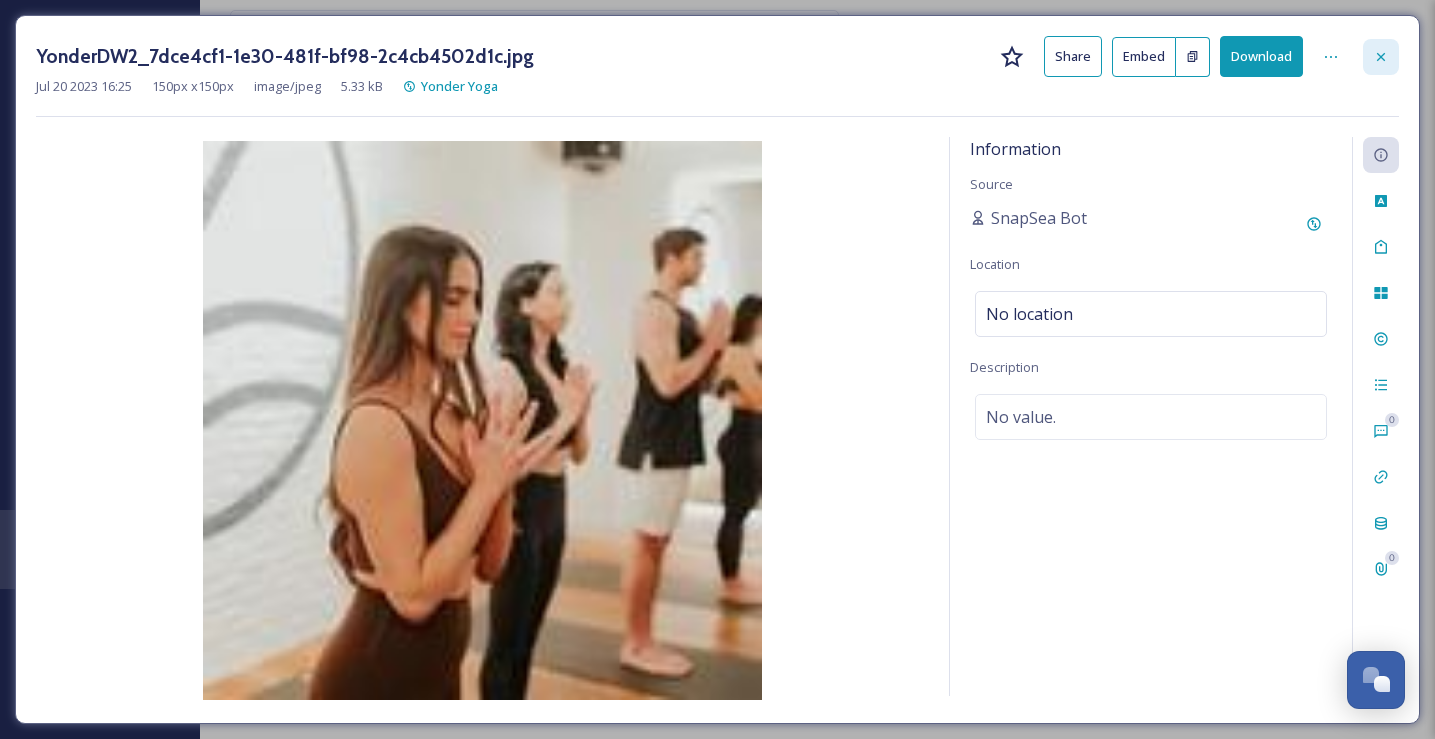click 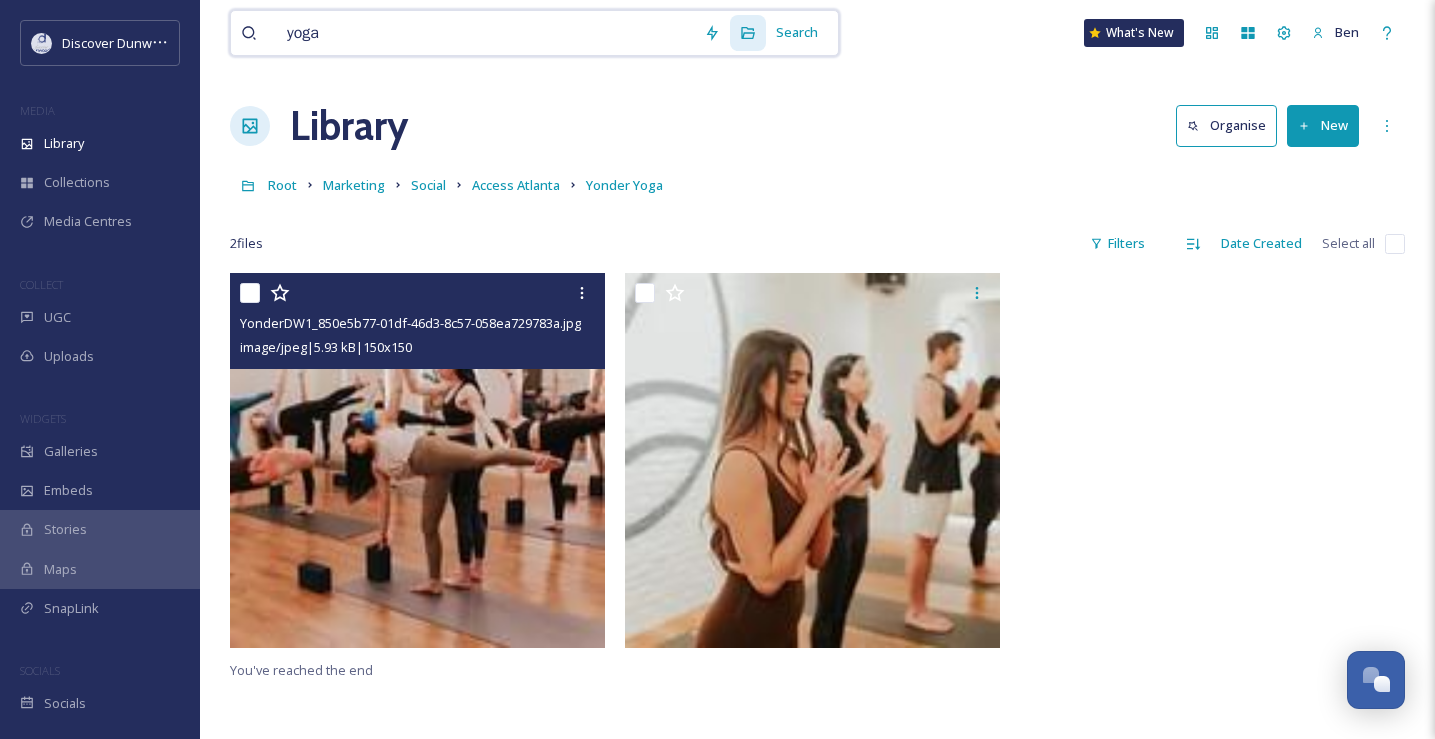 click on "yoga" at bounding box center (485, 33) 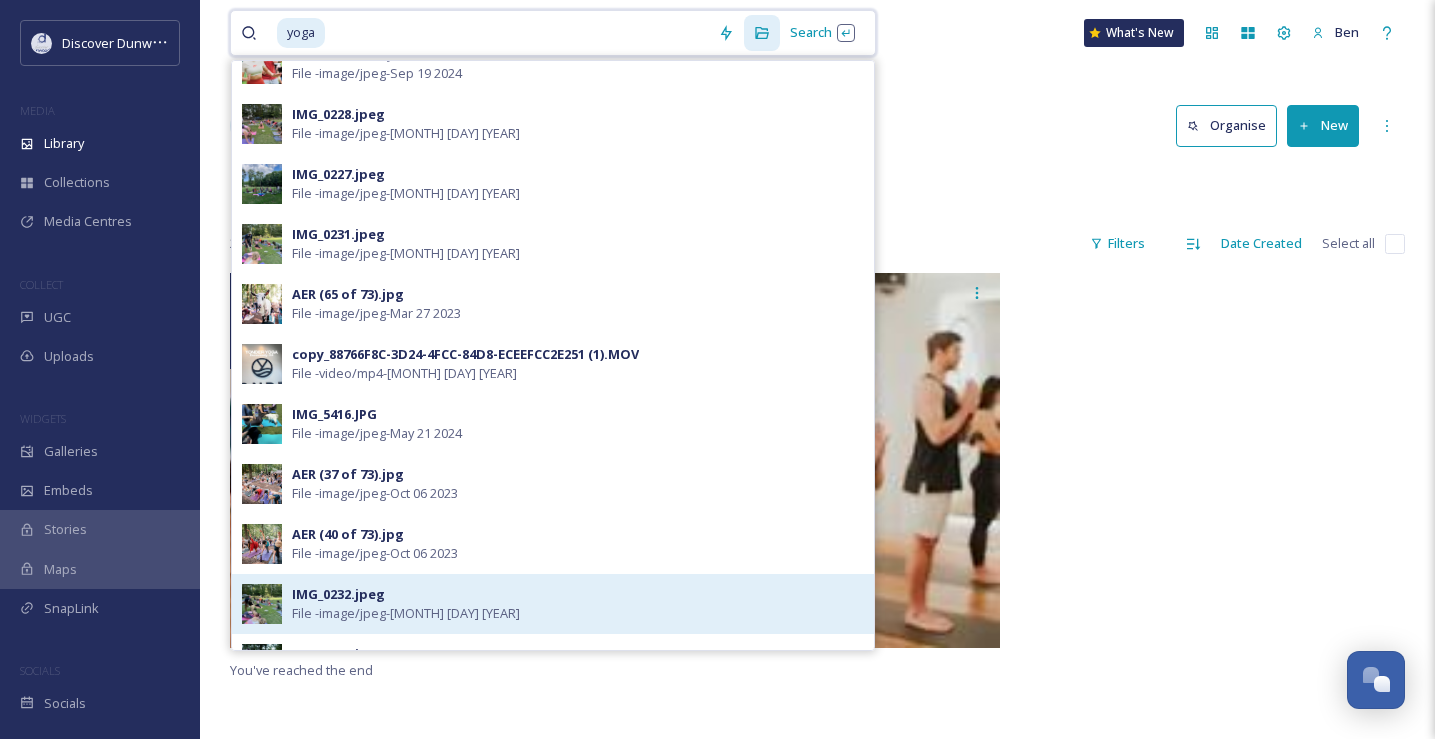 scroll, scrollTop: 205, scrollLeft: 0, axis: vertical 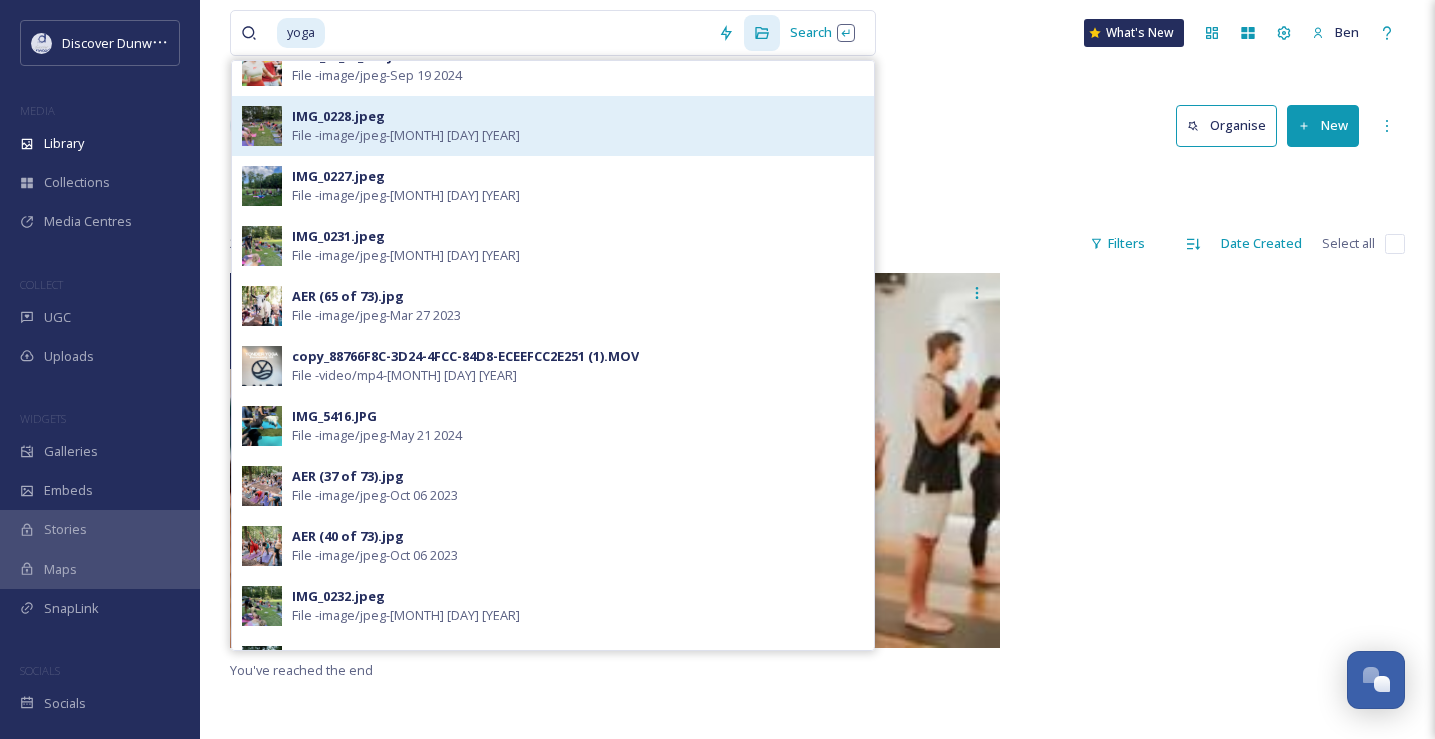 click on "File -  image/jpeg  -  Aug 07 2024" at bounding box center (406, 135) 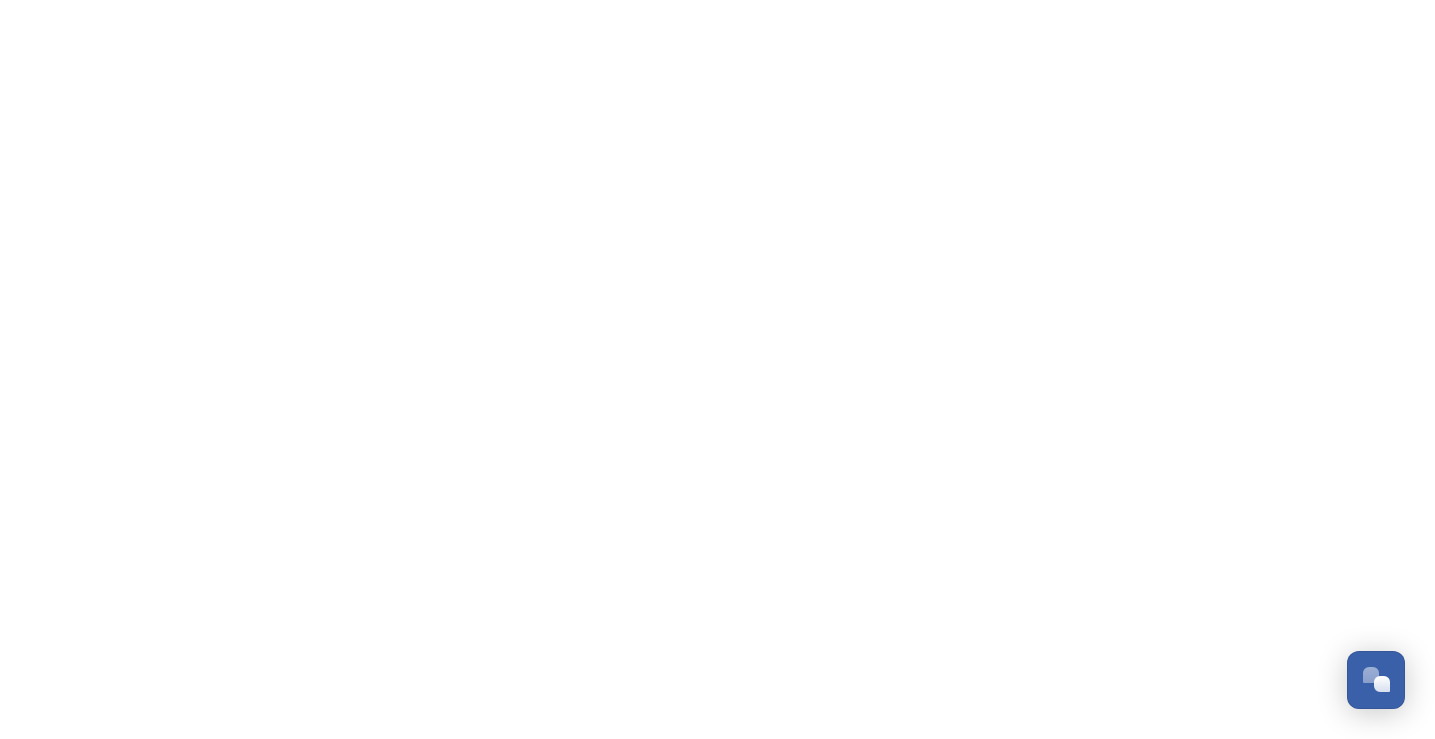 scroll, scrollTop: 0, scrollLeft: 0, axis: both 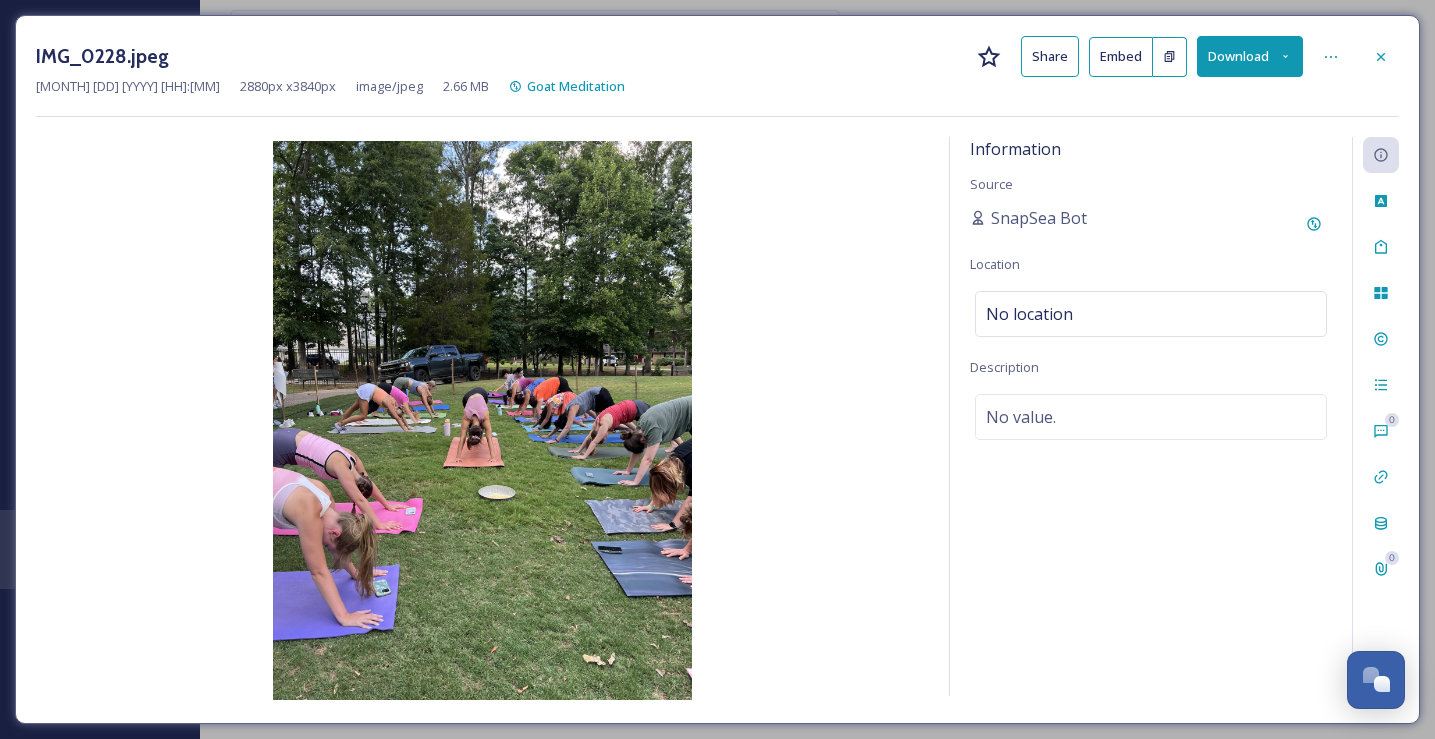 click on "Download" at bounding box center [1250, 56] 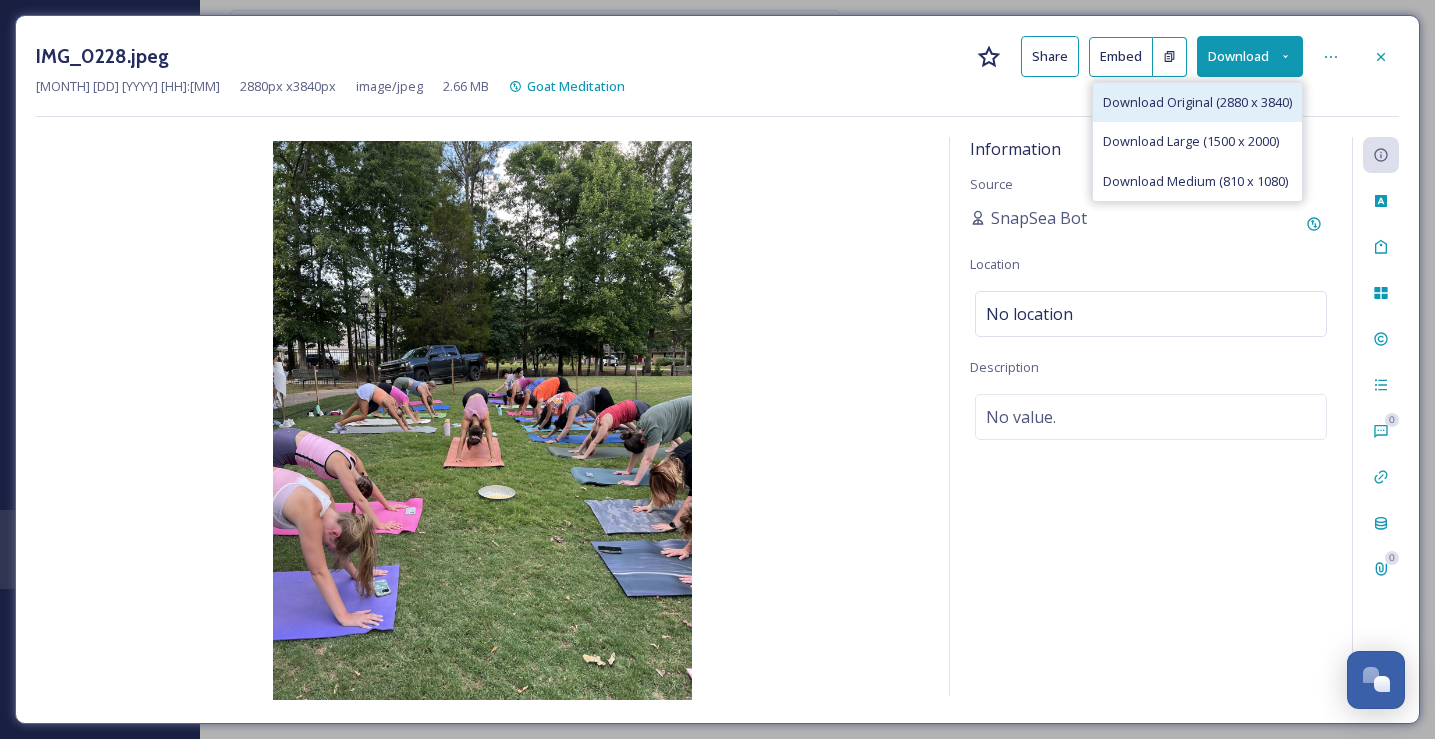 click on "Download Original (2880 x 3840)" at bounding box center [1197, 102] 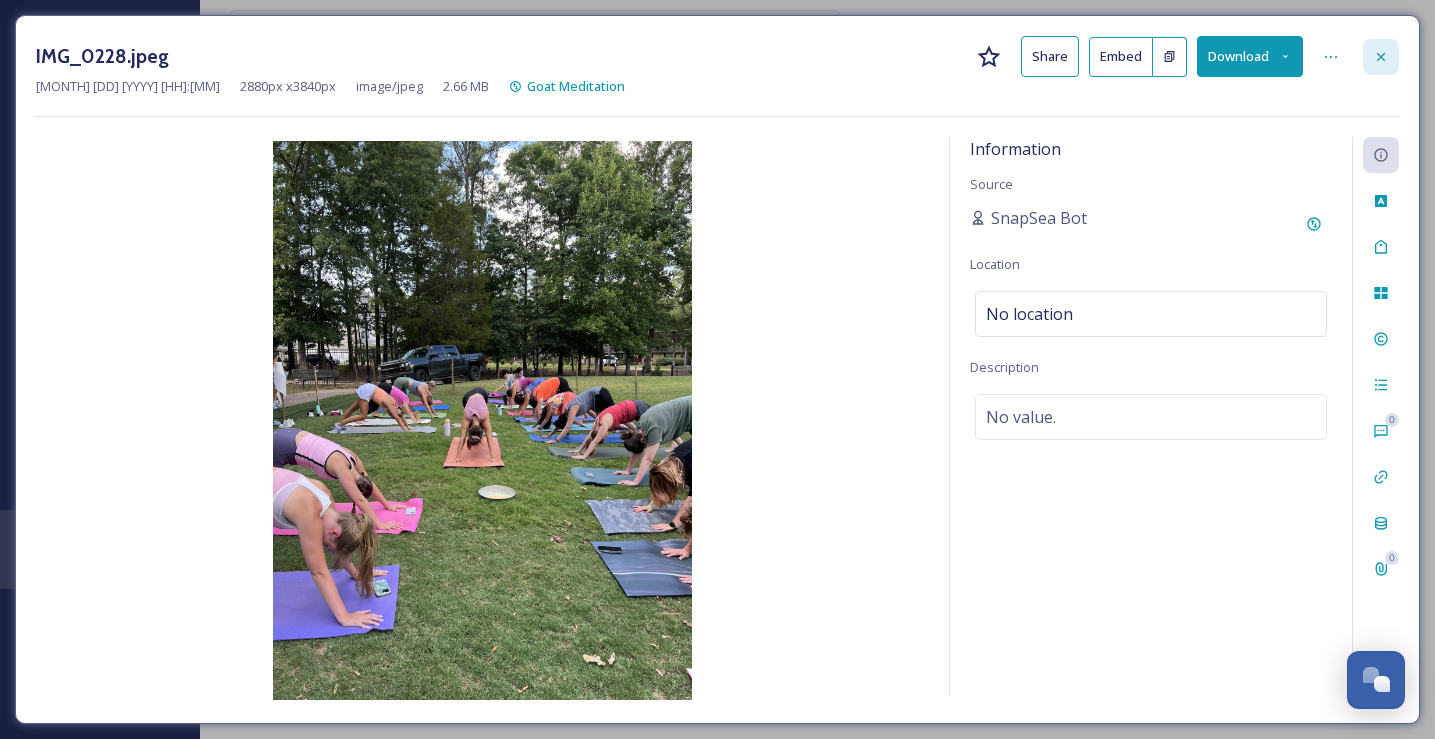 click at bounding box center [1381, 57] 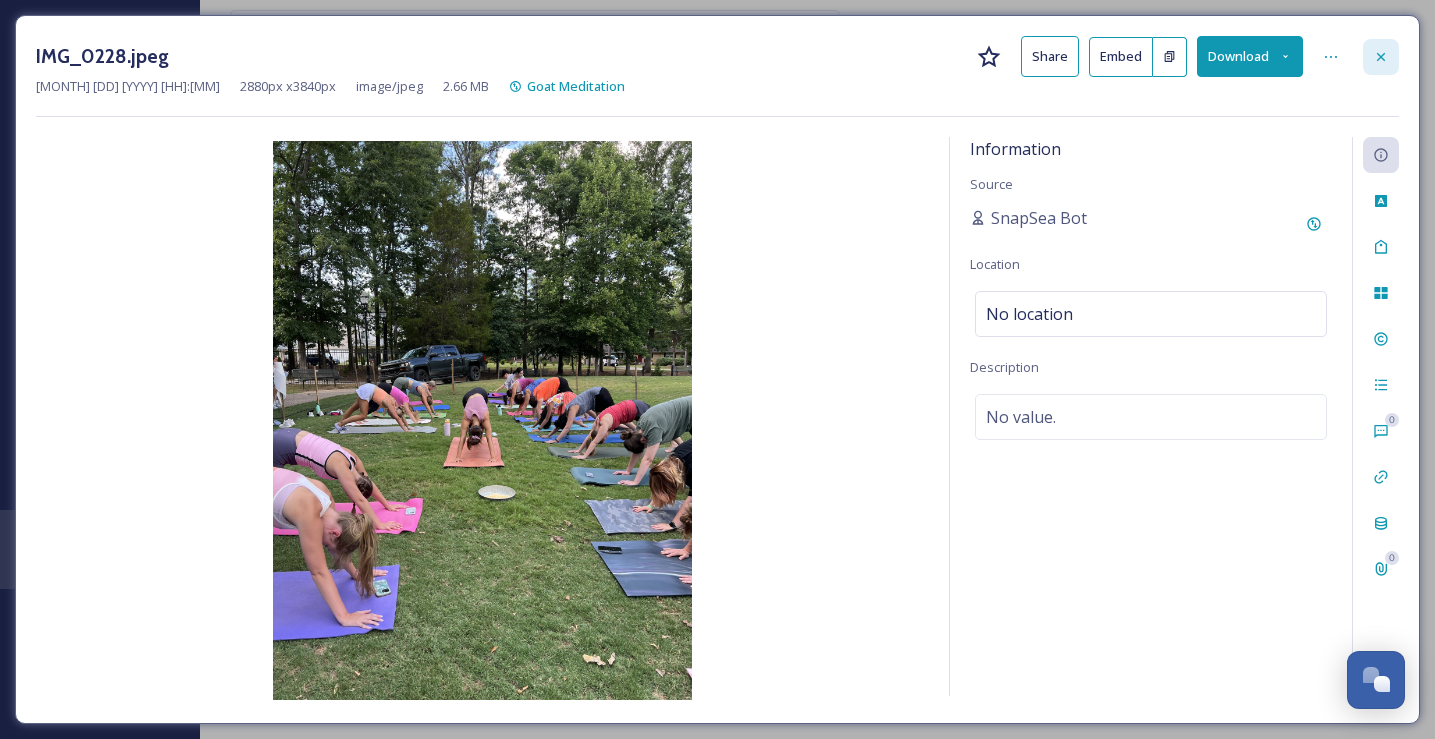 click 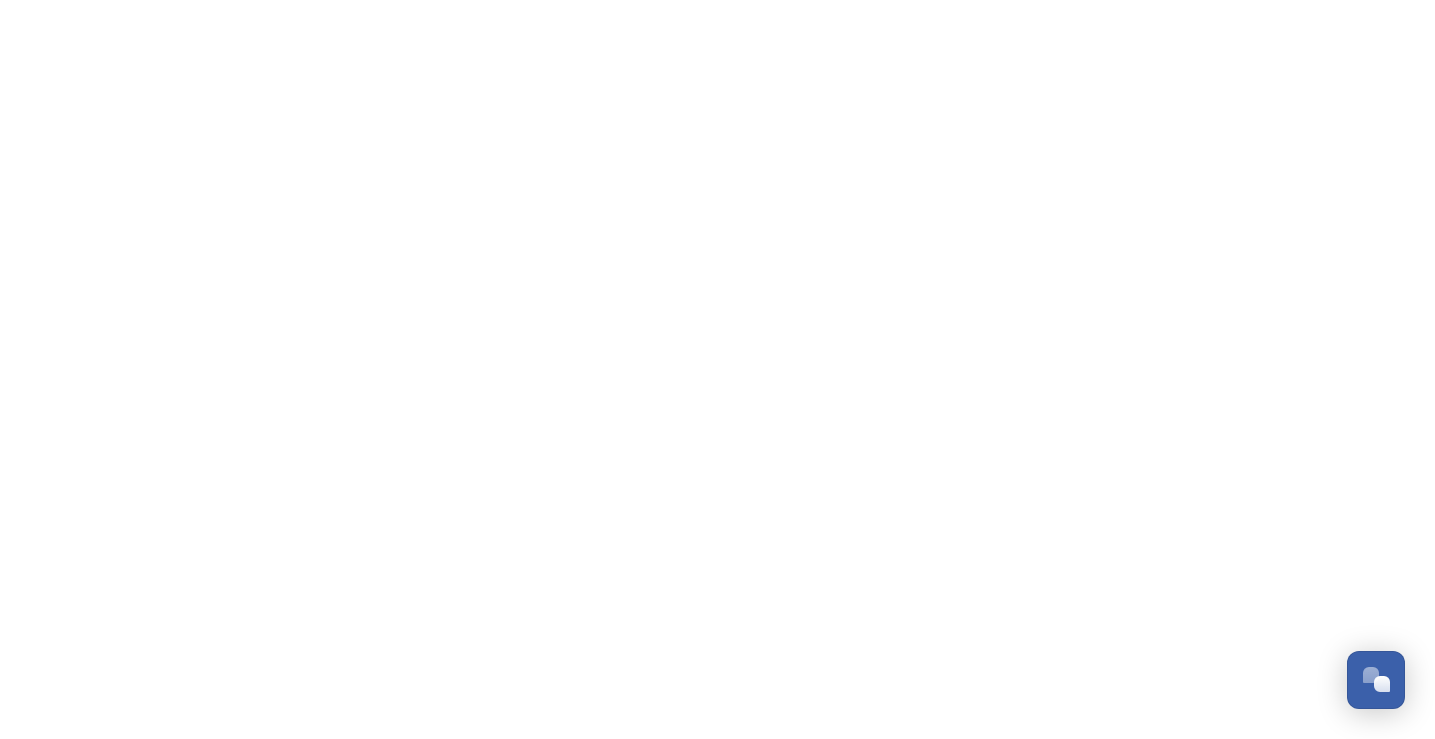 scroll, scrollTop: 0, scrollLeft: 0, axis: both 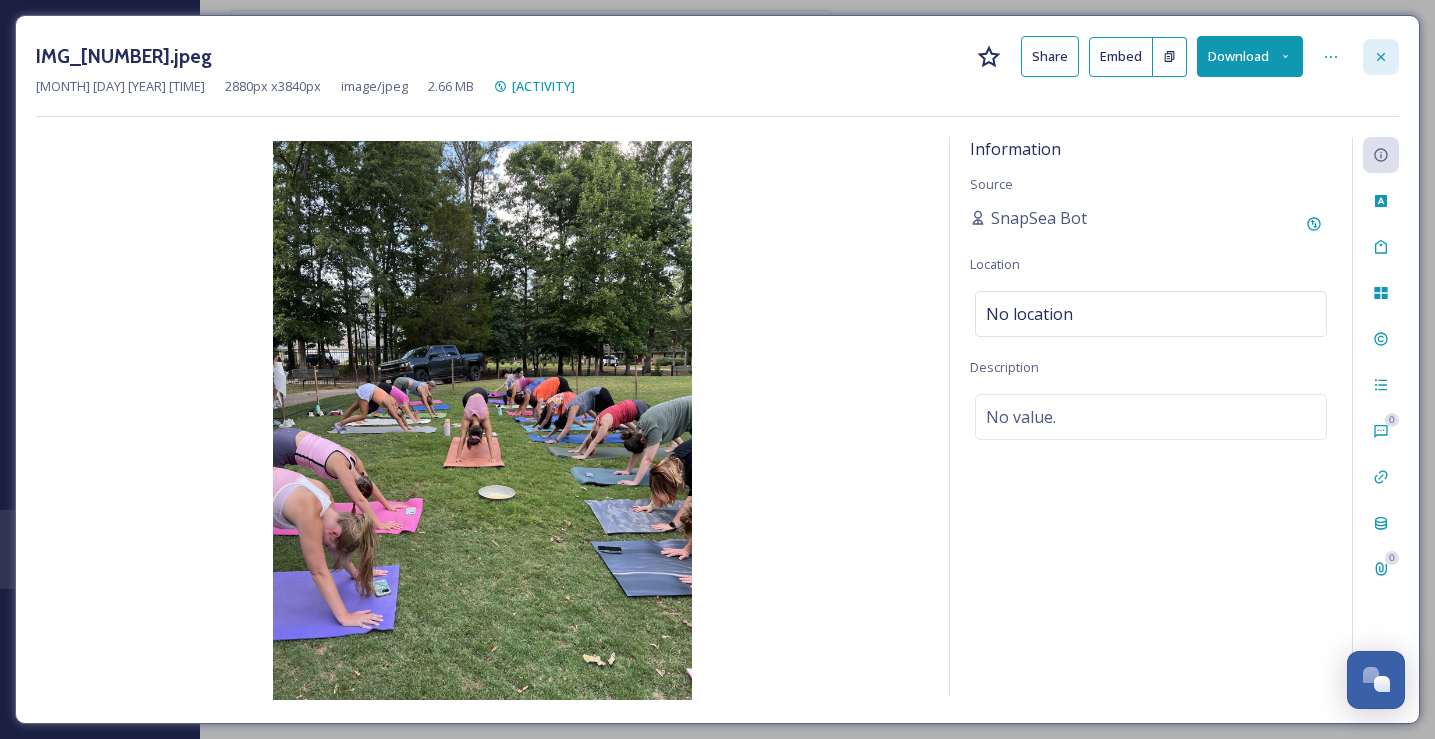 click 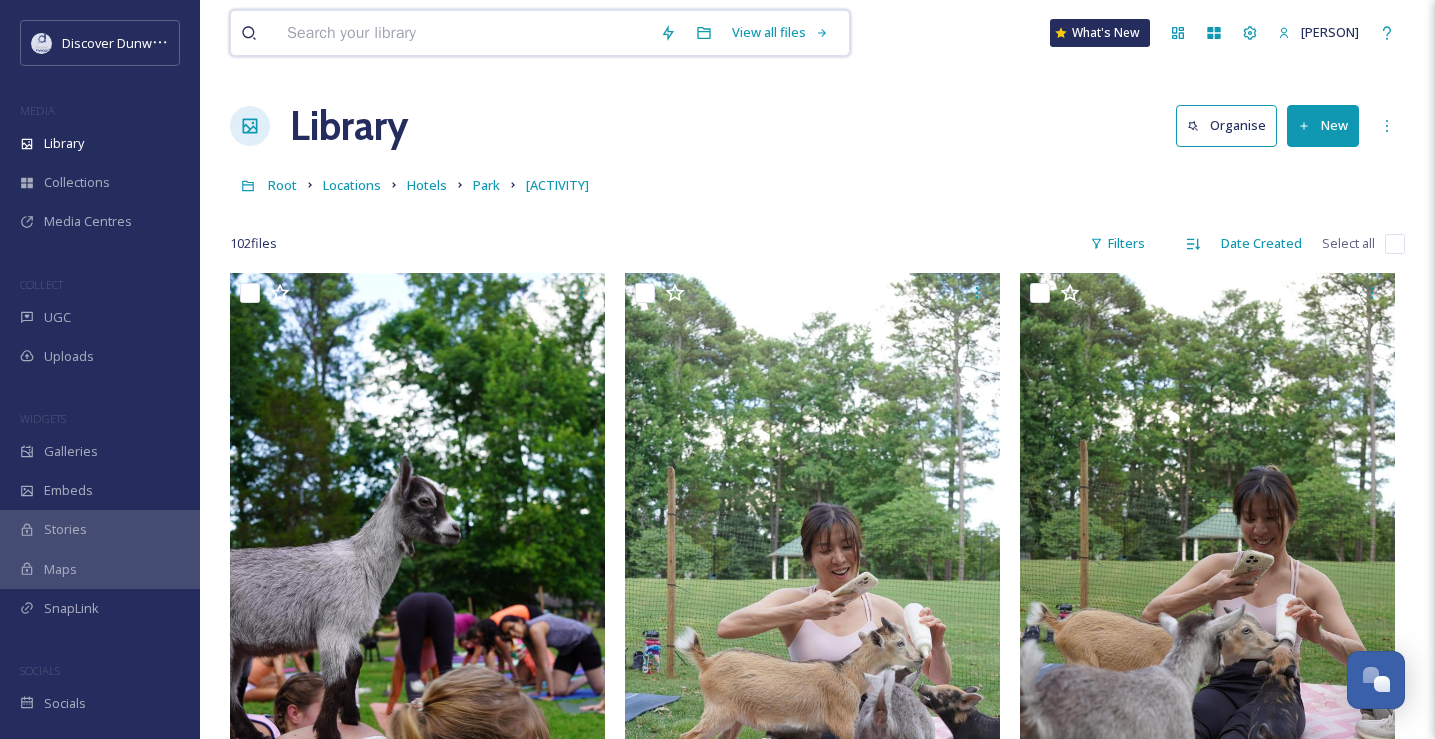 click at bounding box center (463, 33) 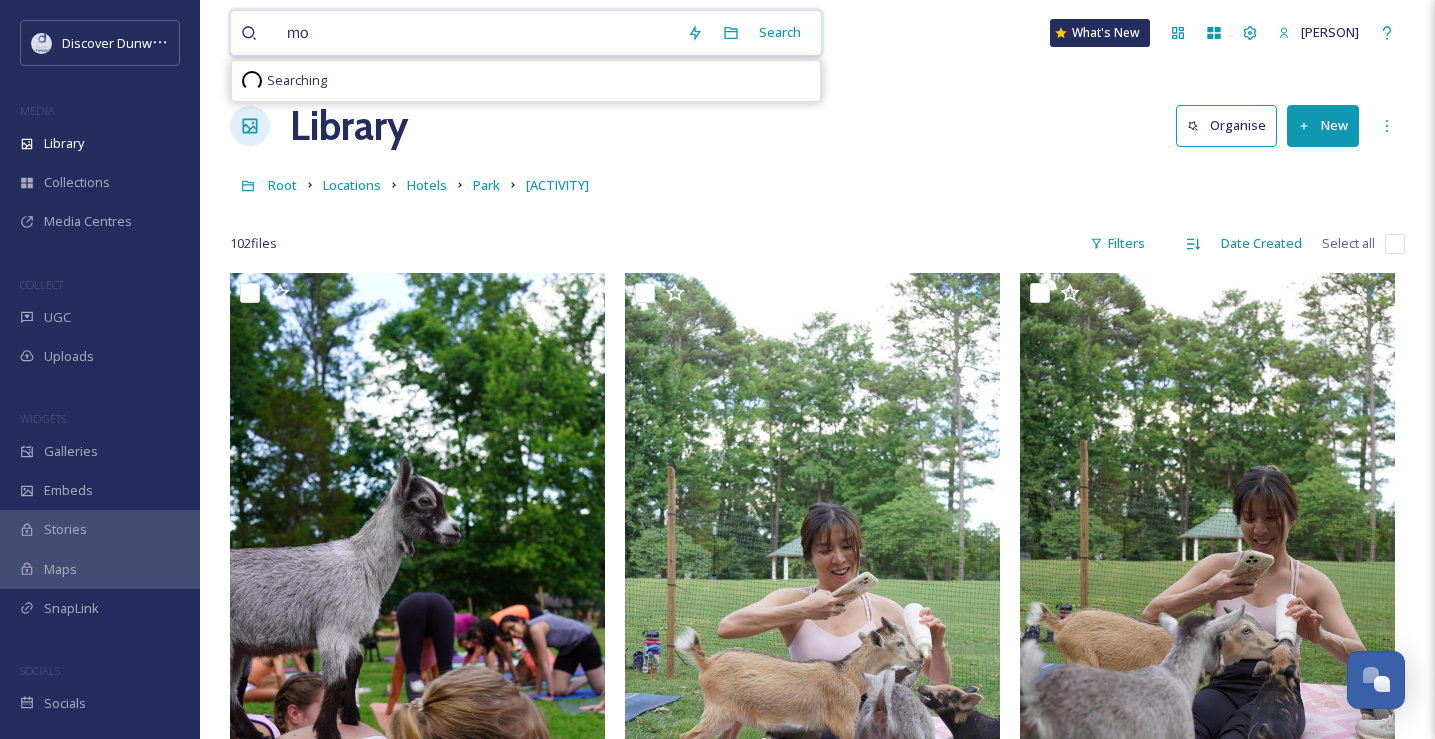 type on "m" 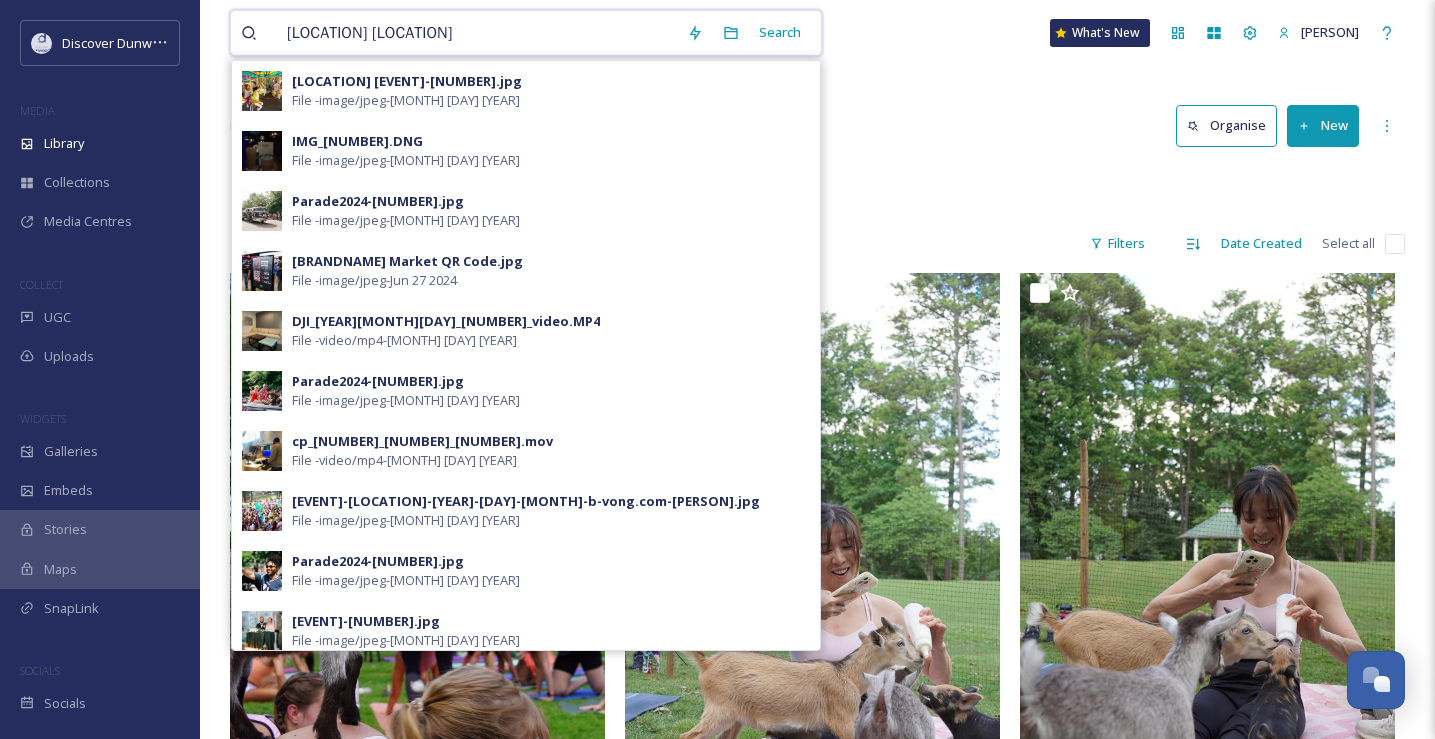 type on "dunwoody village" 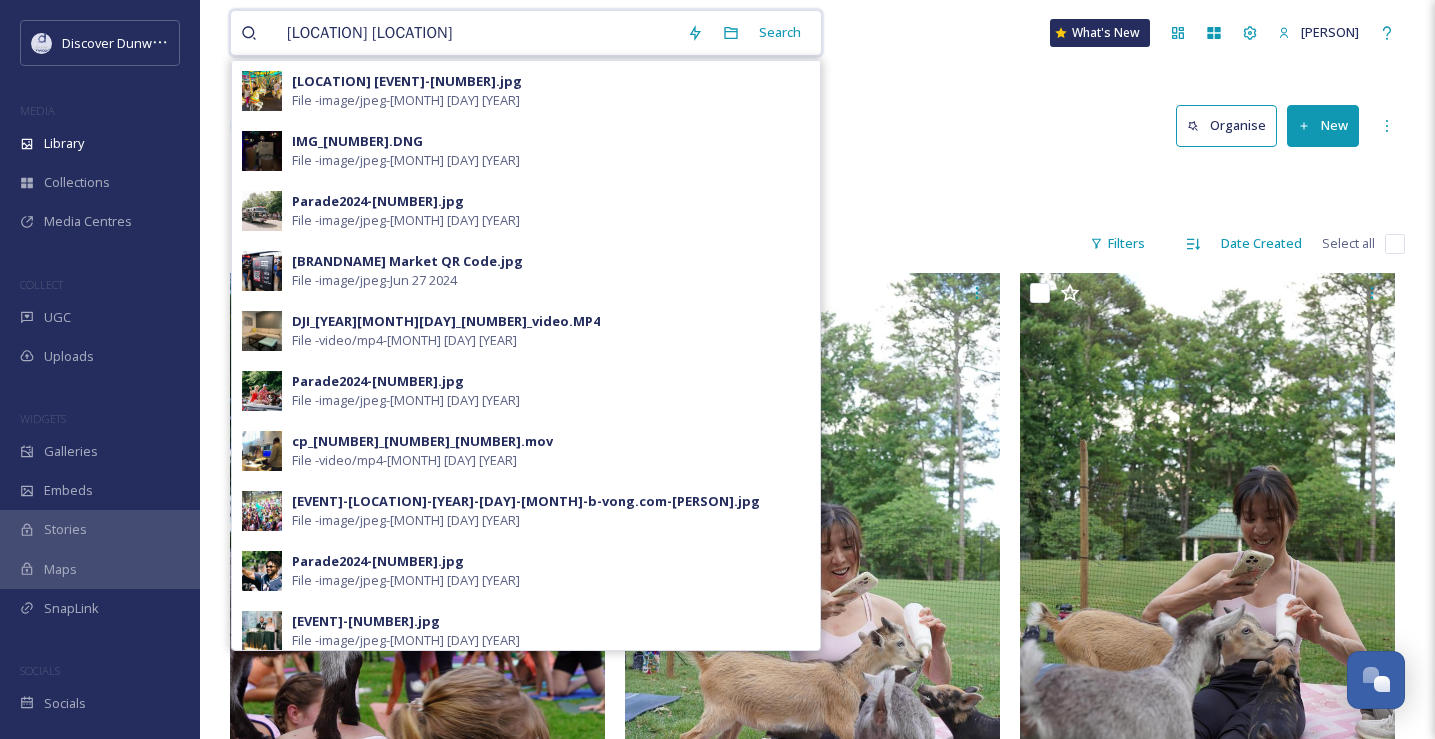 type 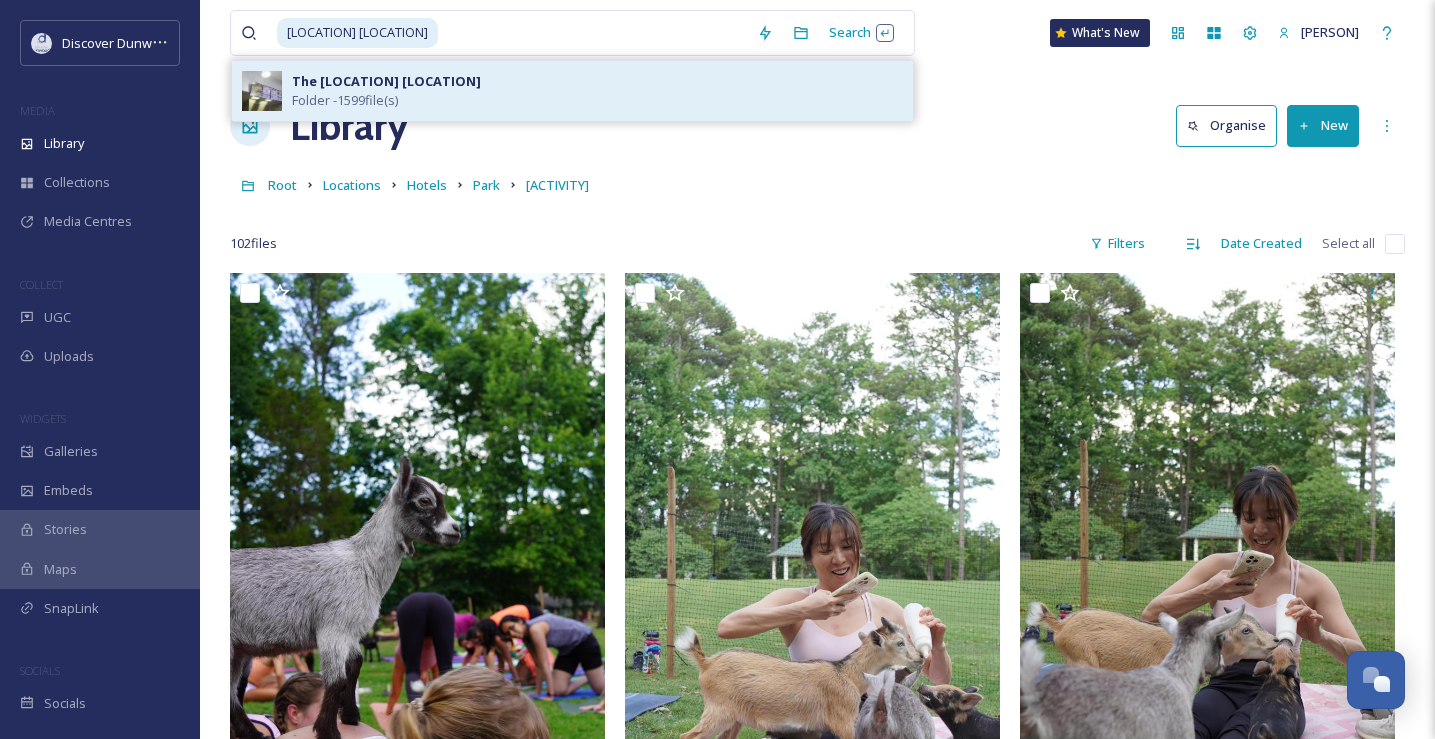 click on "The Village Dunwoody Folder  -  1599  file(s)" at bounding box center (597, 91) 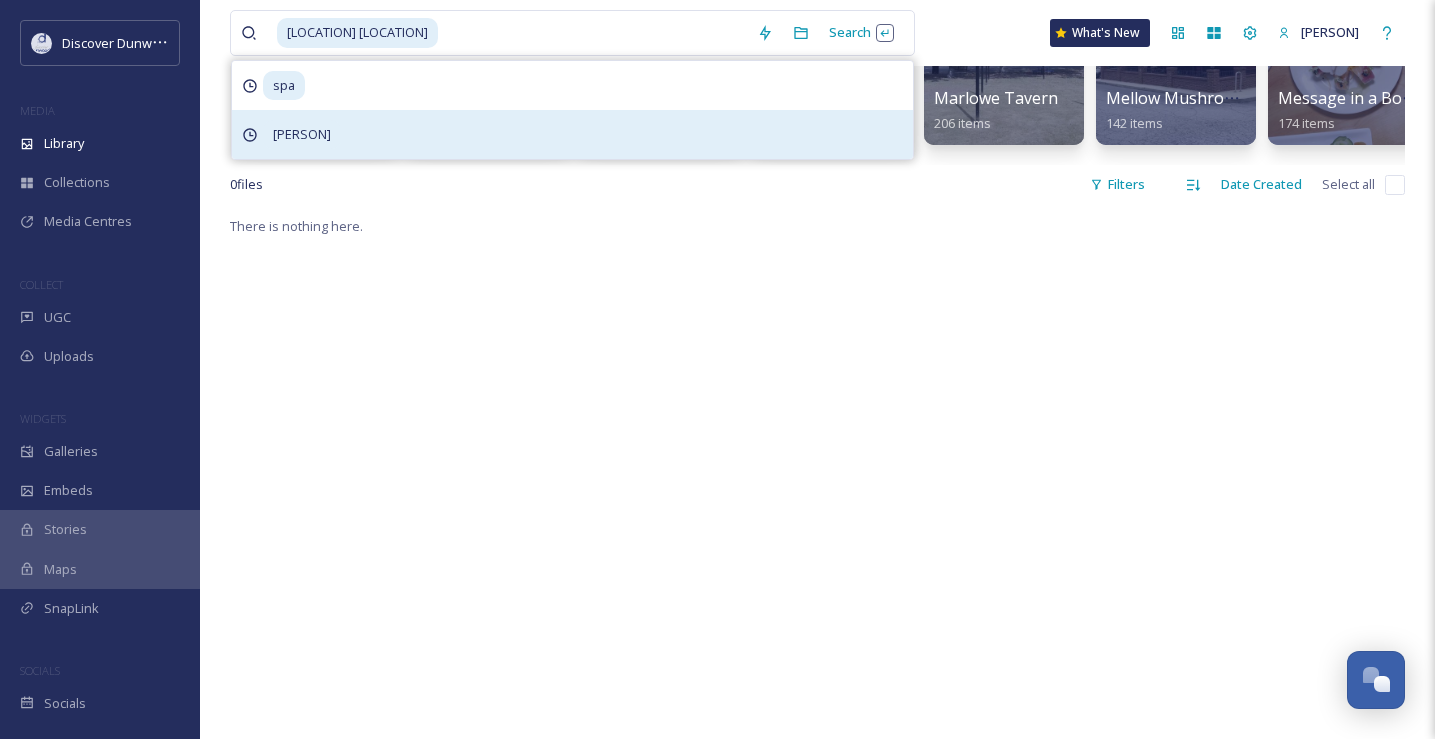 scroll, scrollTop: 270, scrollLeft: 0, axis: vertical 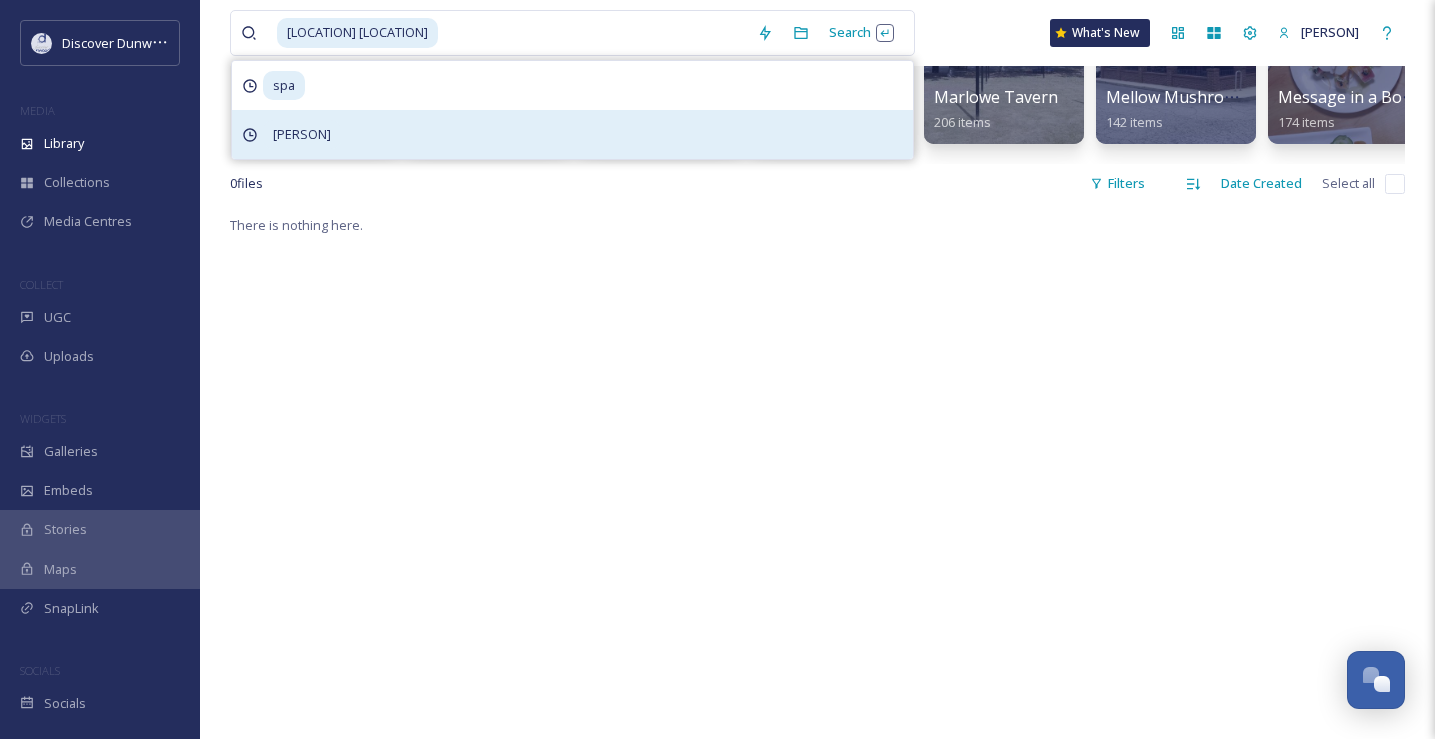 click on "There is nothing here." at bounding box center (817, 582) 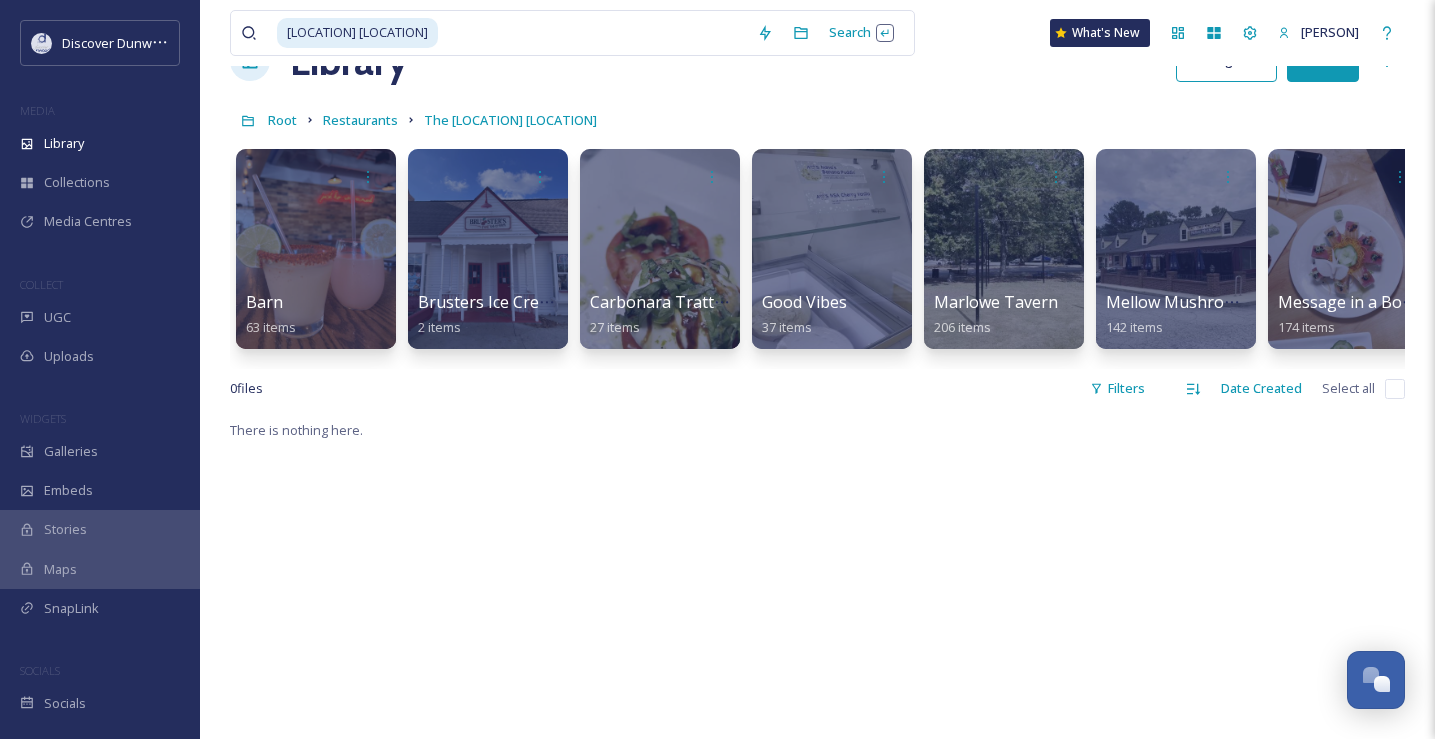 scroll, scrollTop: 26, scrollLeft: 0, axis: vertical 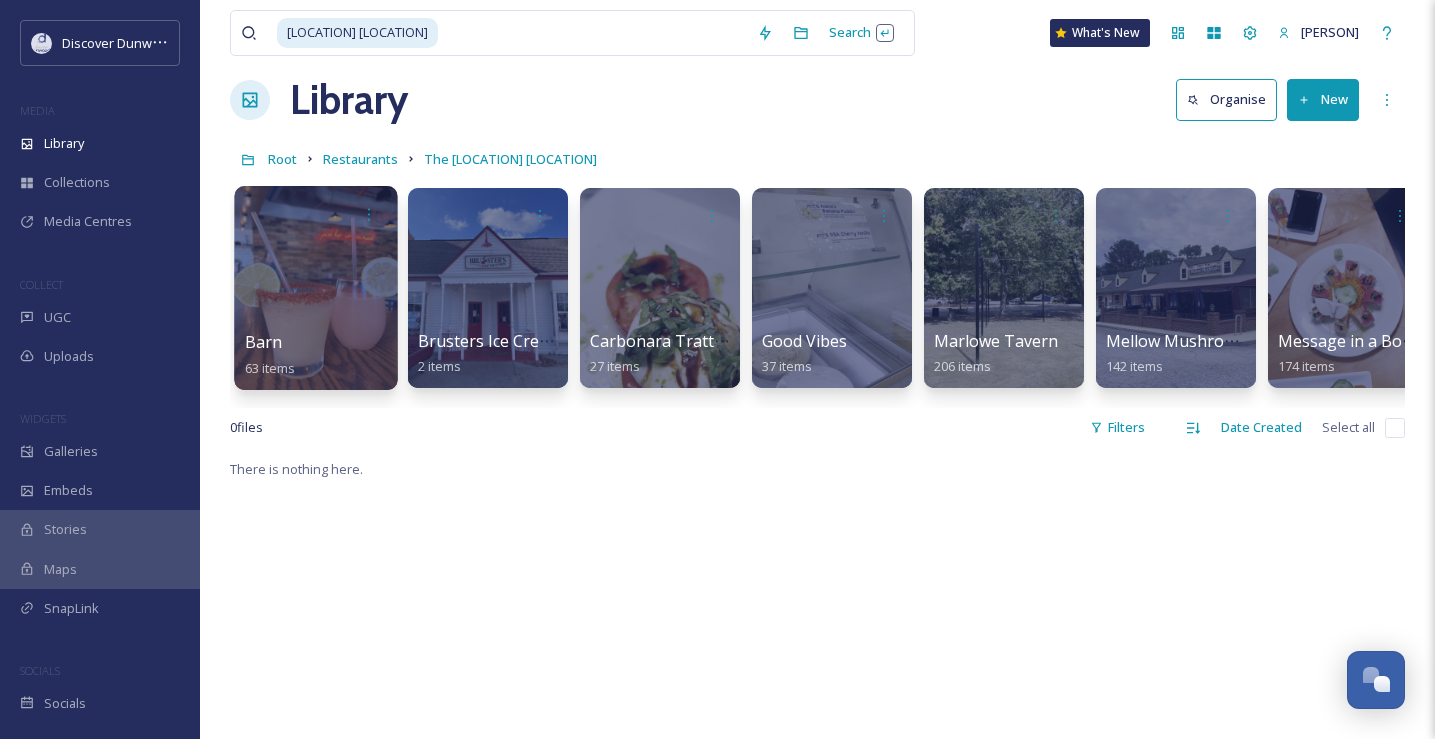 click at bounding box center [315, 288] 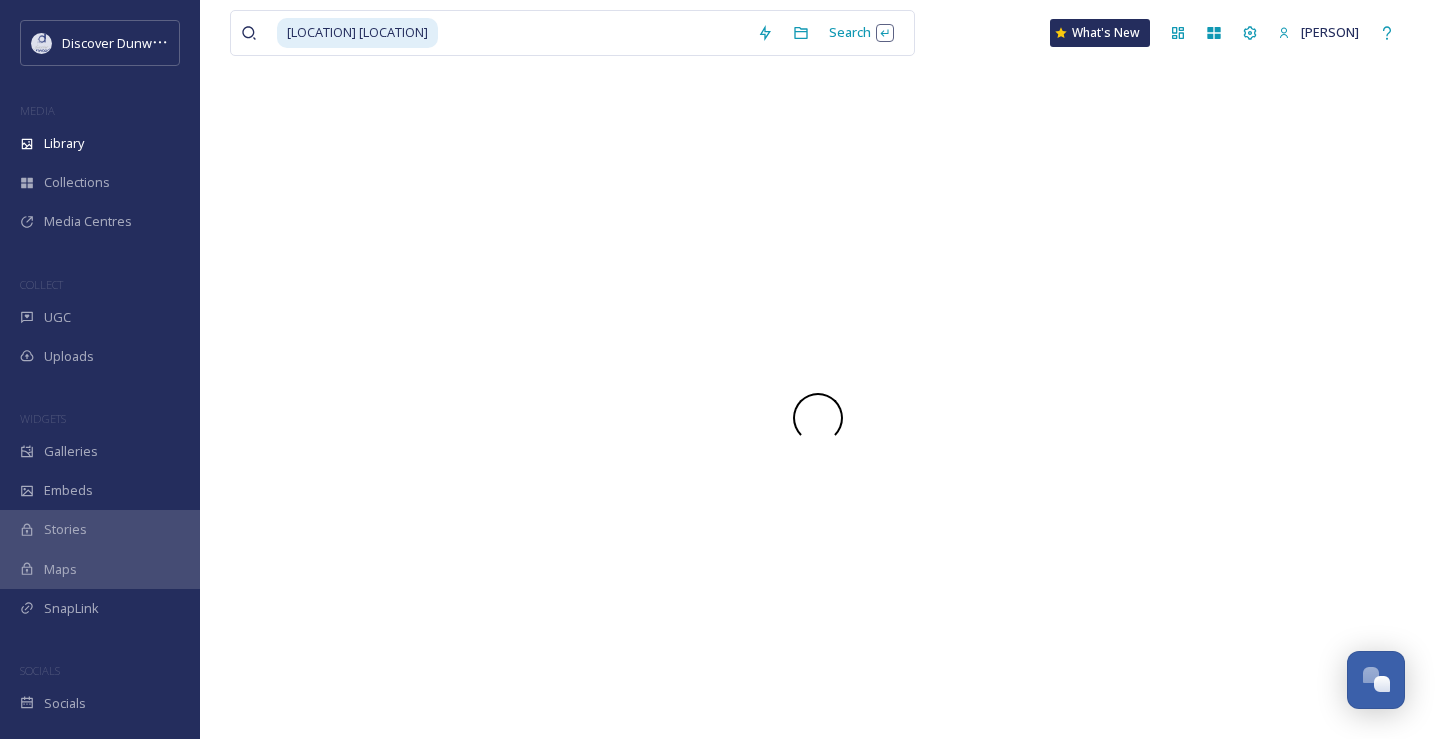 scroll, scrollTop: 0, scrollLeft: 0, axis: both 